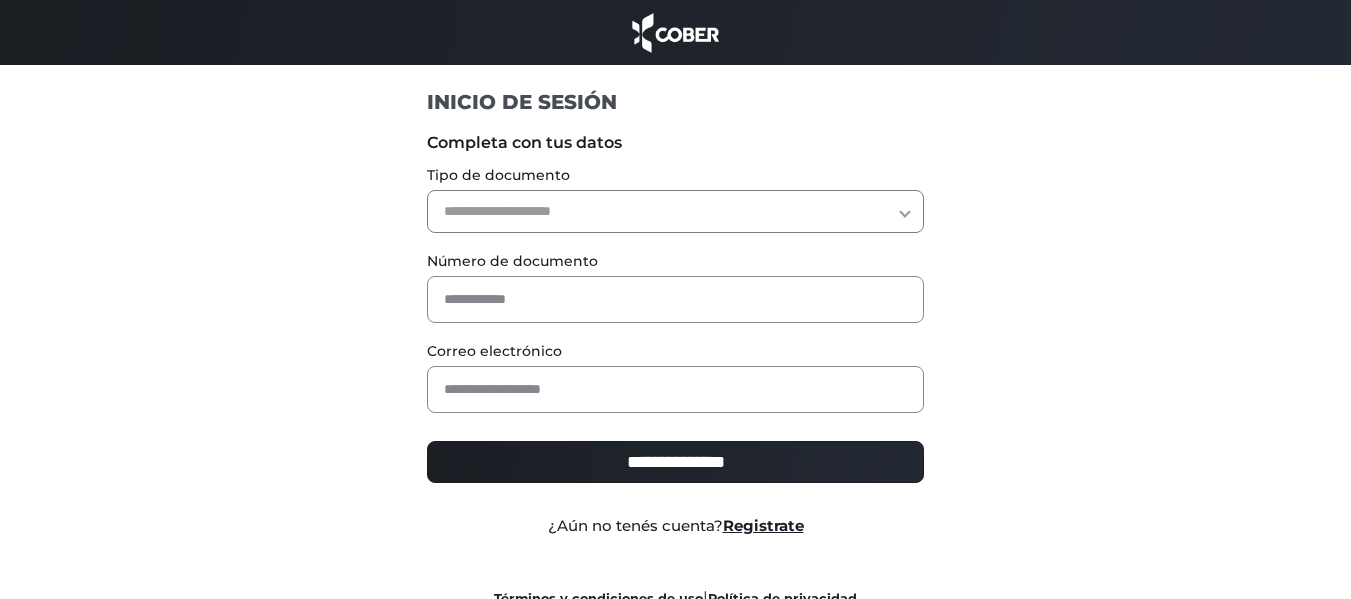 scroll, scrollTop: 0, scrollLeft: 0, axis: both 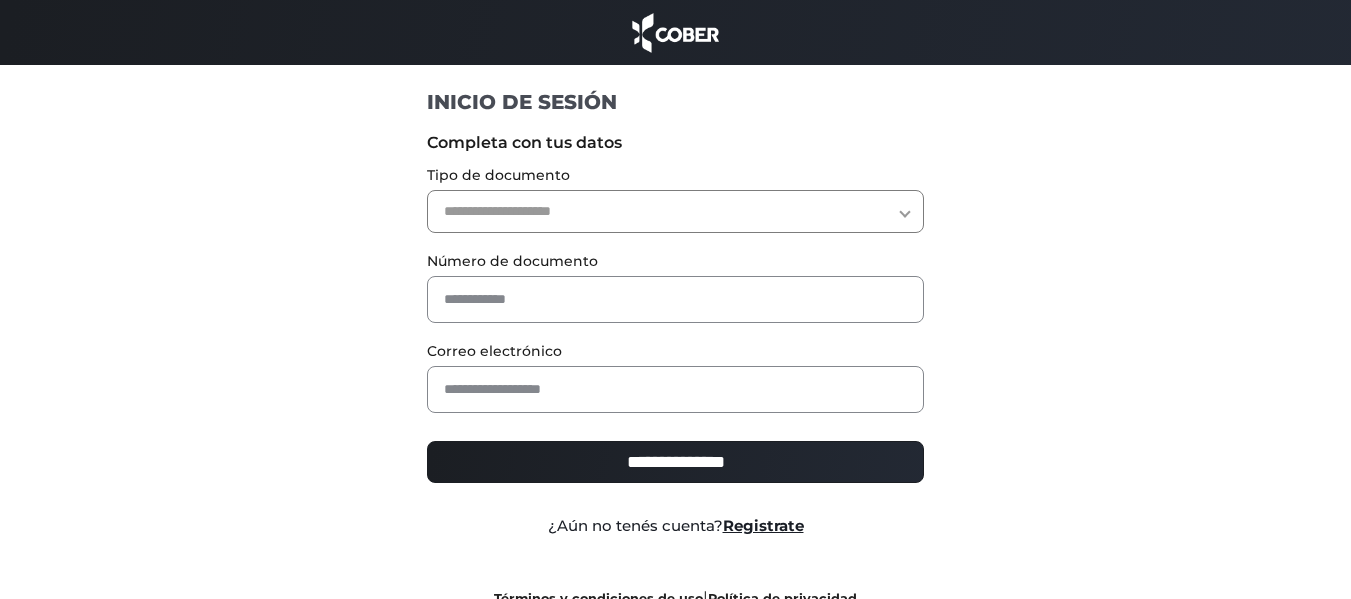 click on "**********" at bounding box center (675, 211) 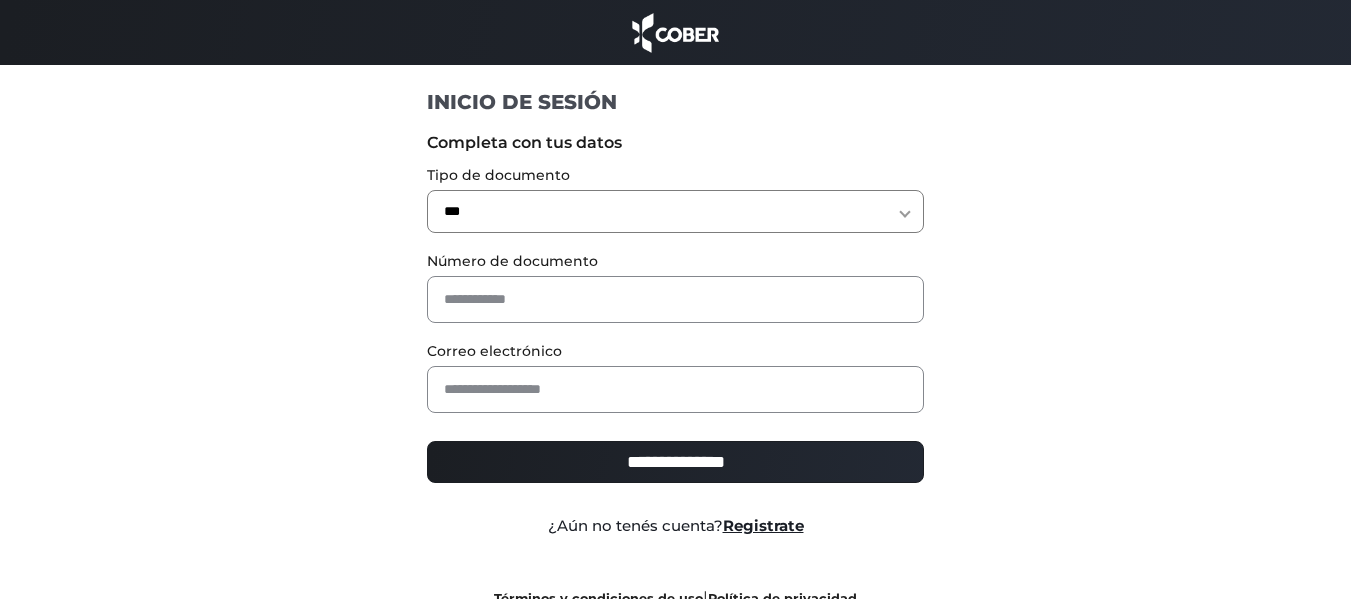 click on "**********" at bounding box center [675, 211] 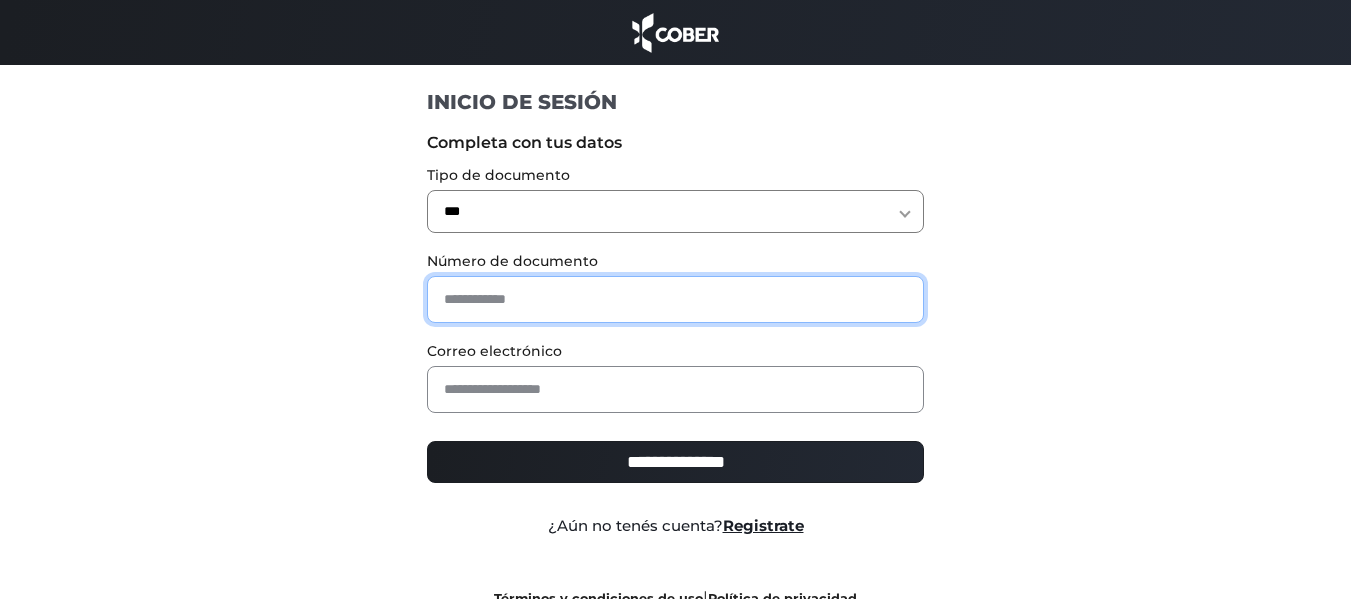 click at bounding box center [675, 299] 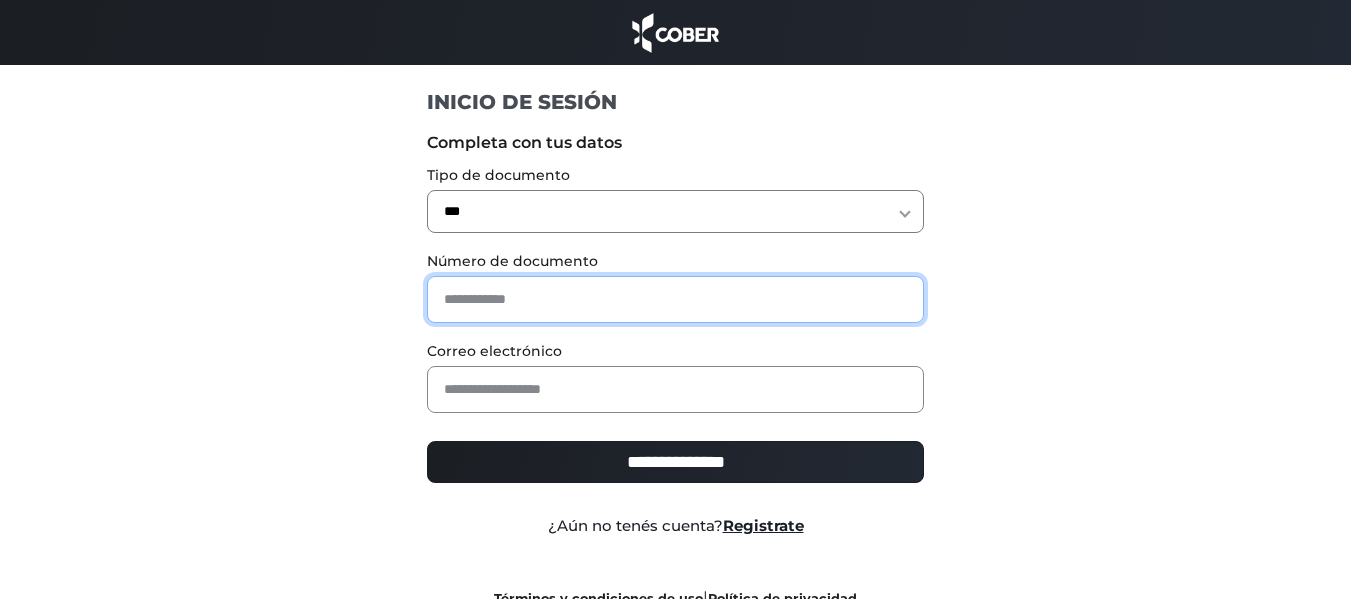type on "*" 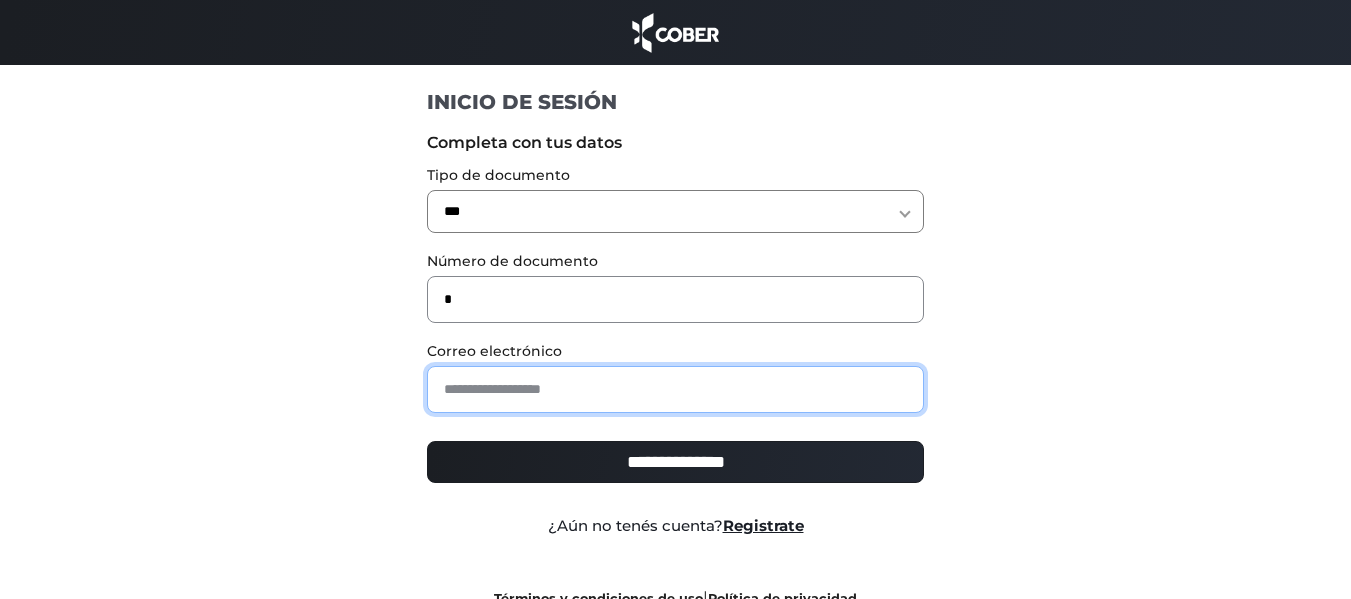 click at bounding box center [675, 389] 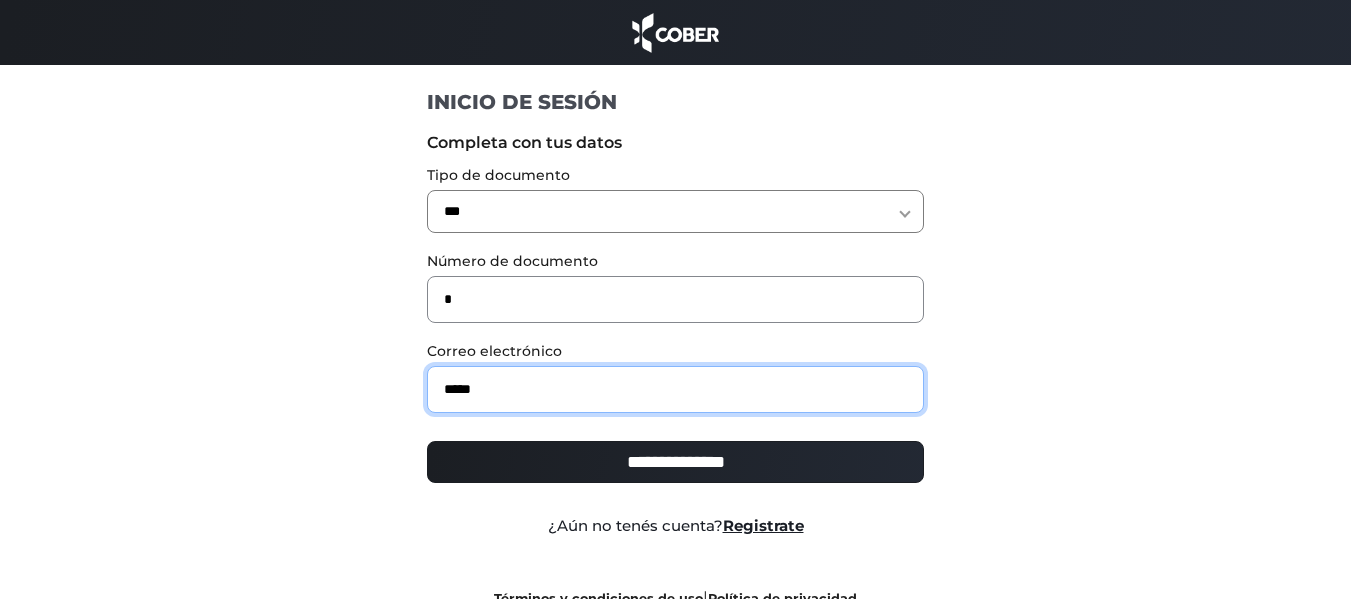 type on "**********" 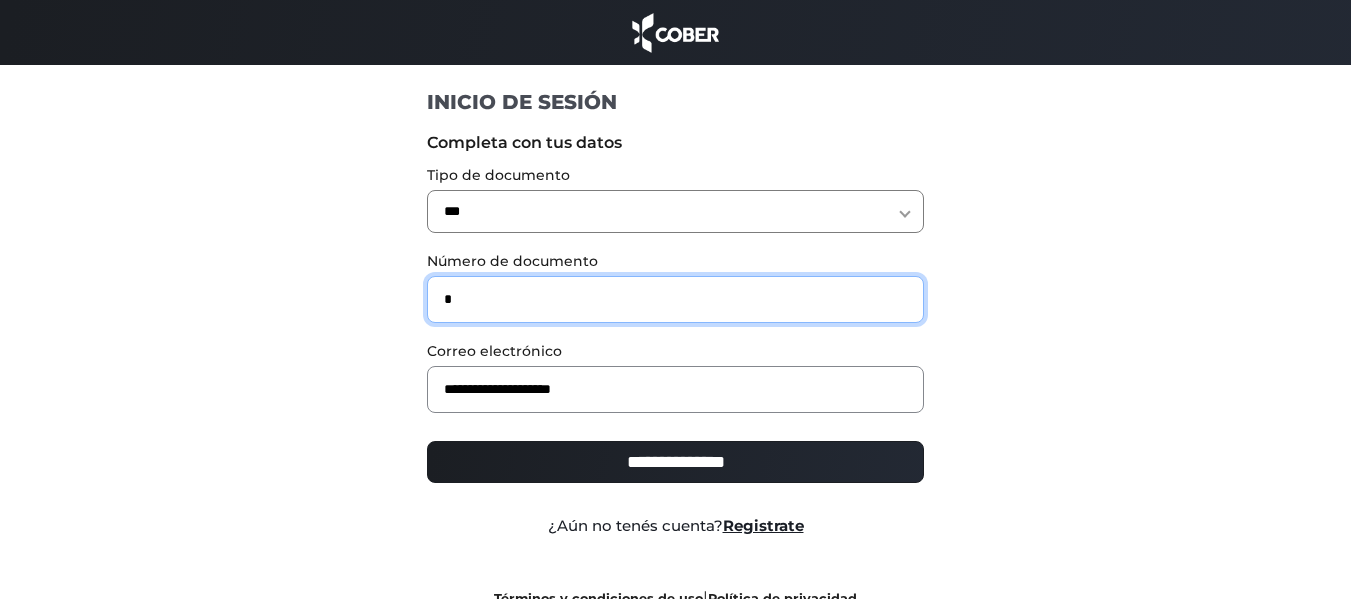 drag, startPoint x: 519, startPoint y: 300, endPoint x: 355, endPoint y: 300, distance: 164 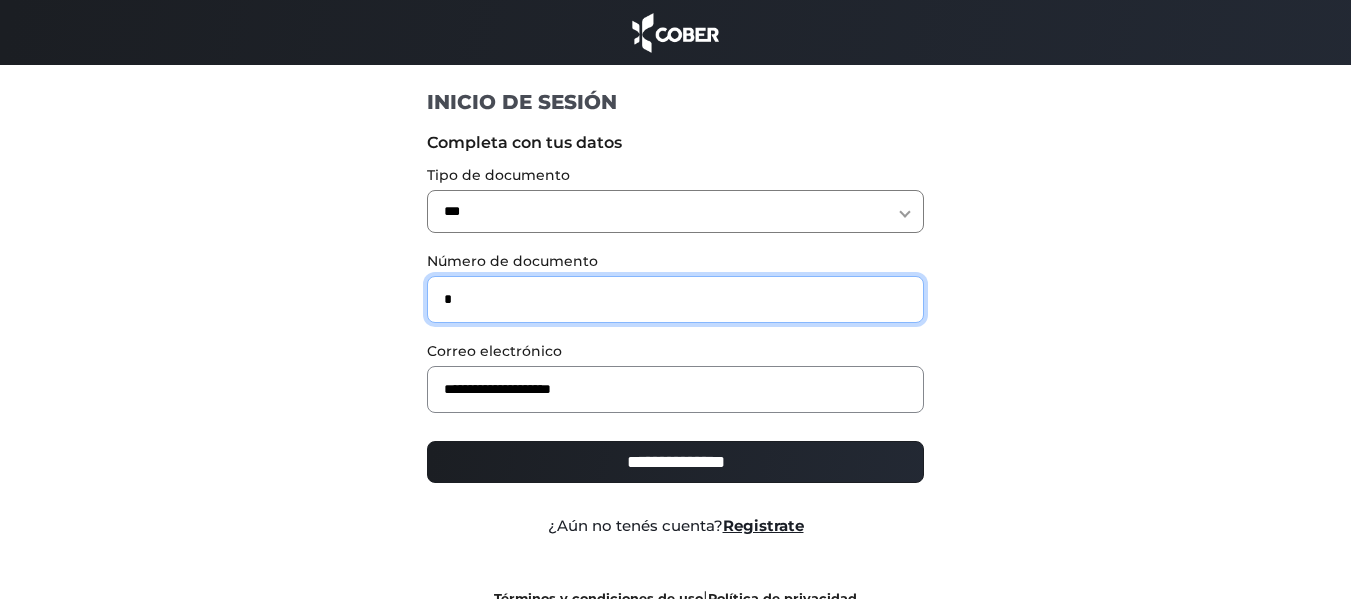 click on "**********" at bounding box center (676, 378) 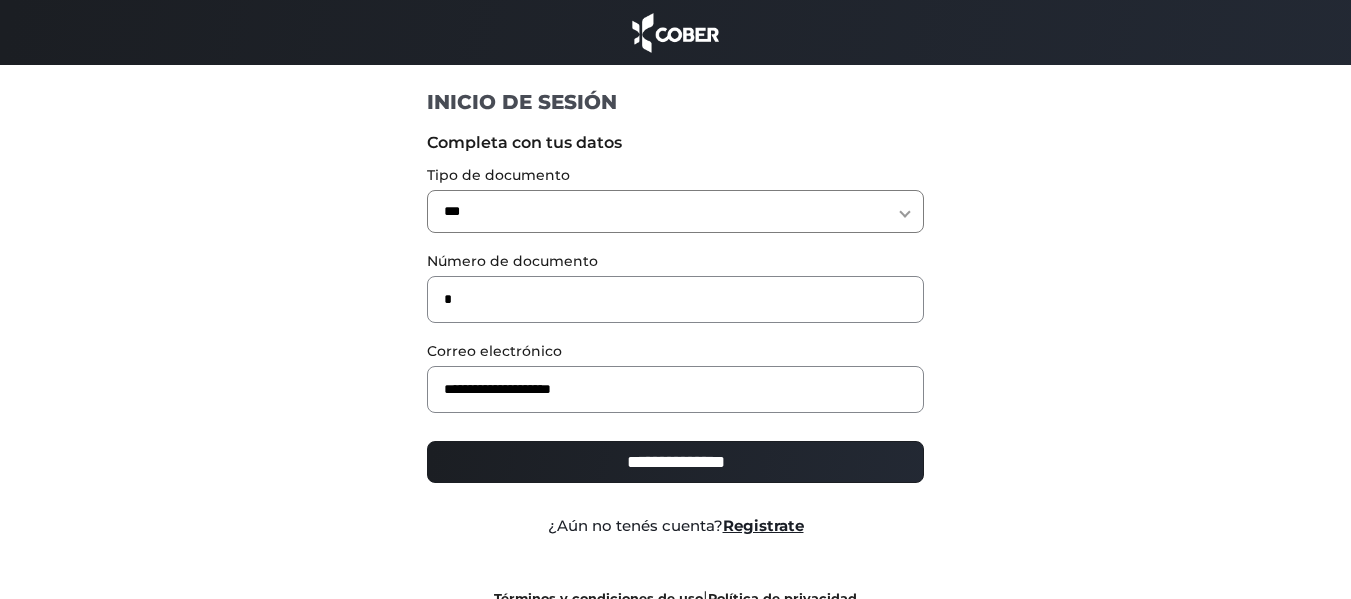 click on "**********" at bounding box center (676, 378) 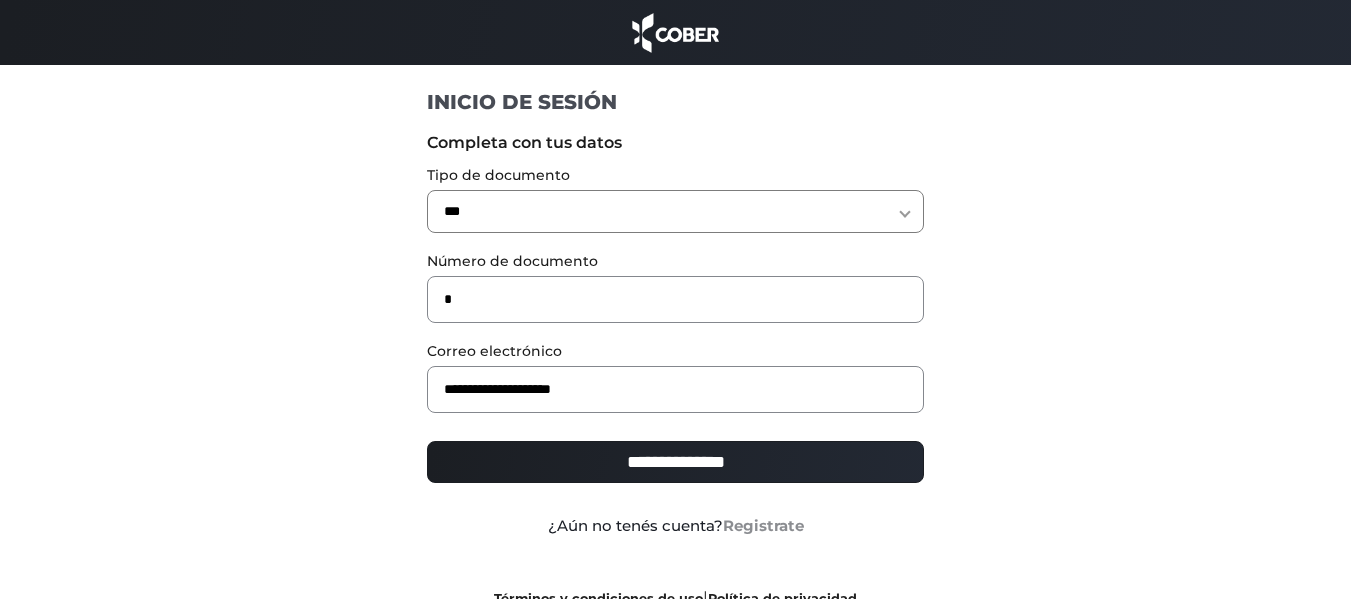 click on "Registrate" at bounding box center [763, 525] 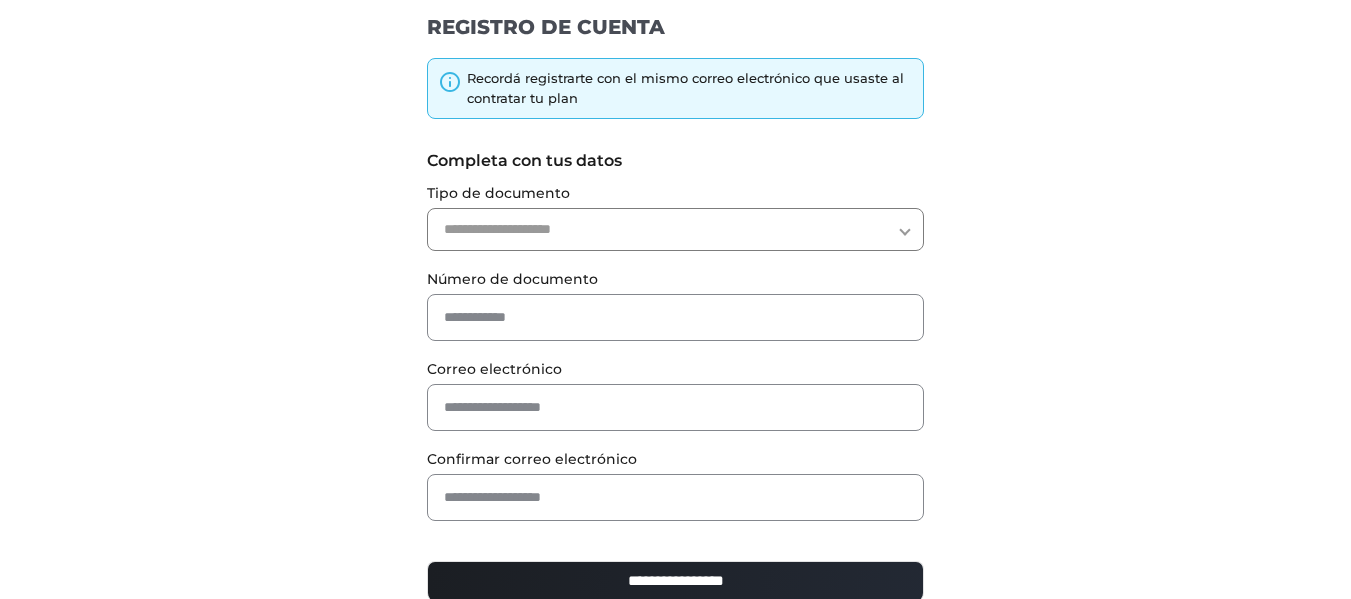 scroll, scrollTop: 119, scrollLeft: 0, axis: vertical 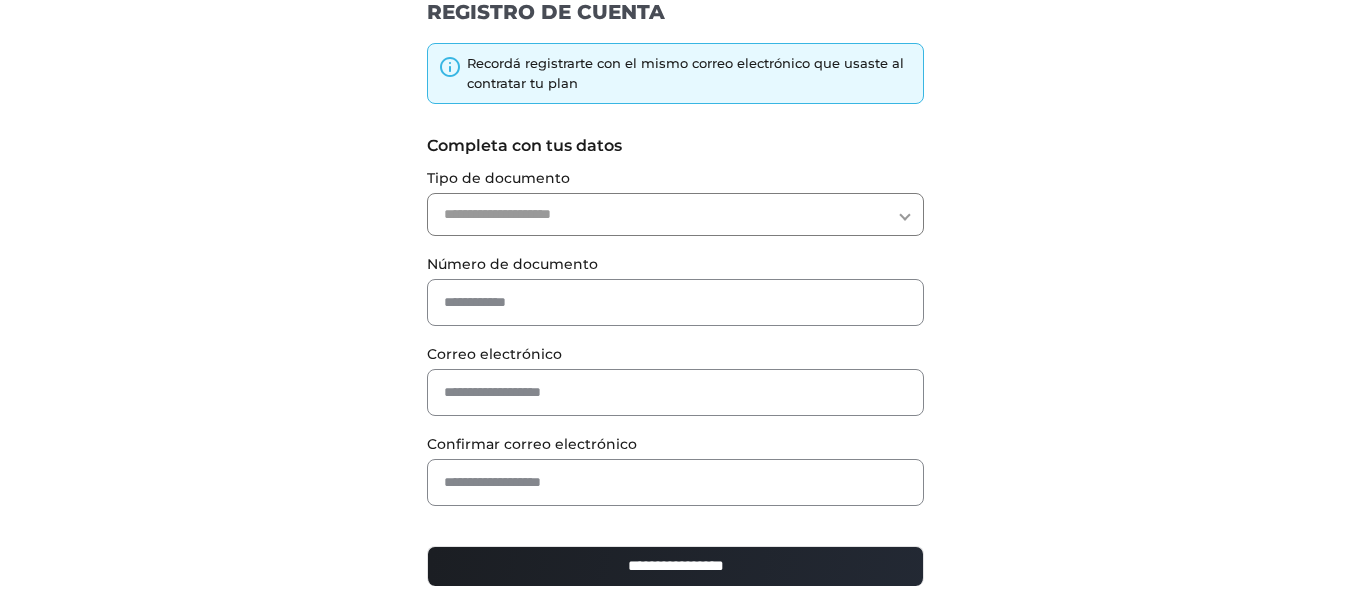 click on "**********" at bounding box center [675, 214] 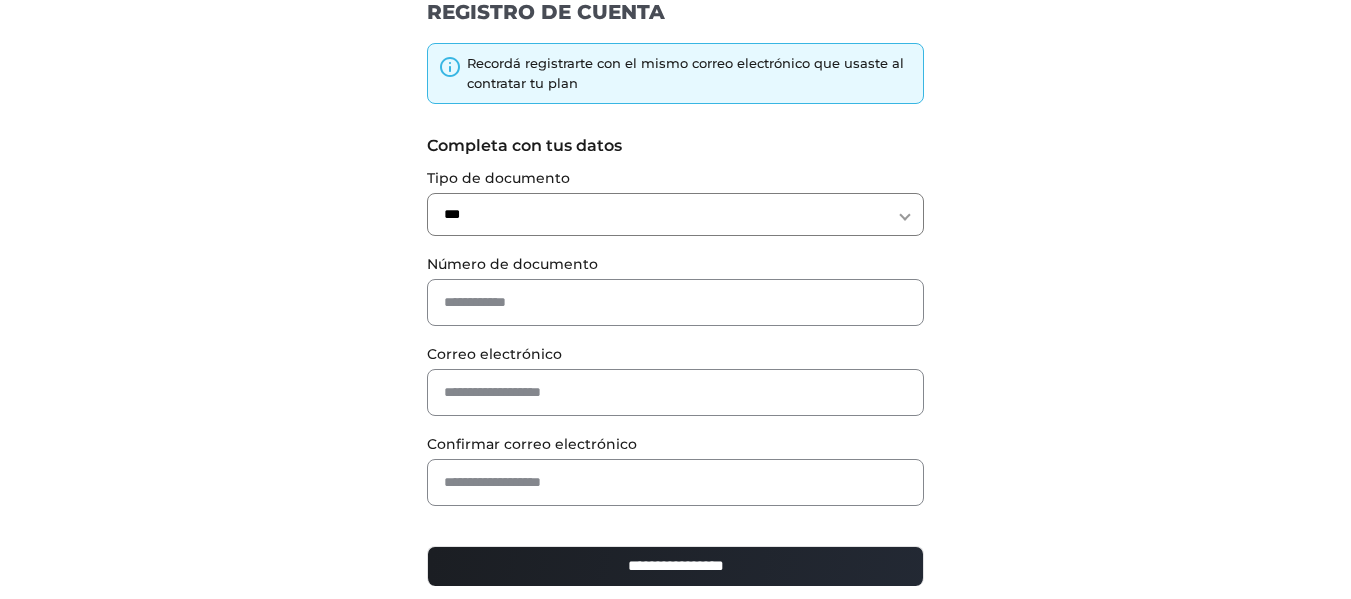 click on "**********" at bounding box center (675, 214) 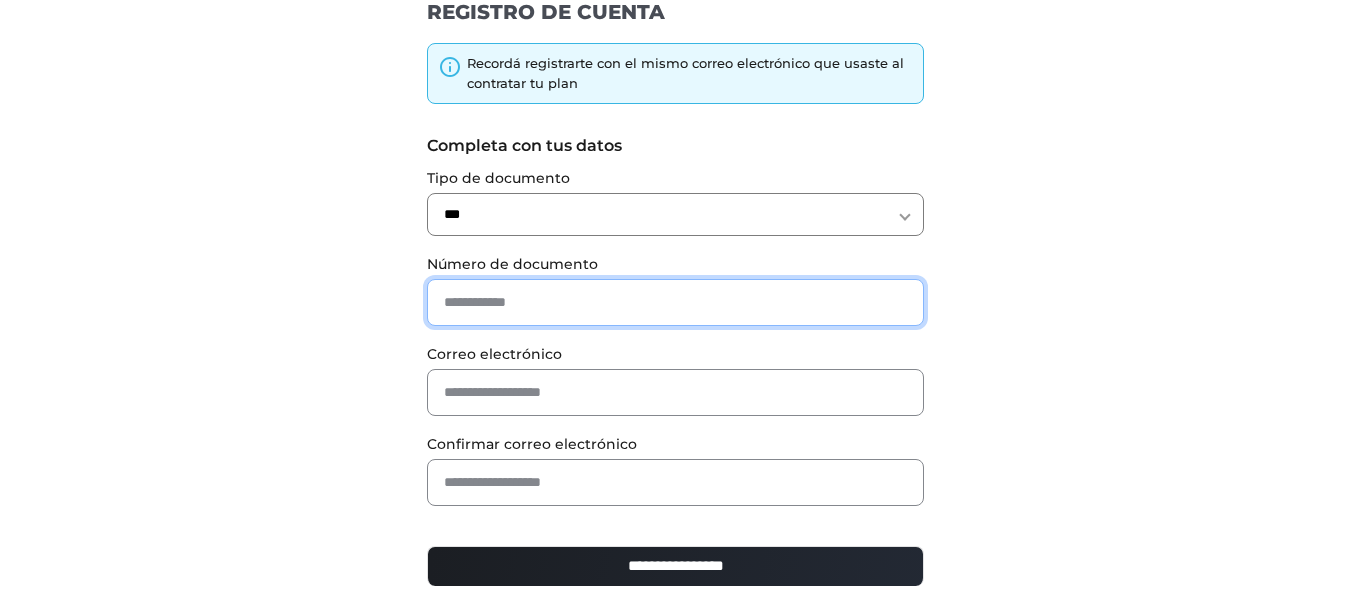click at bounding box center (675, 302) 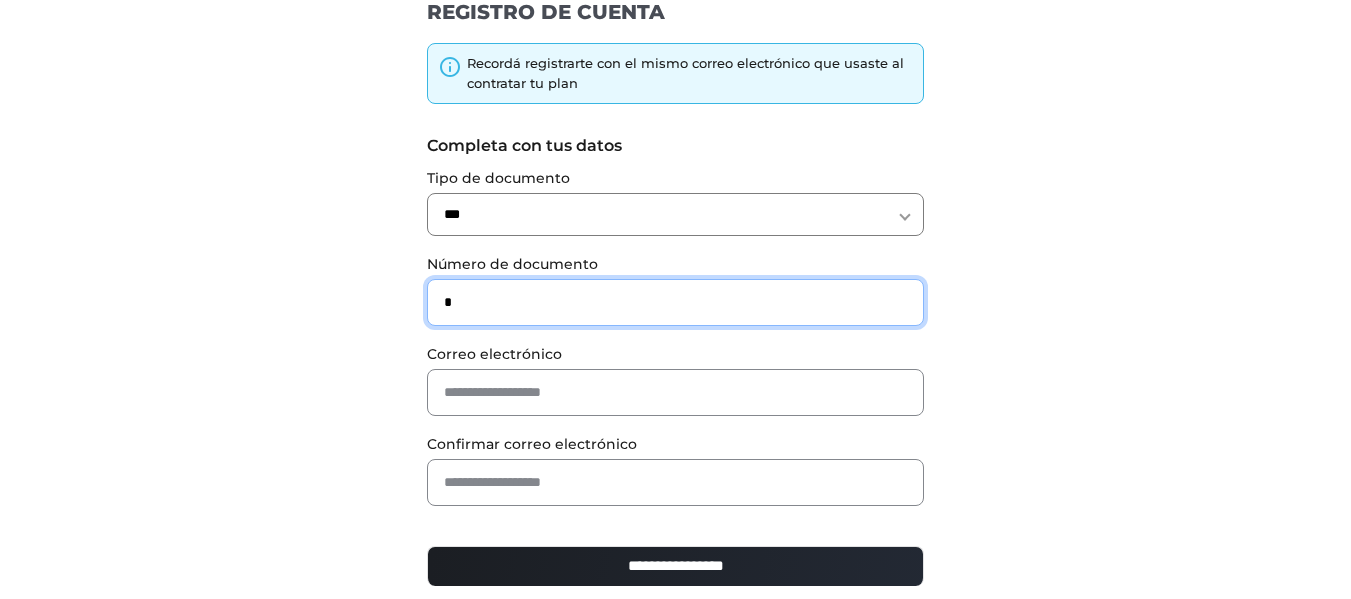 type on "*" 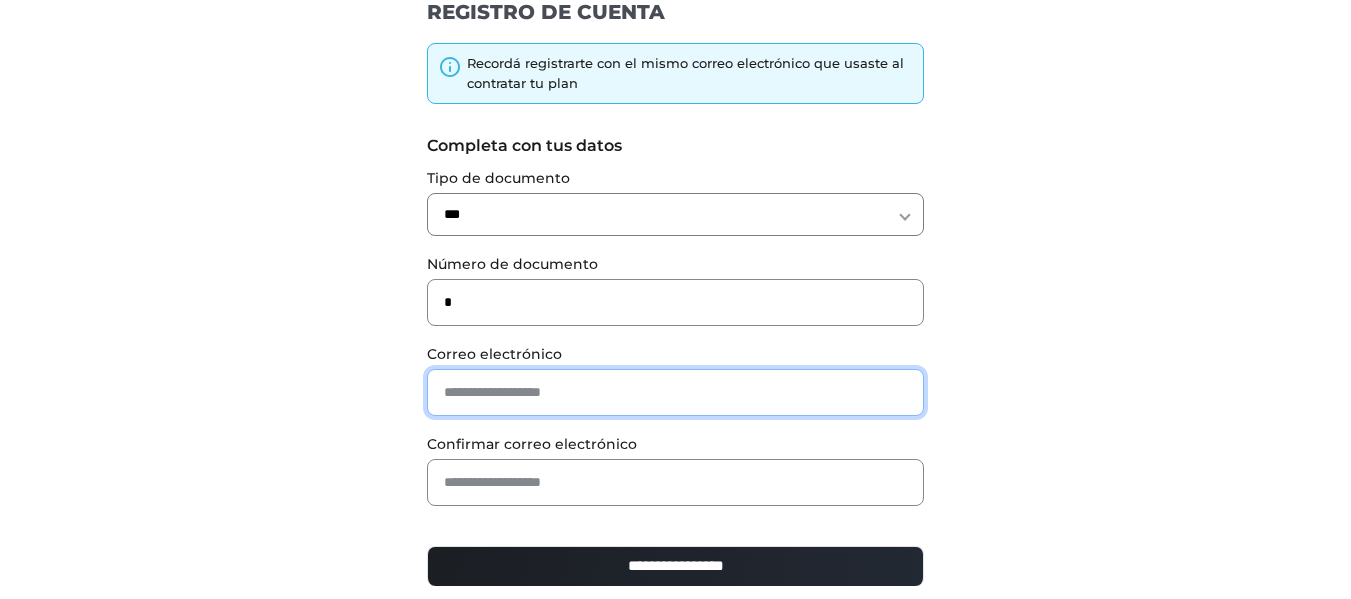 click at bounding box center [675, 392] 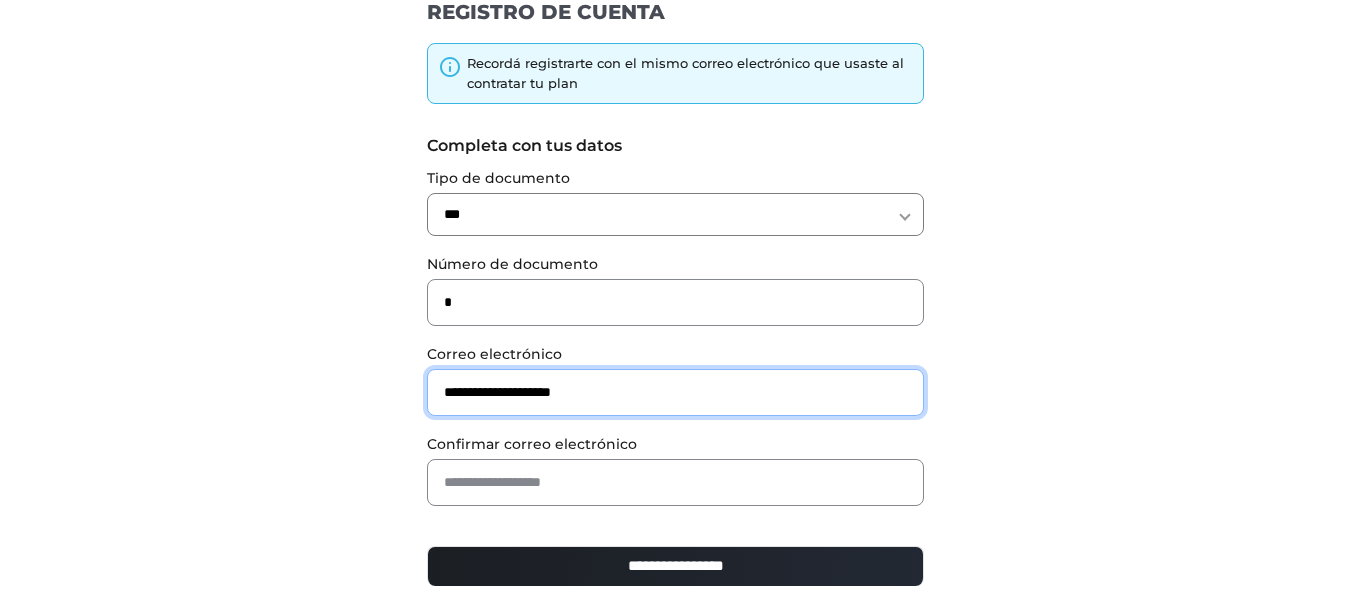 drag, startPoint x: 710, startPoint y: 398, endPoint x: 467, endPoint y: 394, distance: 243.03291 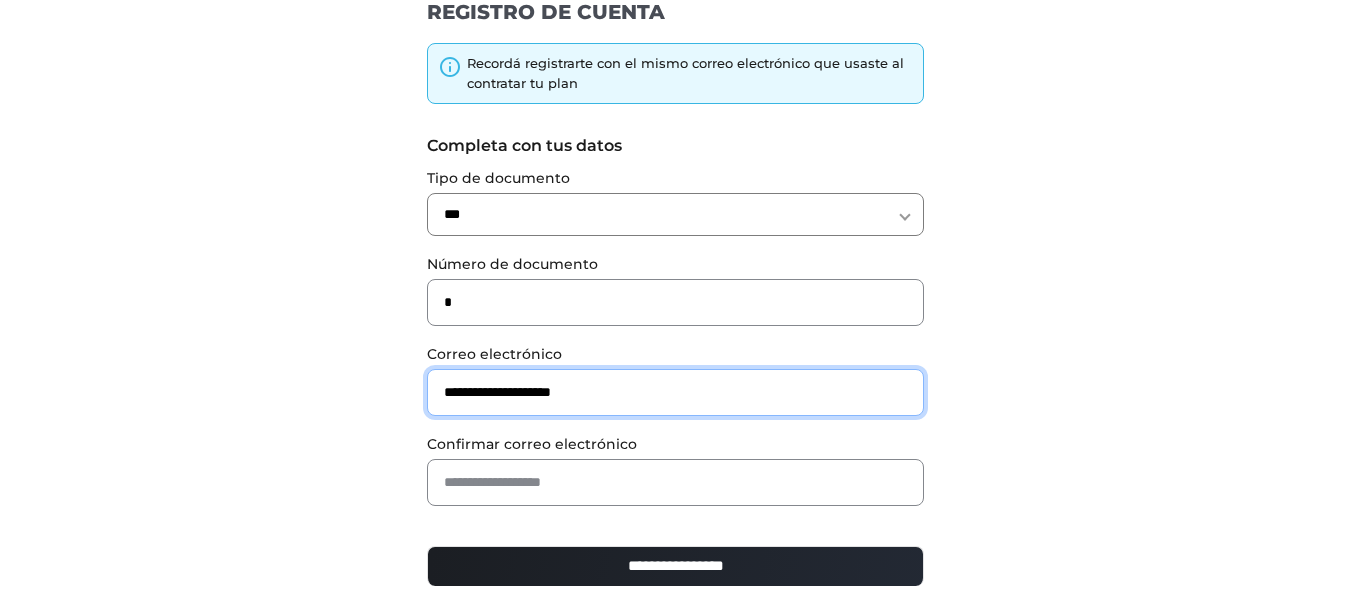 drag, startPoint x: 498, startPoint y: 394, endPoint x: 422, endPoint y: 394, distance: 76 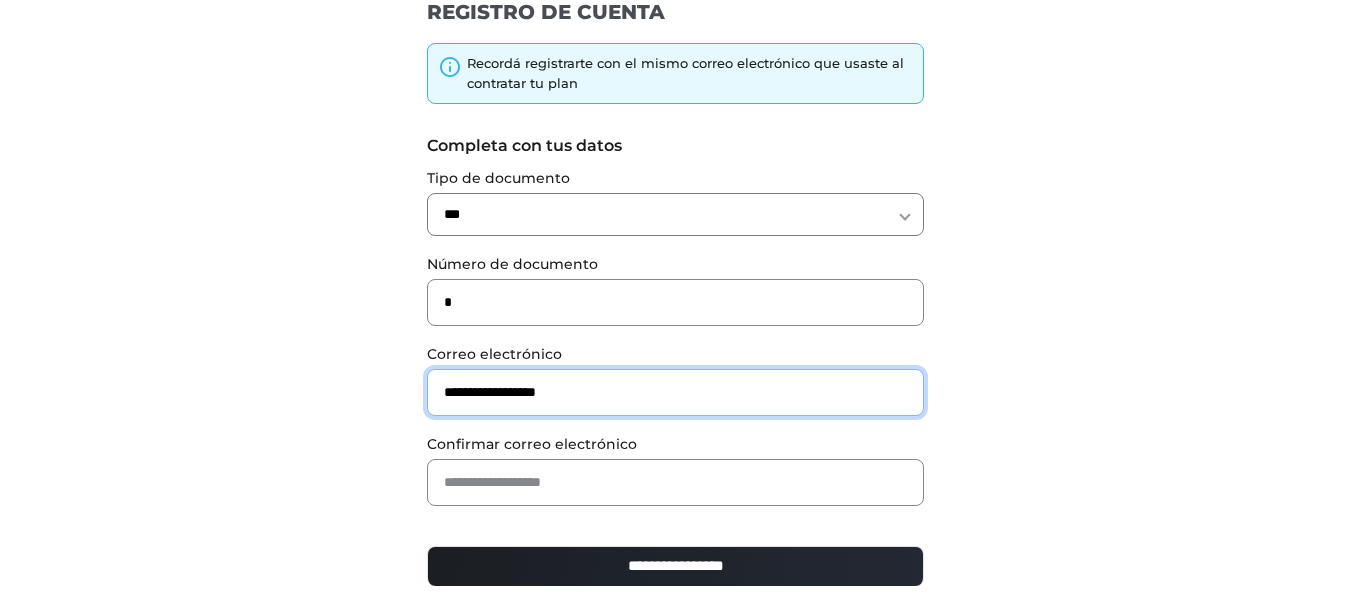 type on "**********" 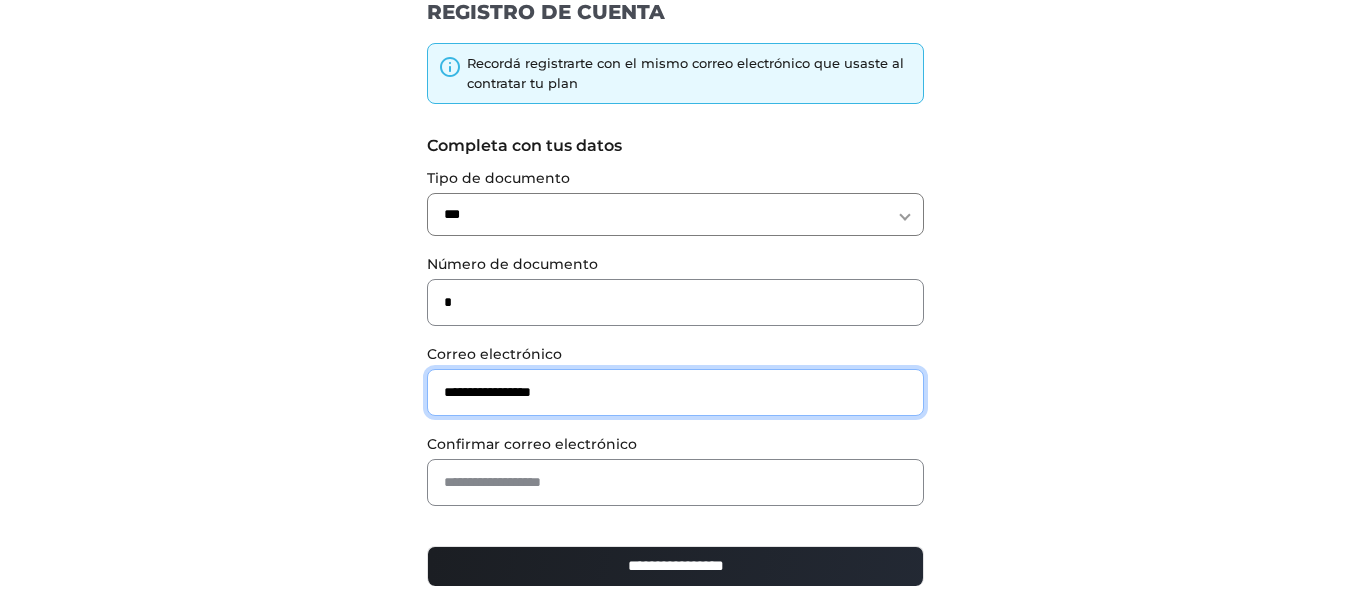 drag, startPoint x: 614, startPoint y: 382, endPoint x: 419, endPoint y: 382, distance: 195 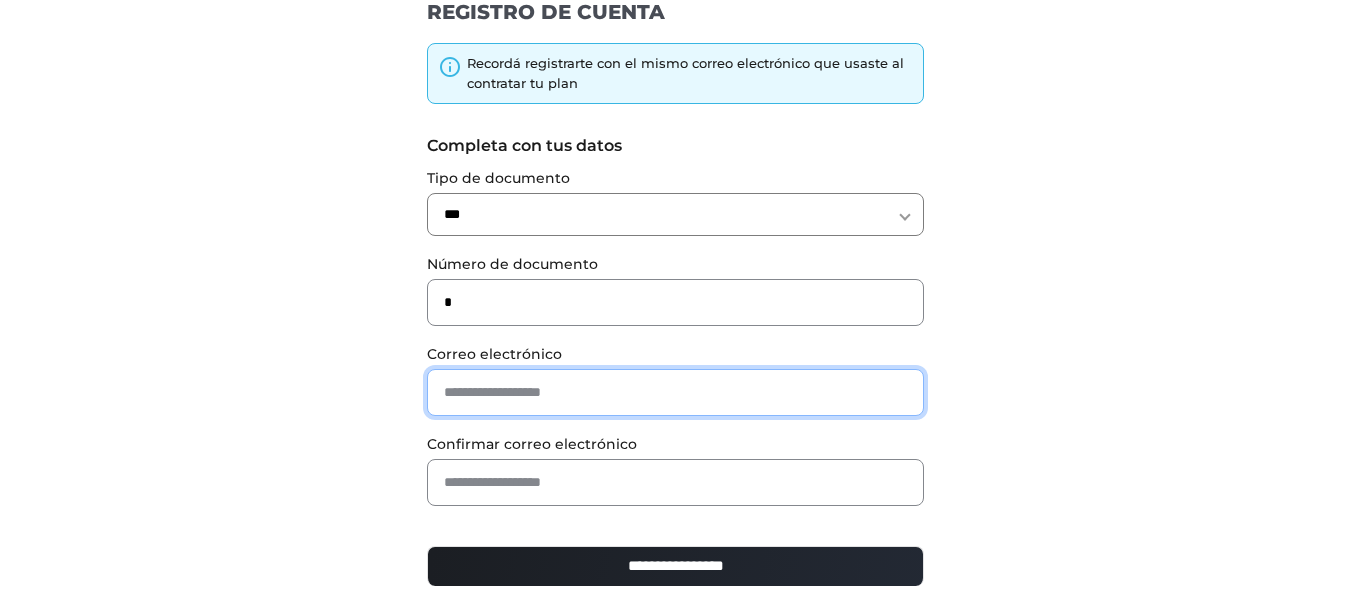 type 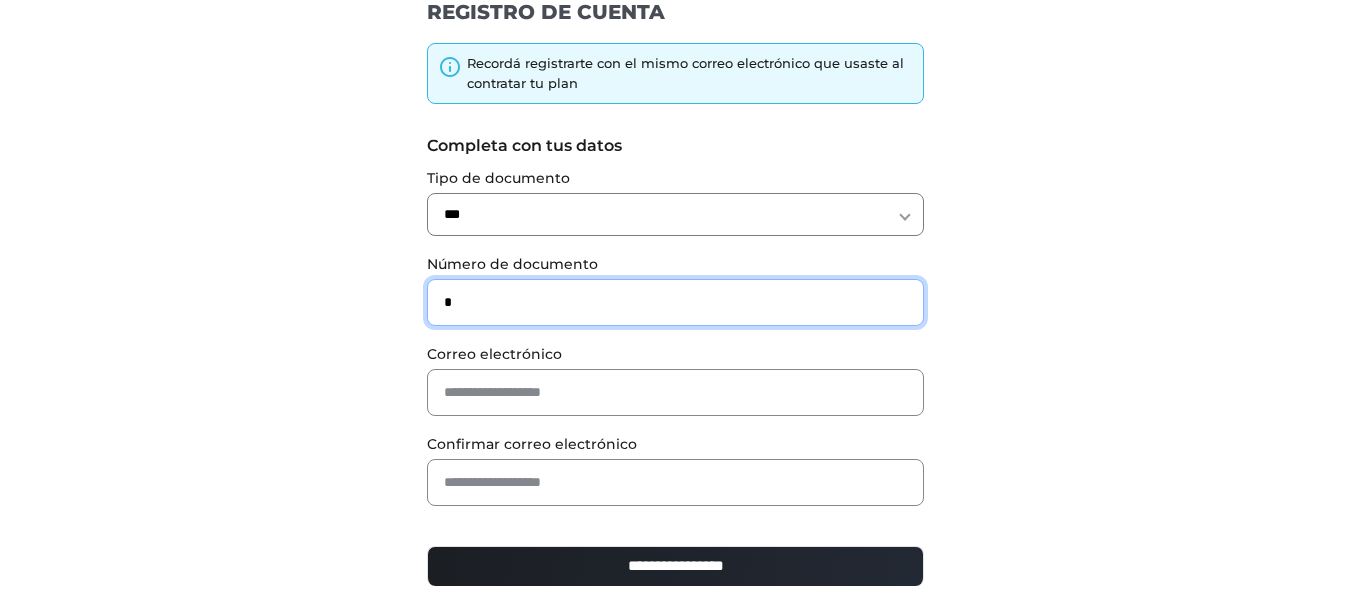 click on "*" at bounding box center (675, 302) 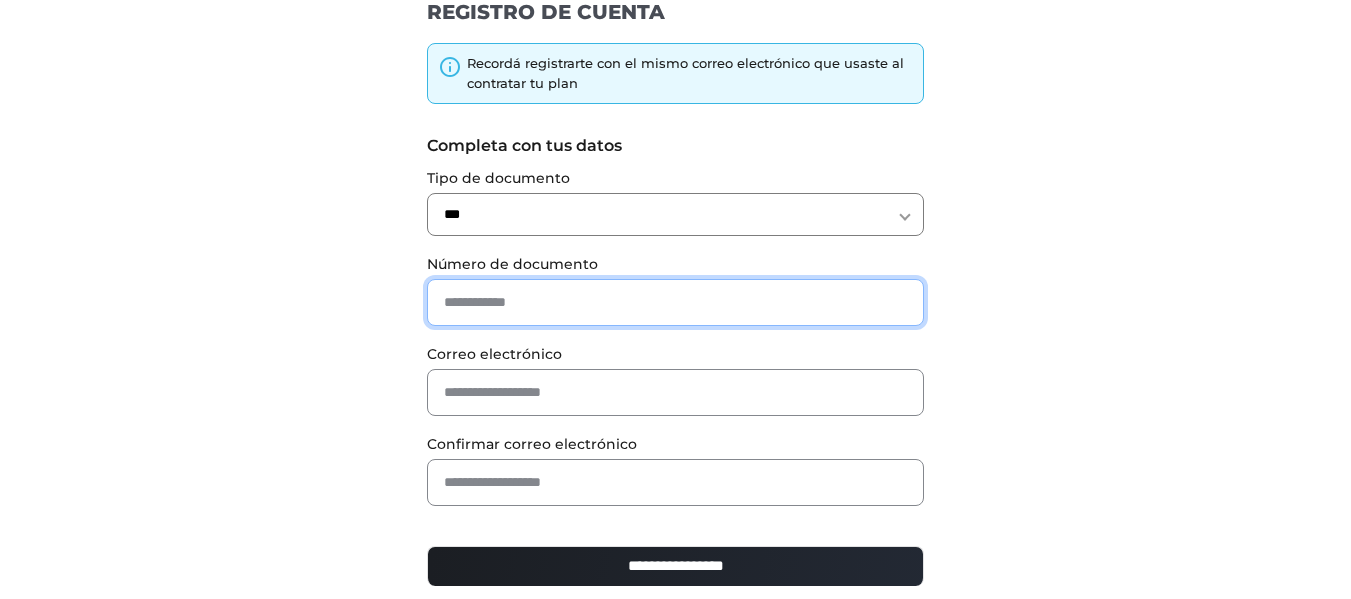click at bounding box center [675, 302] 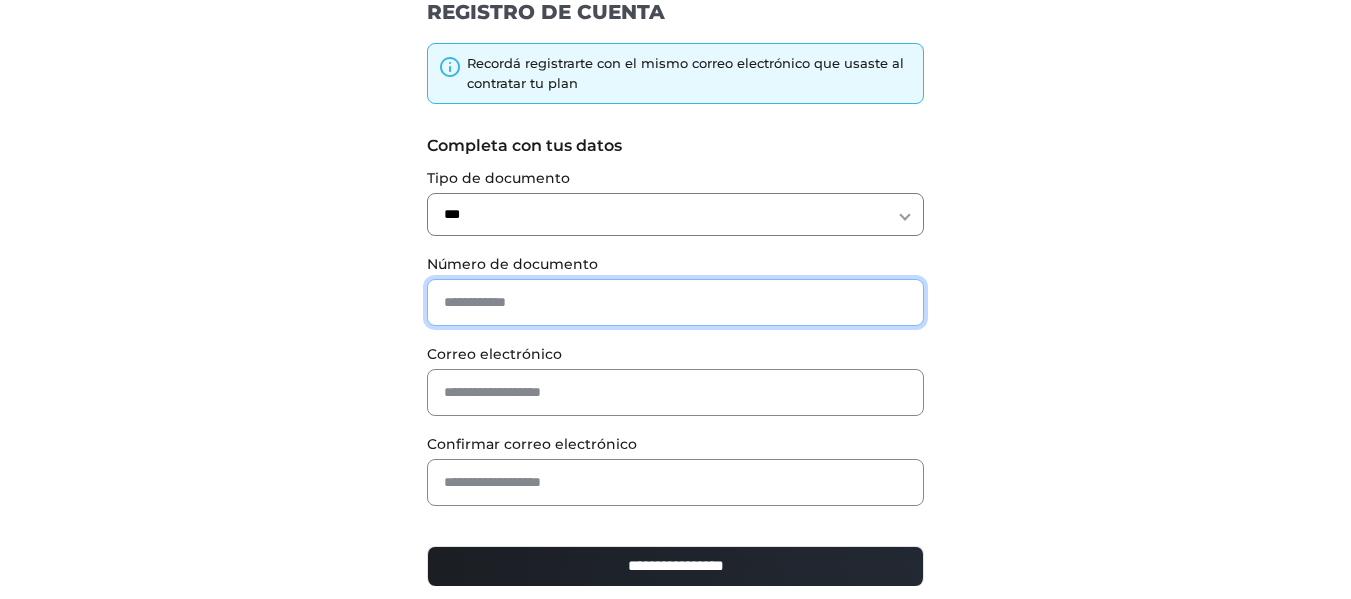 type 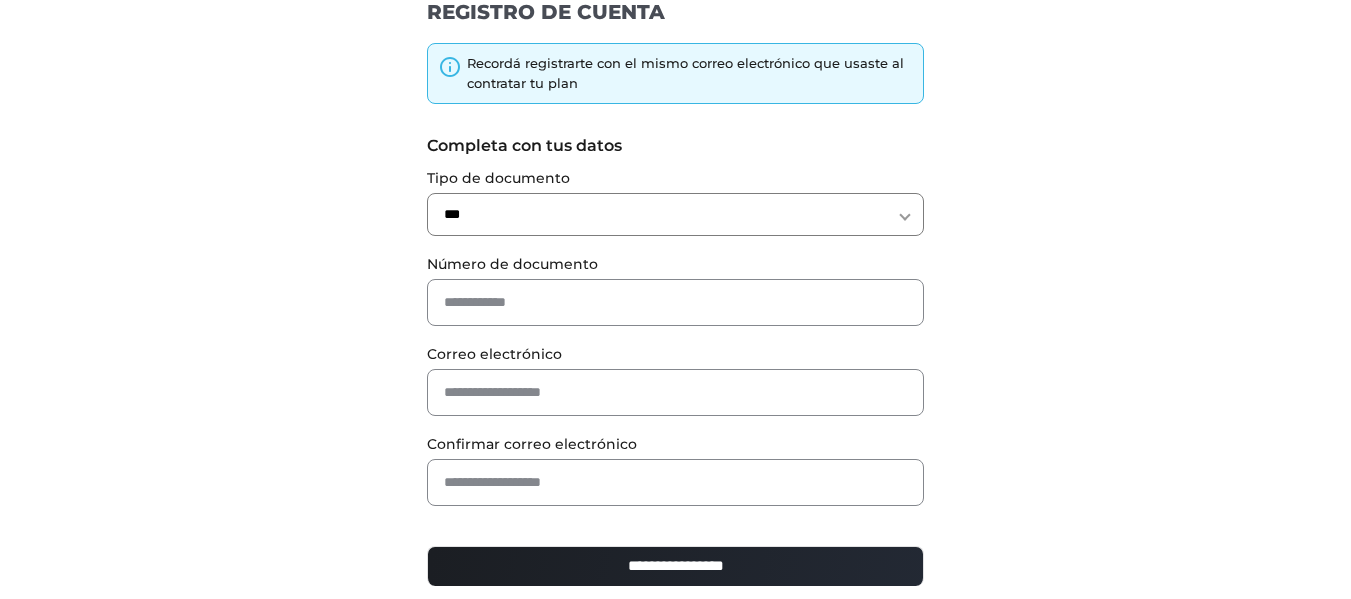 click on "**********" at bounding box center [676, 341] 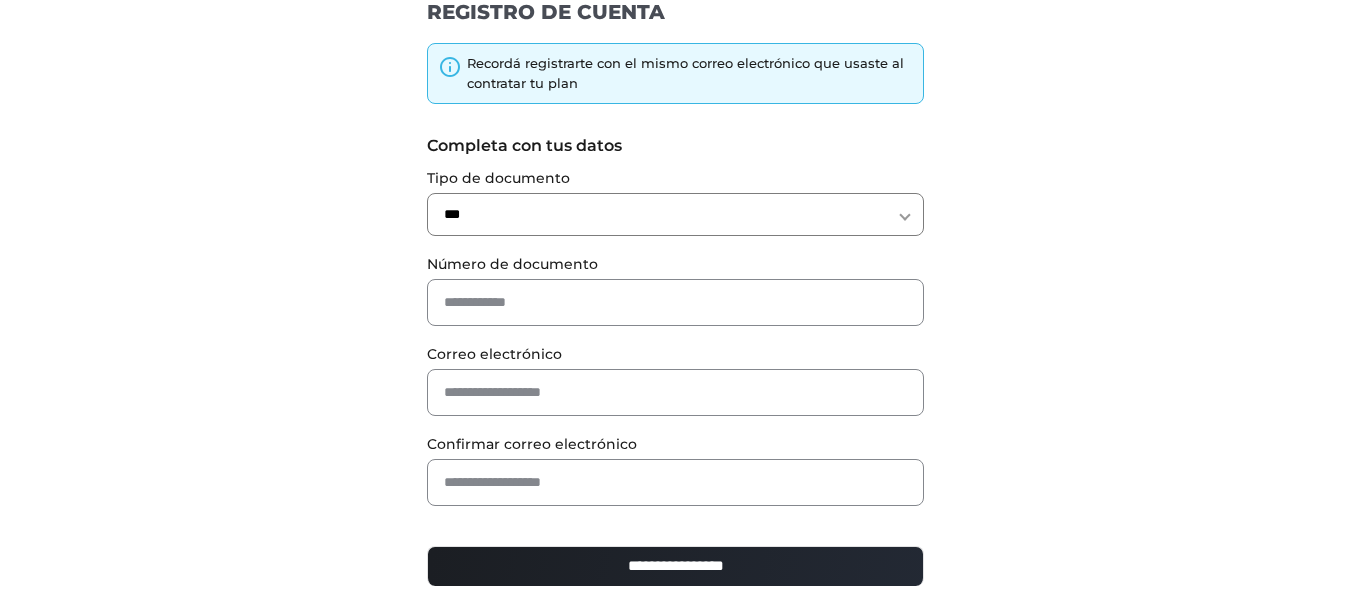 click on "**********" at bounding box center [675, 214] 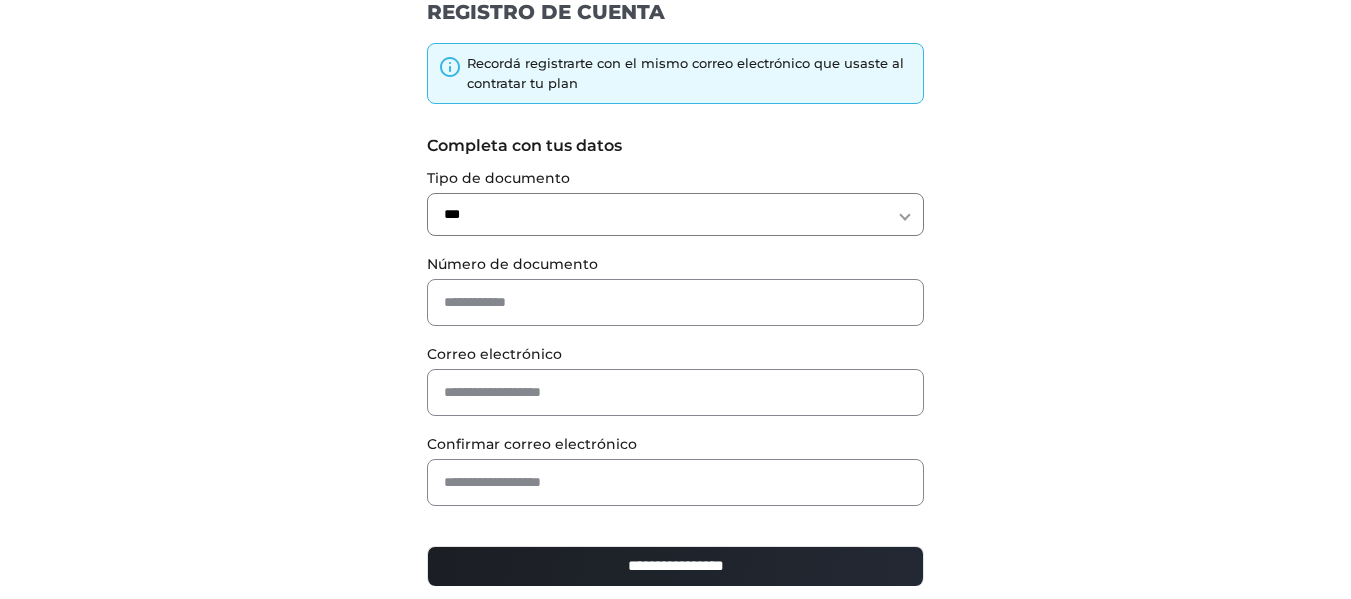 click on "**********" at bounding box center (676, 341) 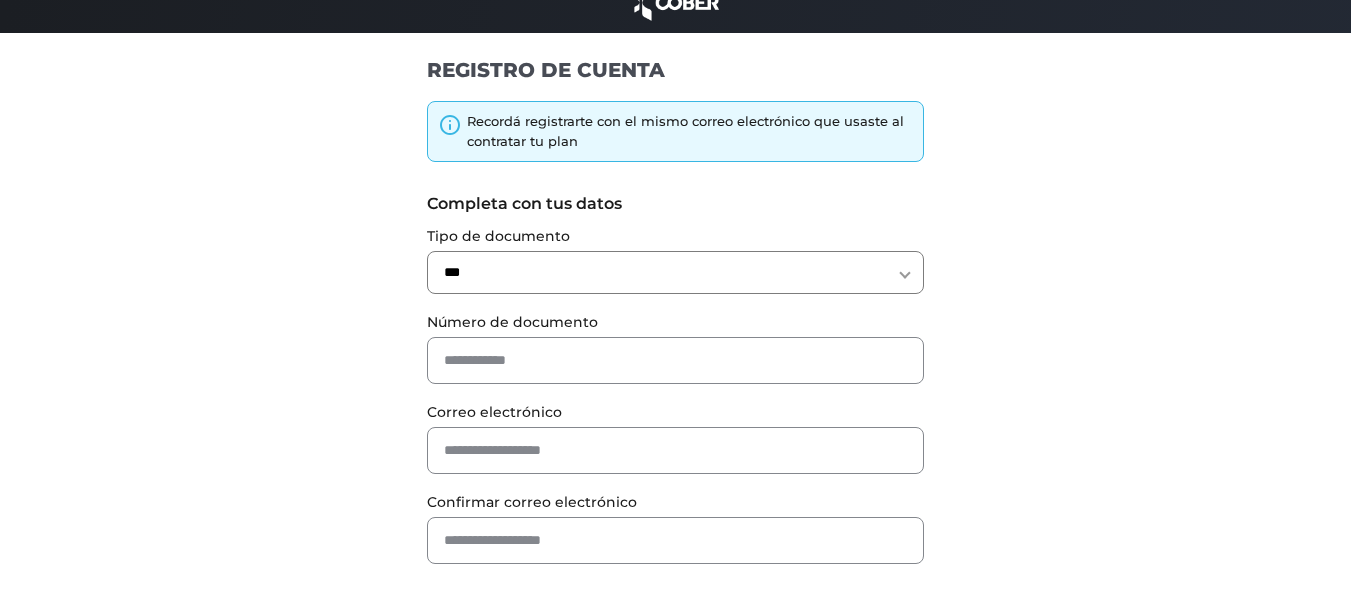 scroll, scrollTop: 0, scrollLeft: 0, axis: both 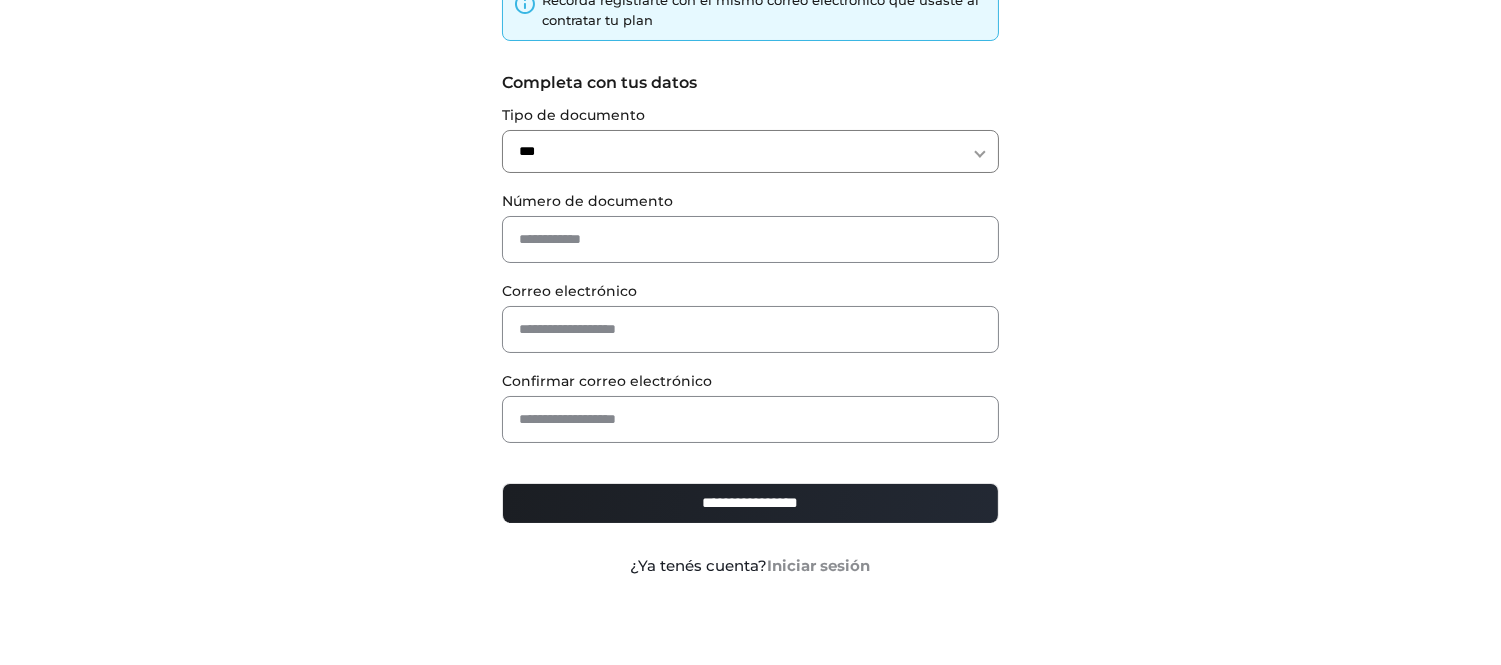 click on "Iniciar sesión" at bounding box center (819, 565) 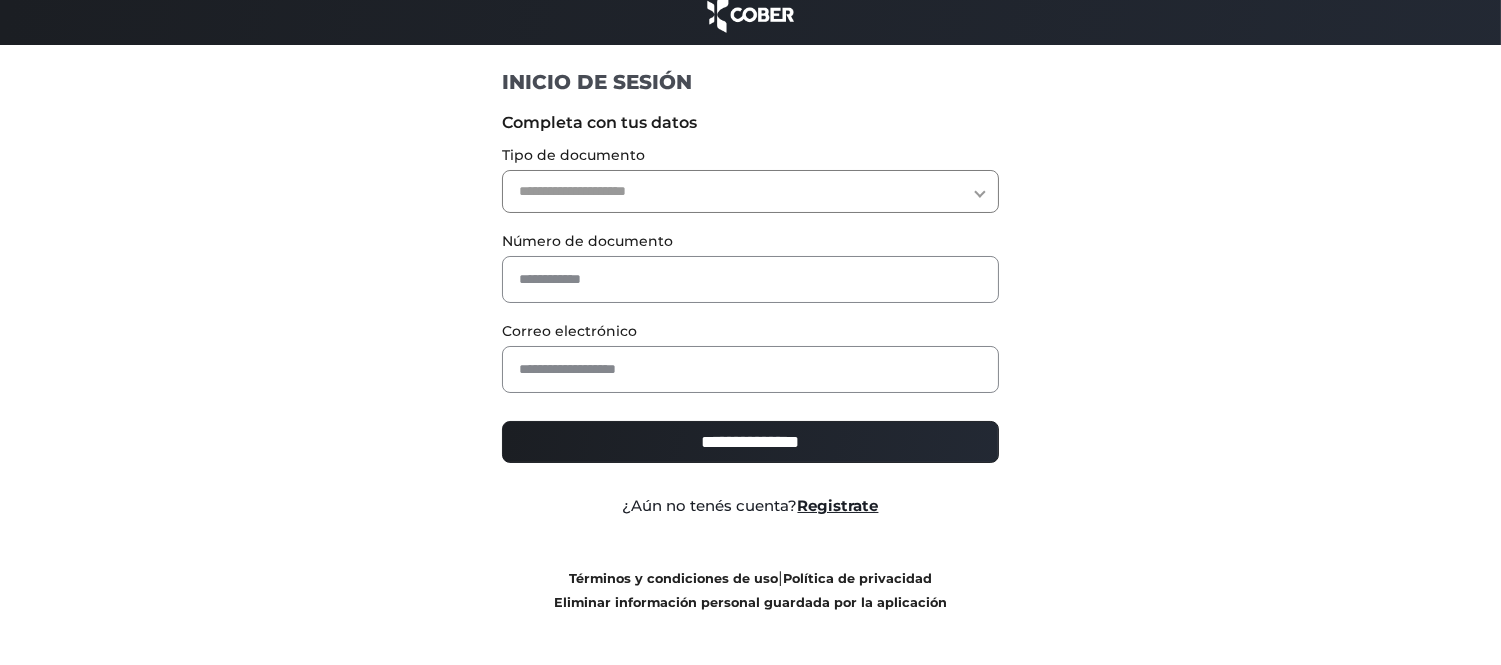 scroll, scrollTop: 0, scrollLeft: 0, axis: both 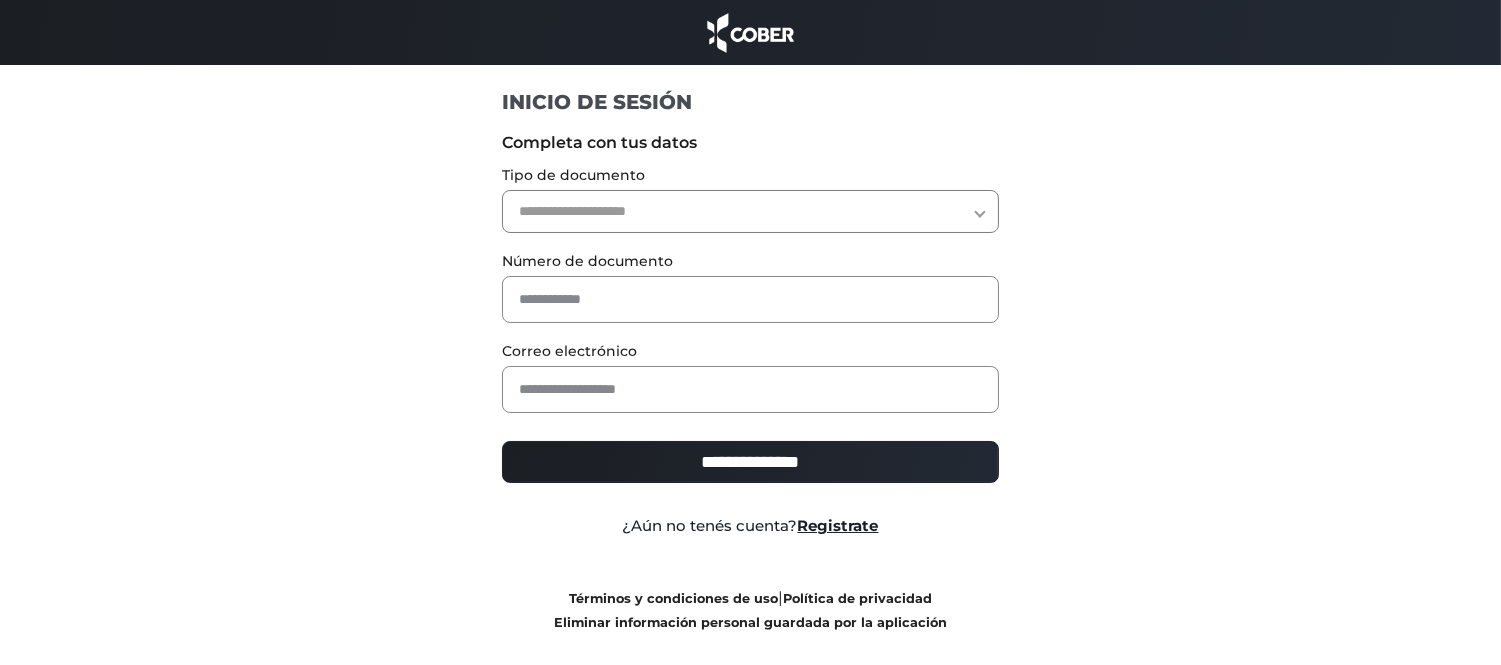 click on "Tipo de documento" at bounding box center (750, 175) 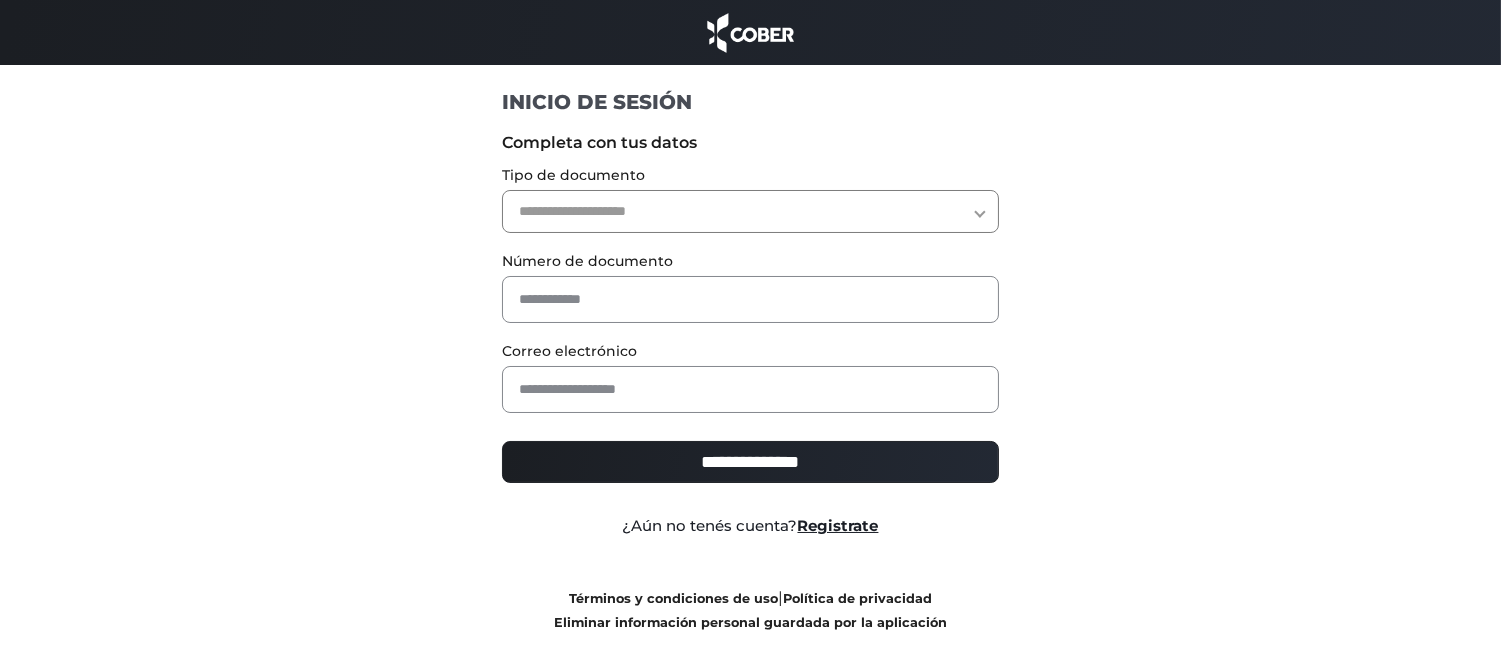 click on "**********" at bounding box center [750, 211] 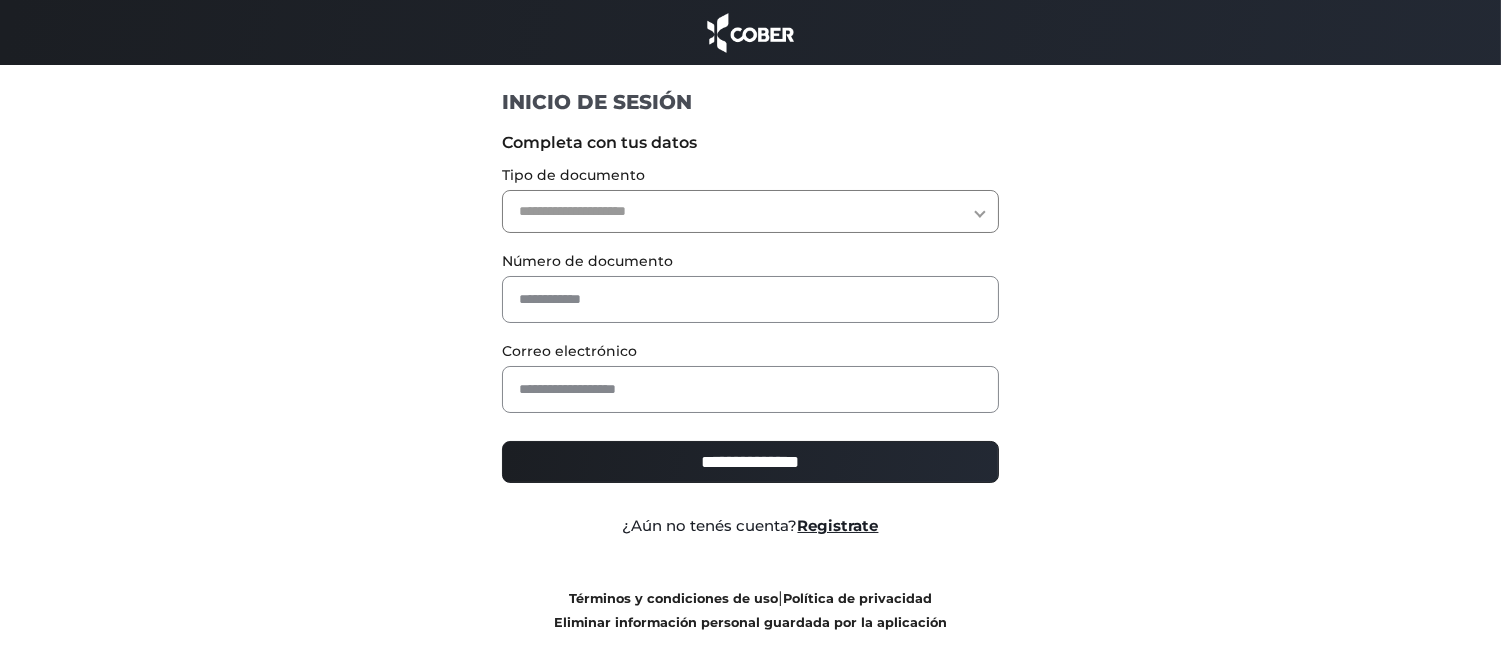 select on "***" 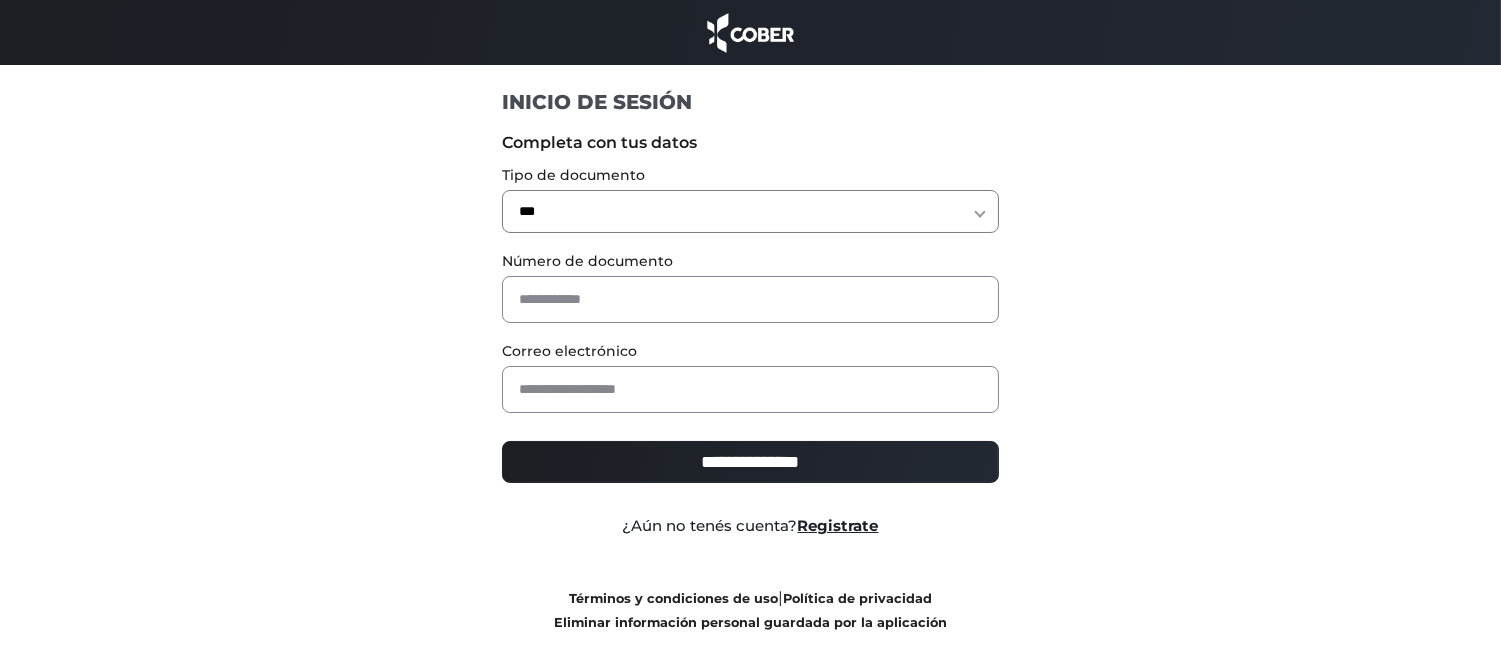 click on "**********" at bounding box center [750, 211] 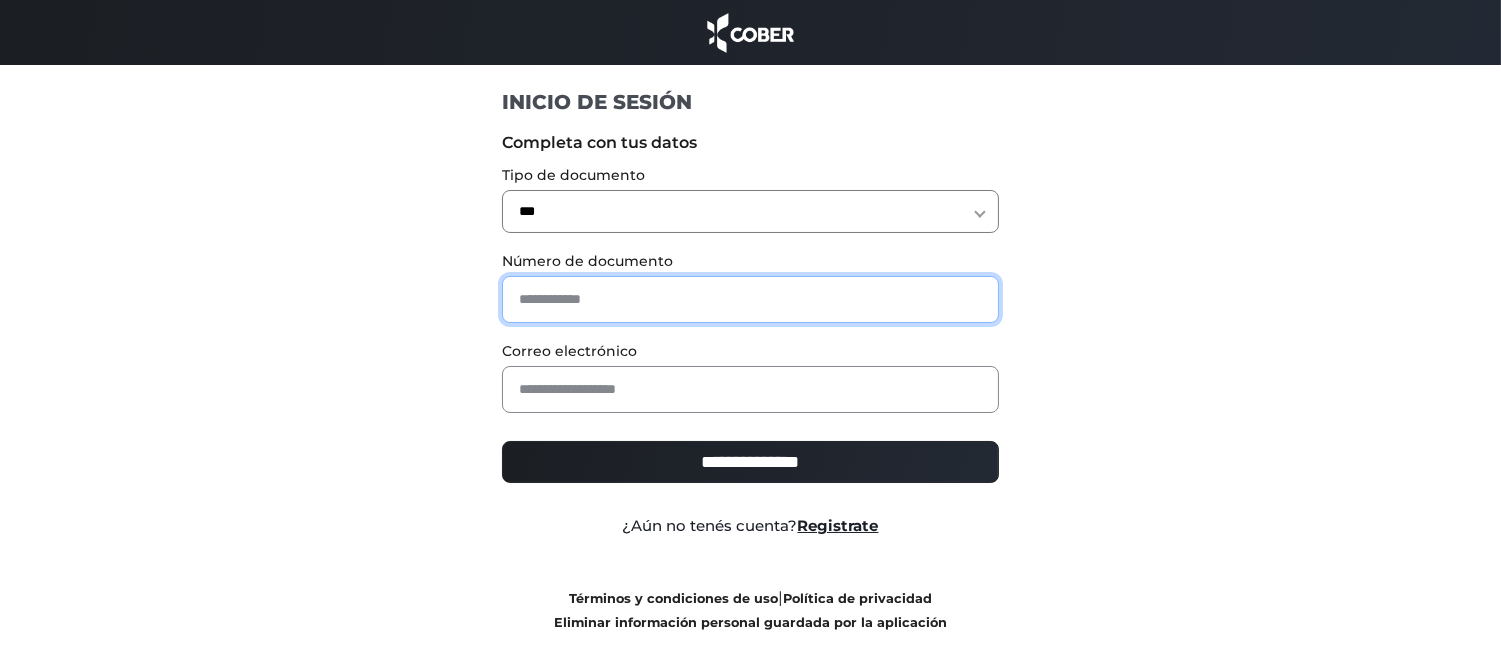 click at bounding box center [750, 299] 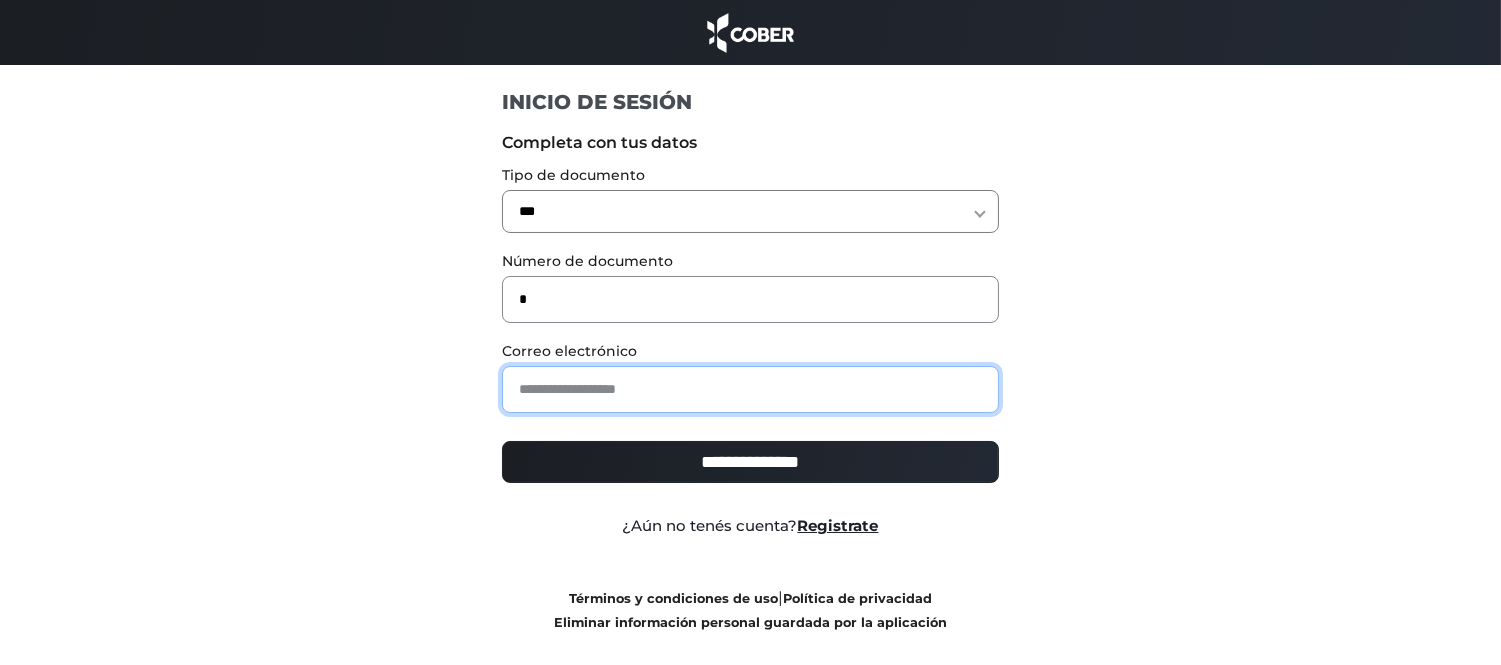drag, startPoint x: 604, startPoint y: 372, endPoint x: 628, endPoint y: 406, distance: 41.617306 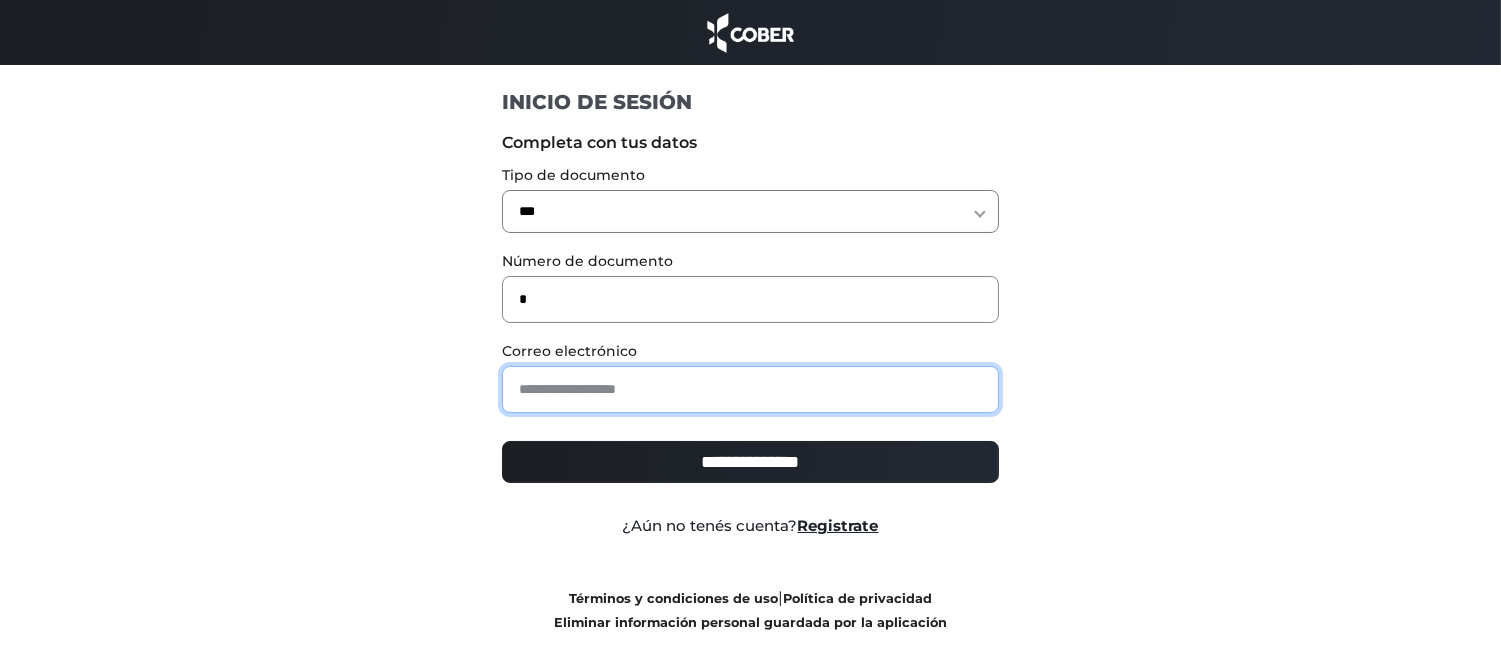 click at bounding box center (750, 389) 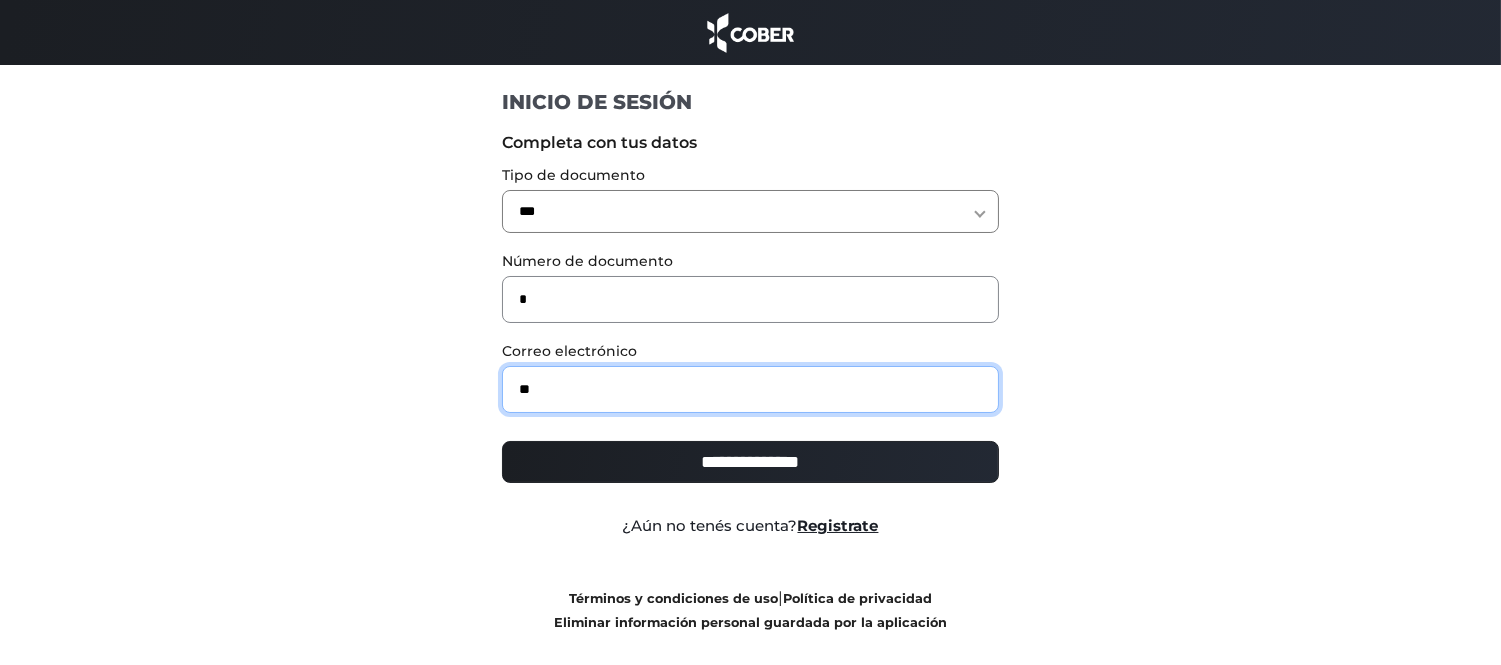 type on "**********" 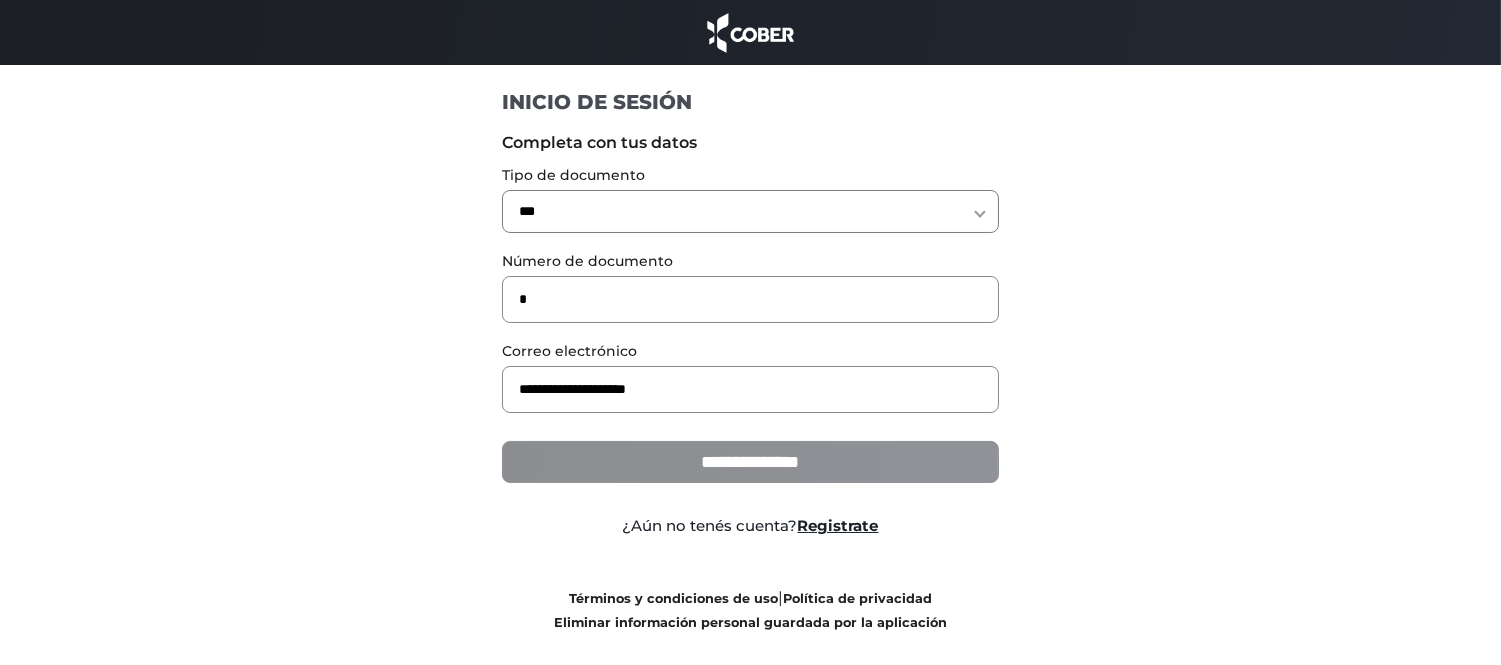 click on "**********" at bounding box center (750, 462) 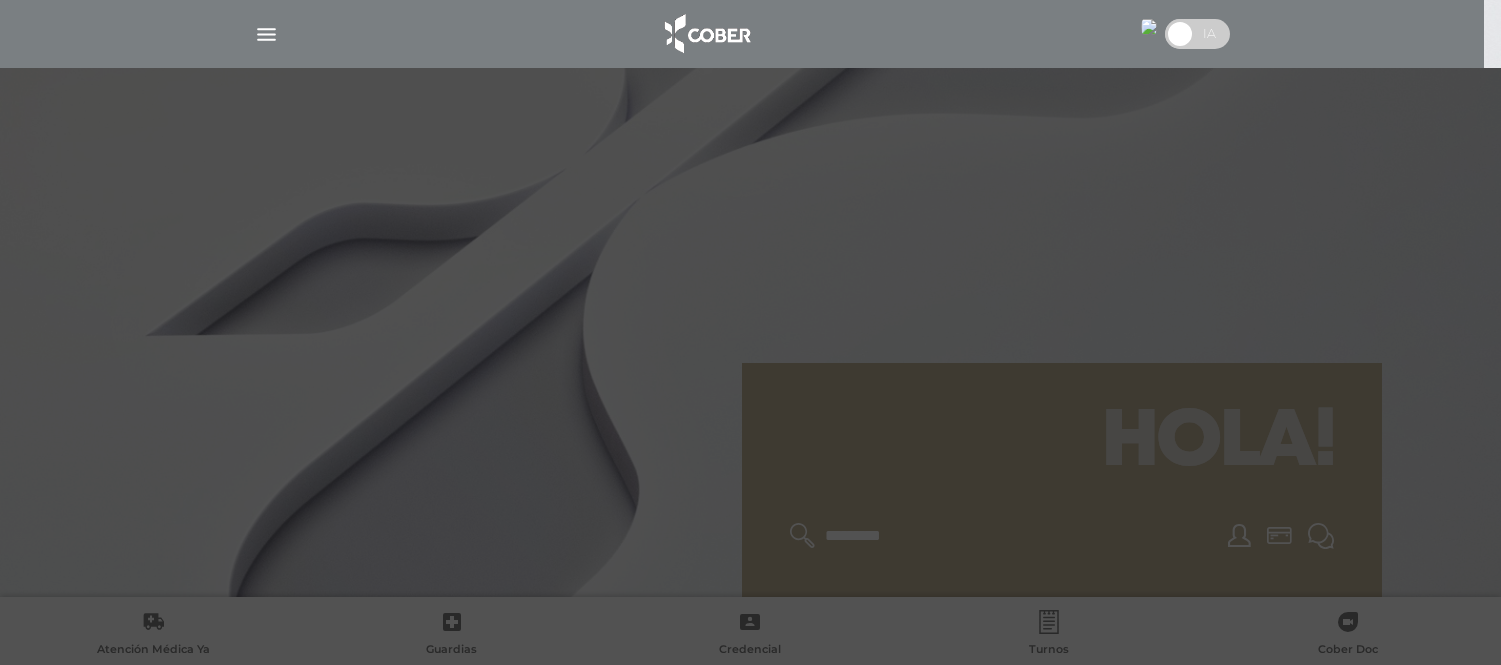 scroll, scrollTop: 0, scrollLeft: 0, axis: both 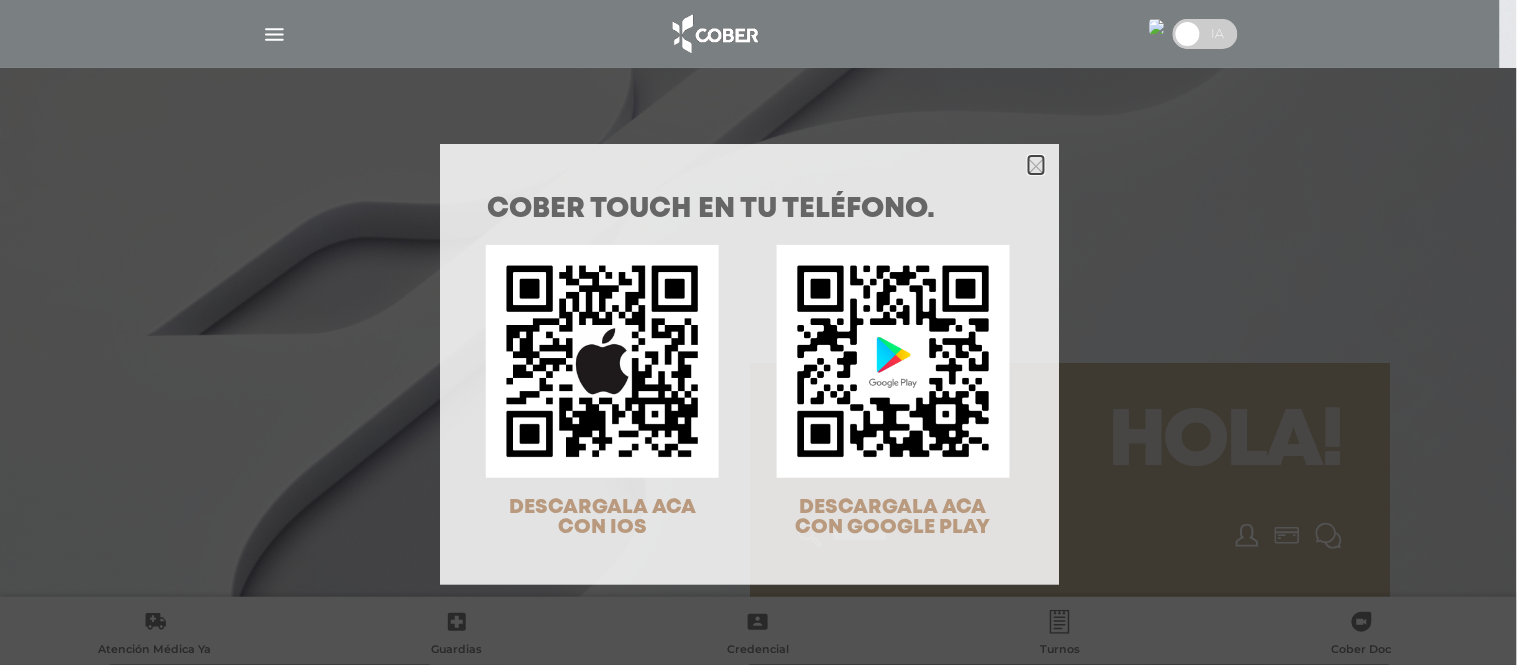 click at bounding box center [1036, 165] 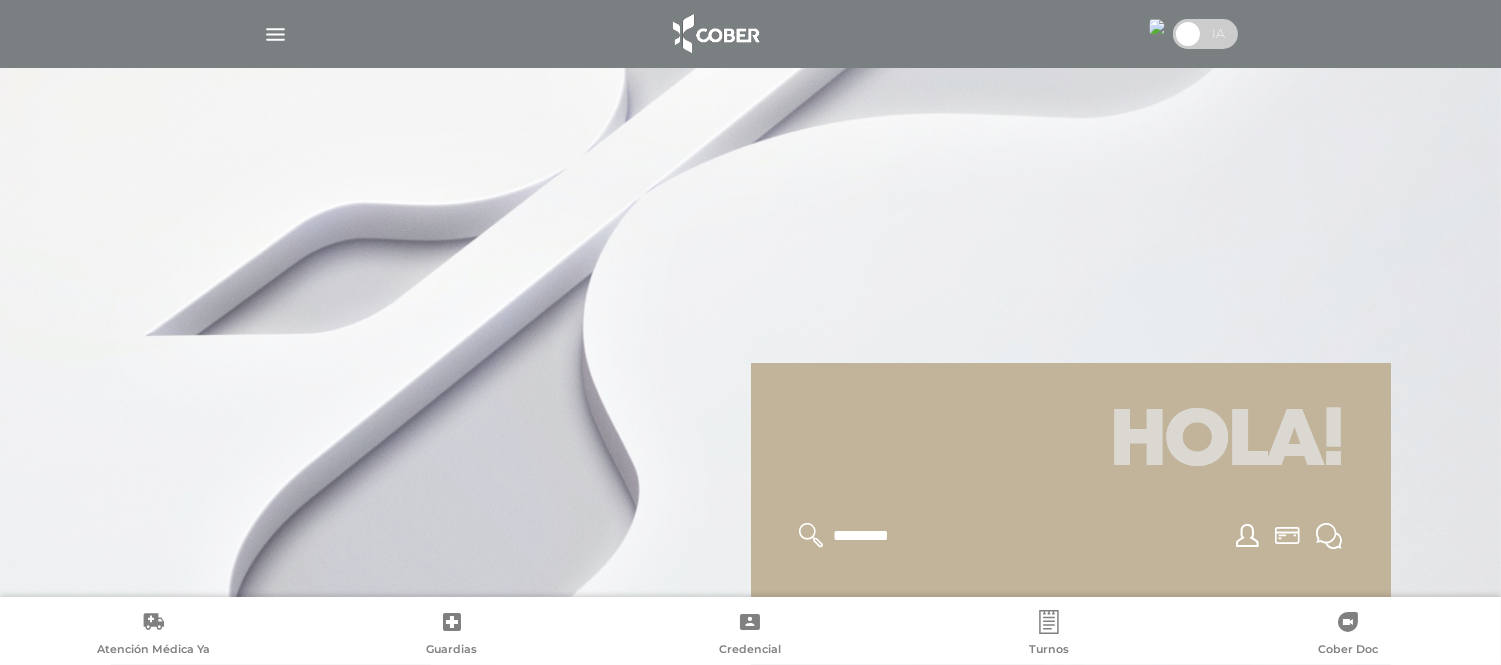 click at bounding box center (750, 332) 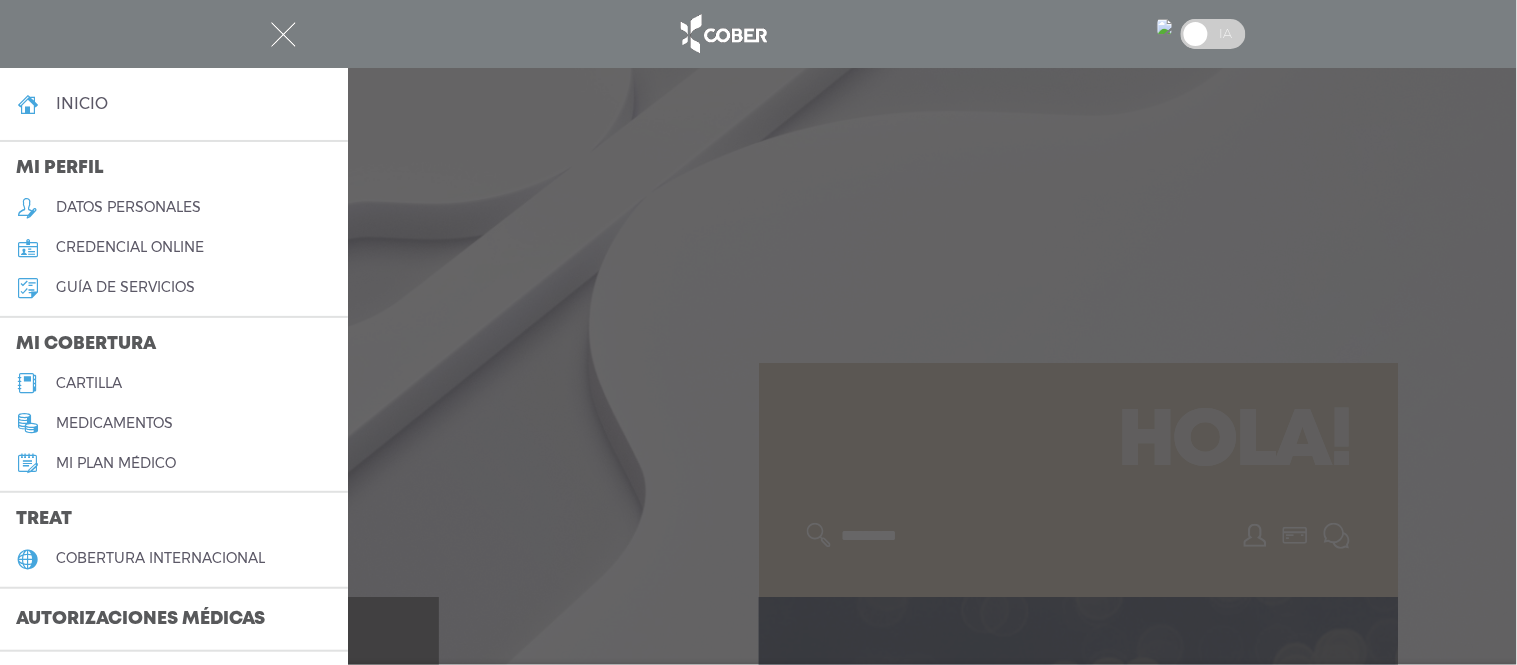 type 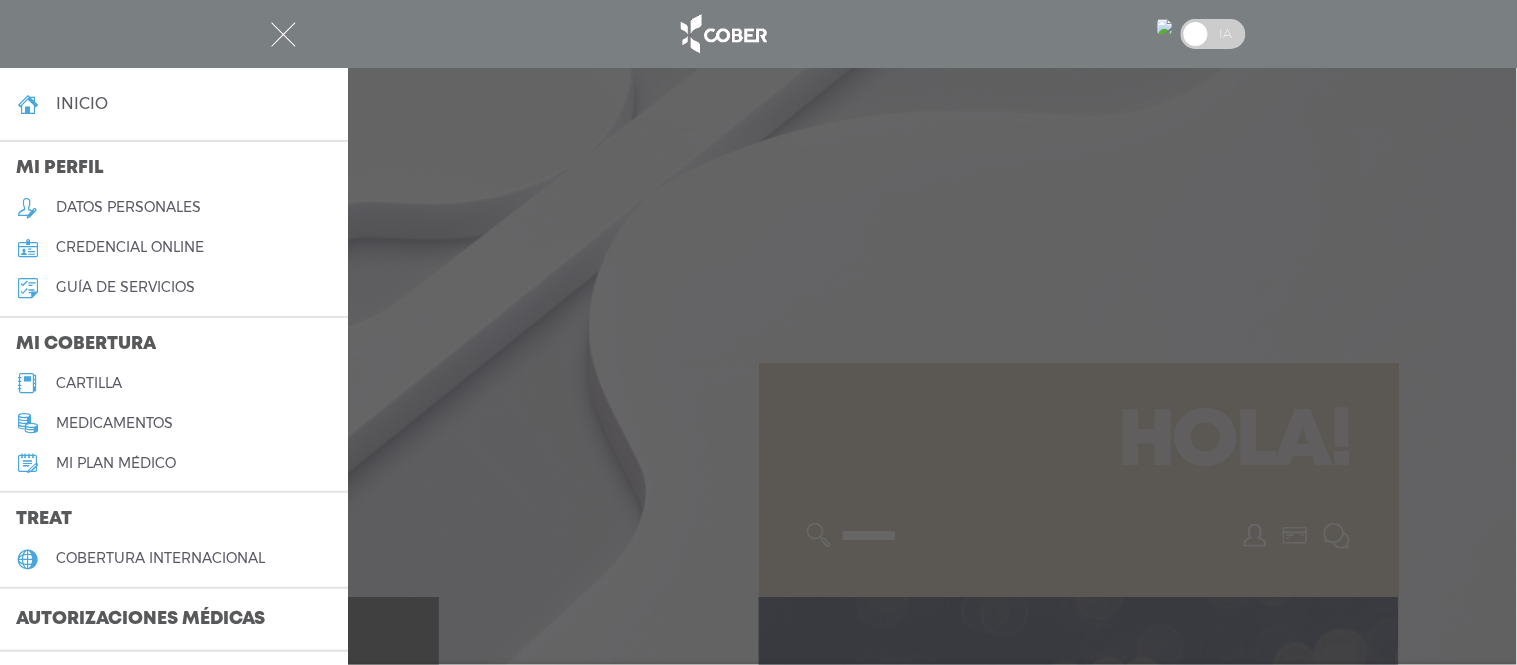 click on "datos personales" at bounding box center (128, 207) 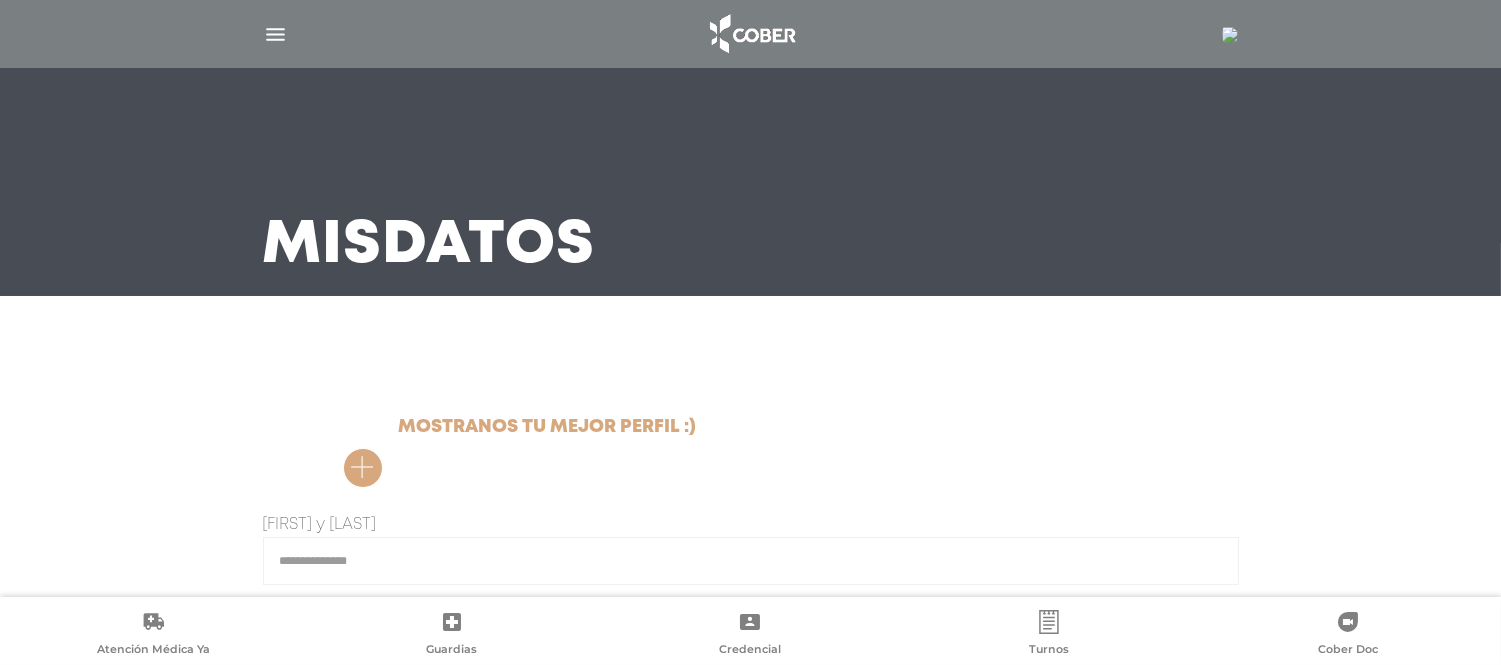 scroll, scrollTop: 0, scrollLeft: 0, axis: both 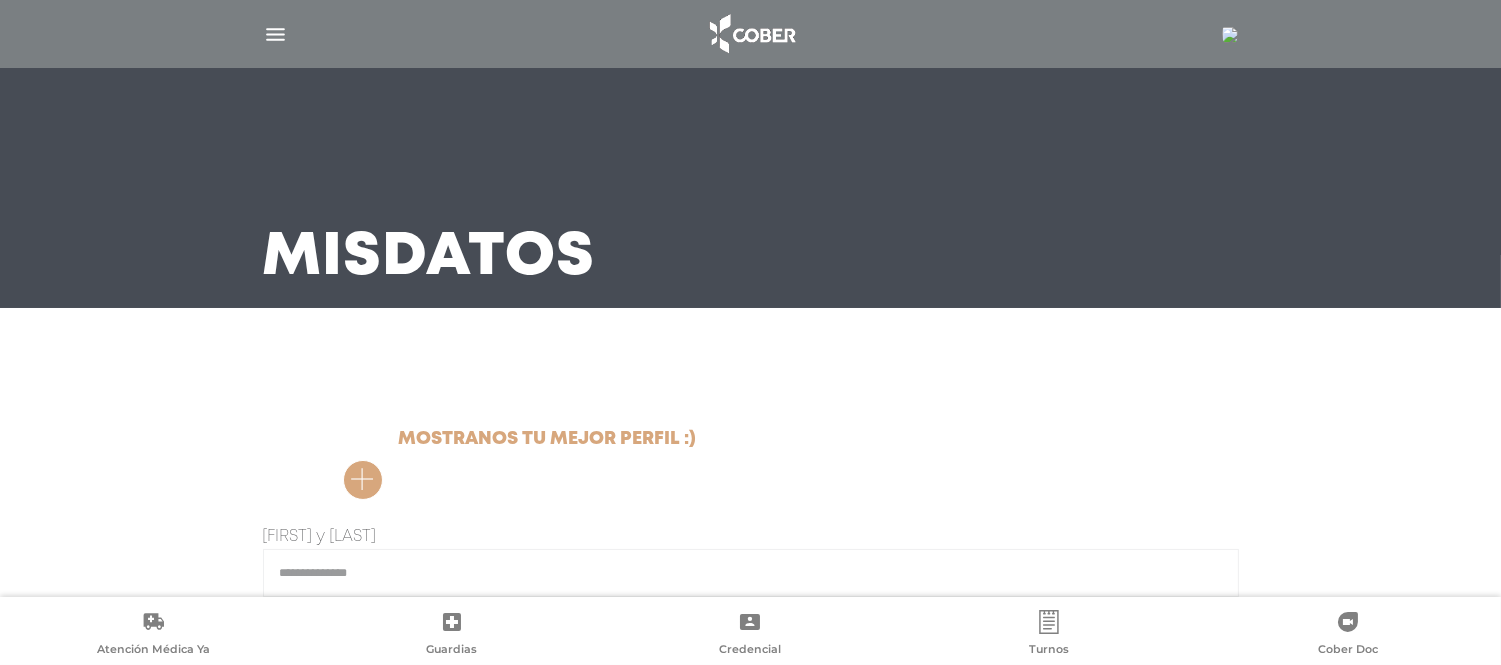 click at bounding box center [275, 34] 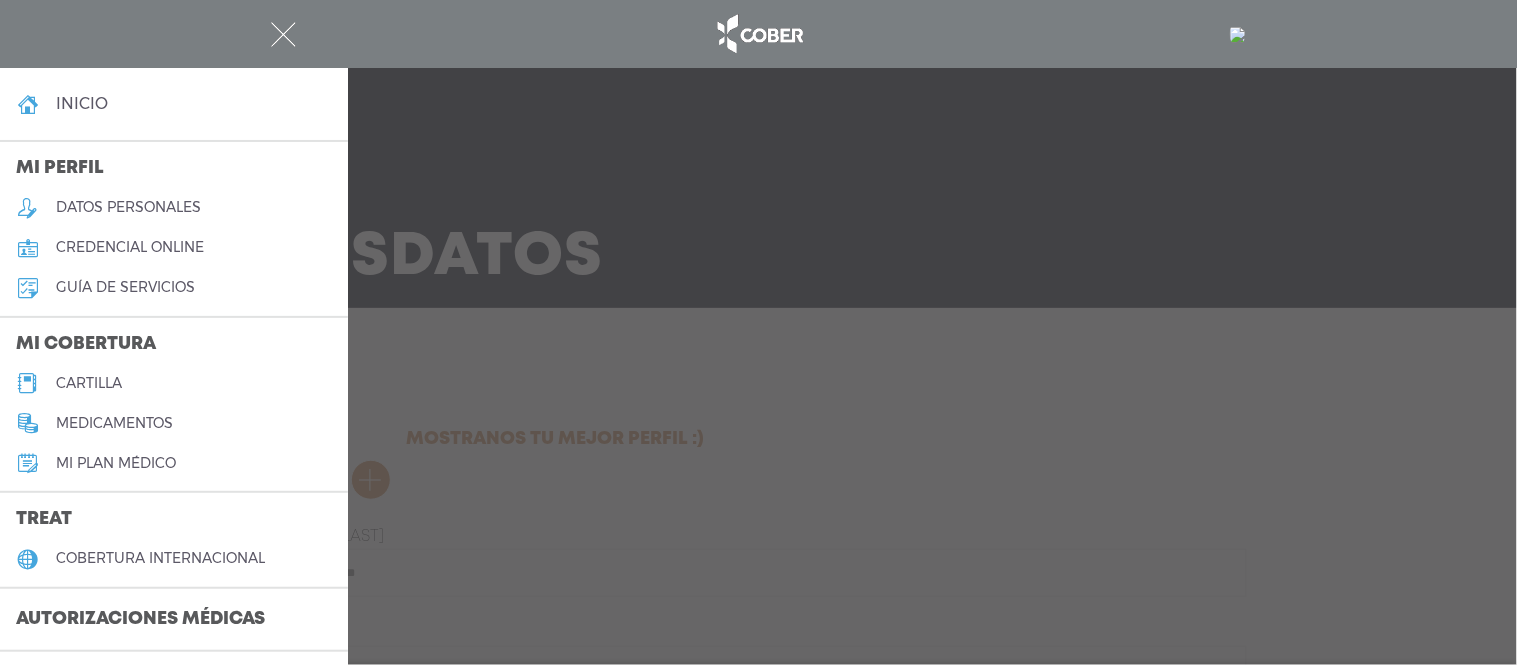 click on "credencial online" at bounding box center [174, 248] 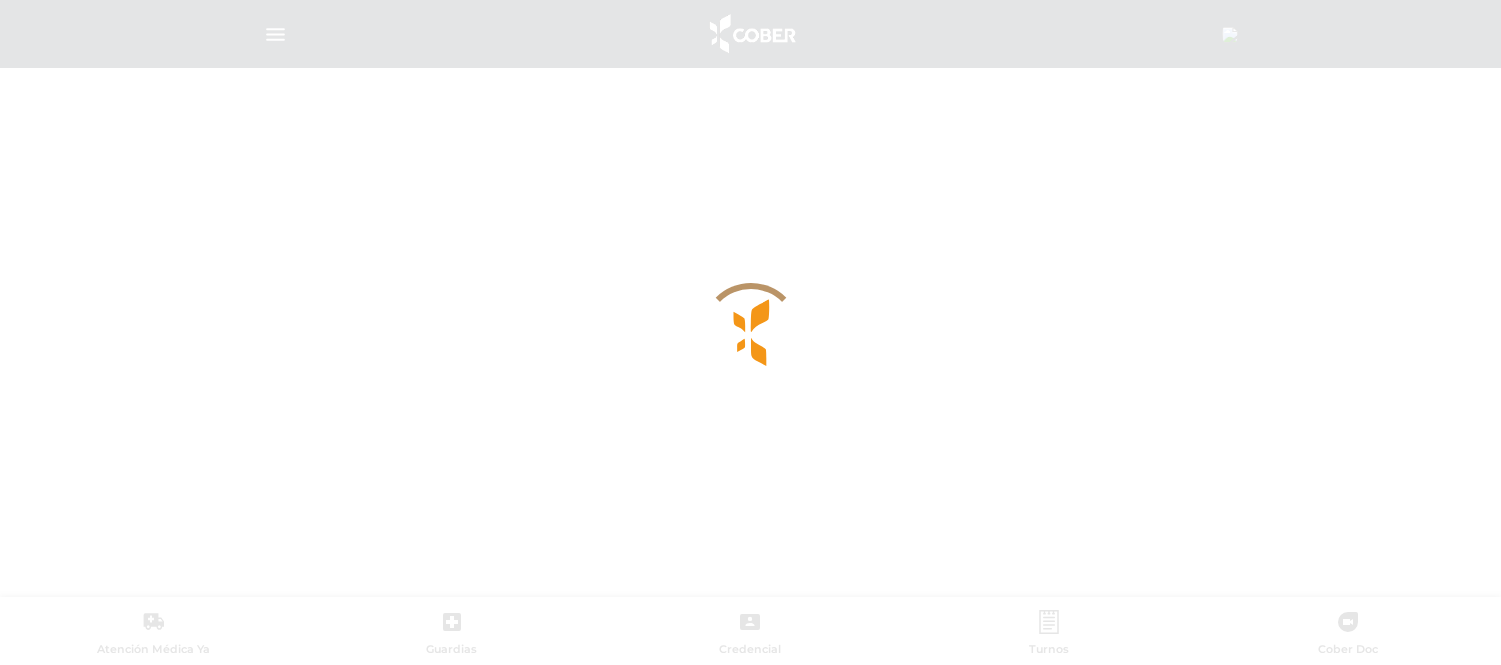 scroll, scrollTop: 0, scrollLeft: 0, axis: both 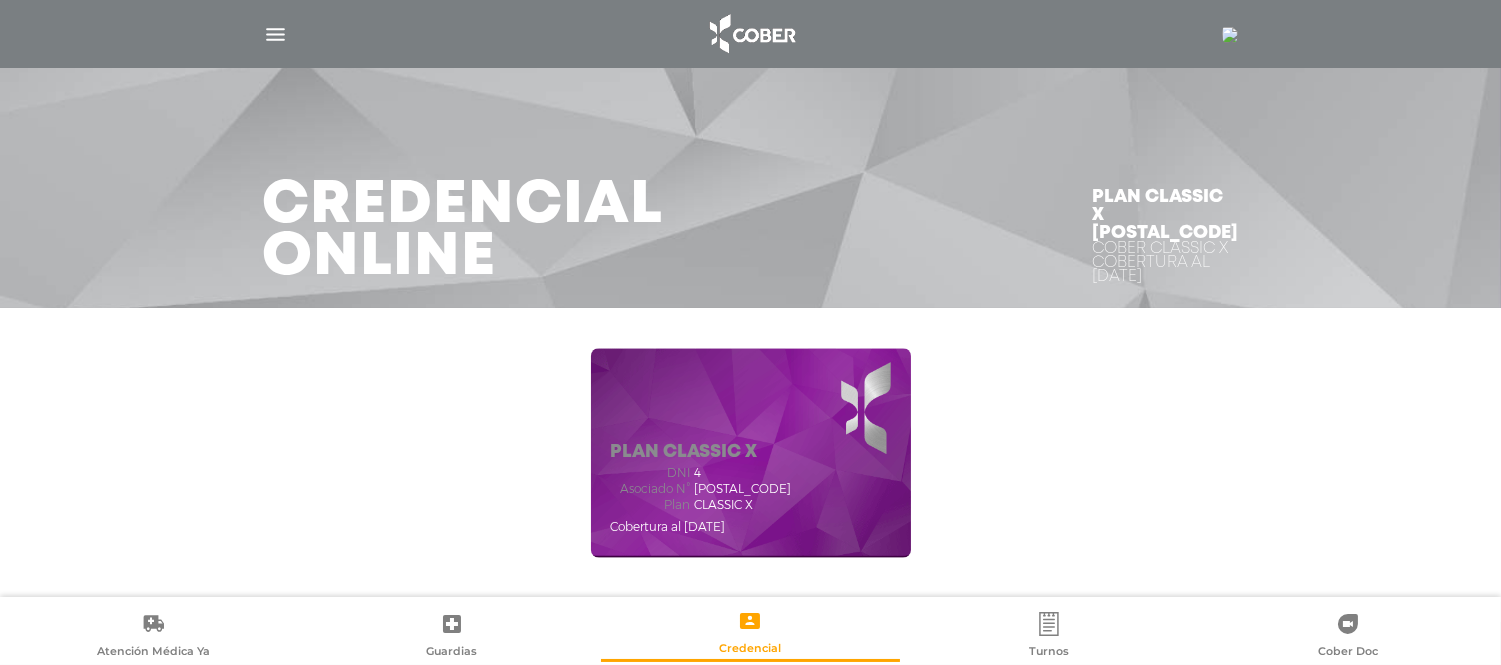 click at bounding box center (275, 34) 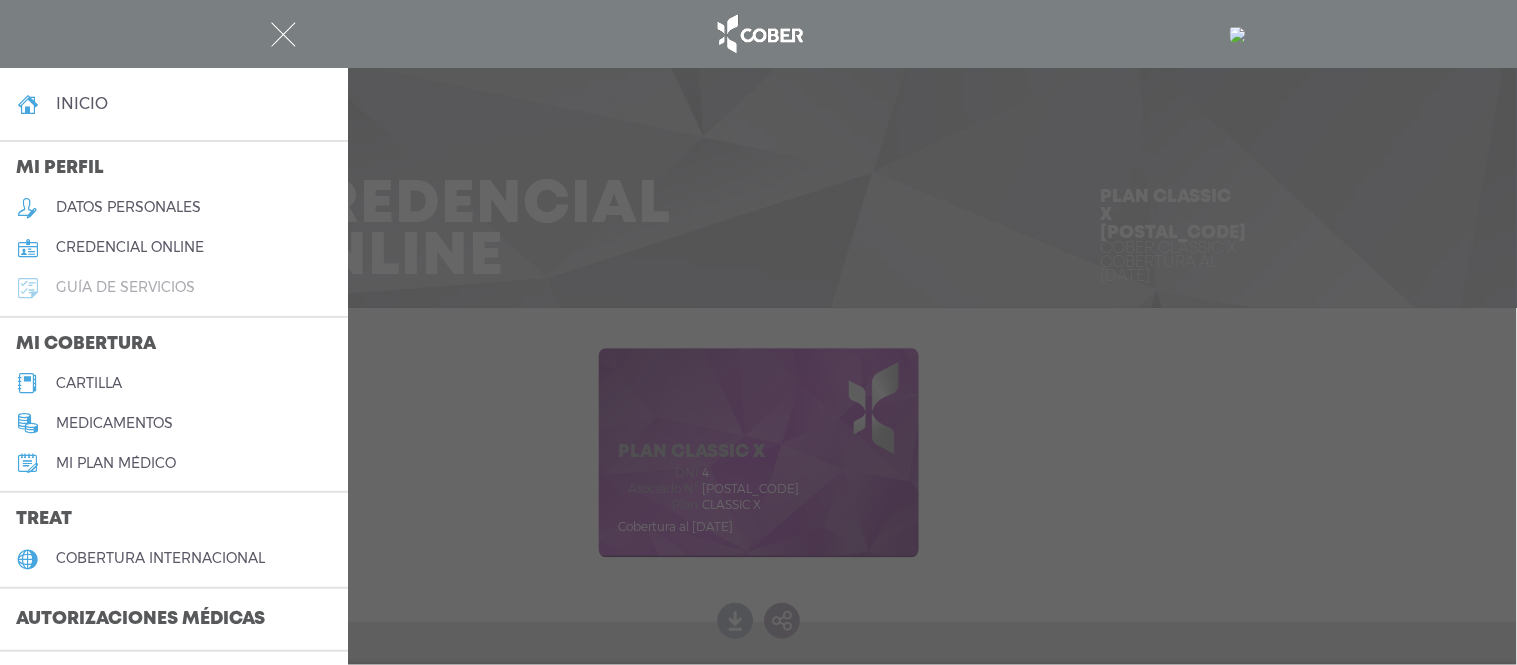 click on "guía de servicios" at bounding box center (174, 288) 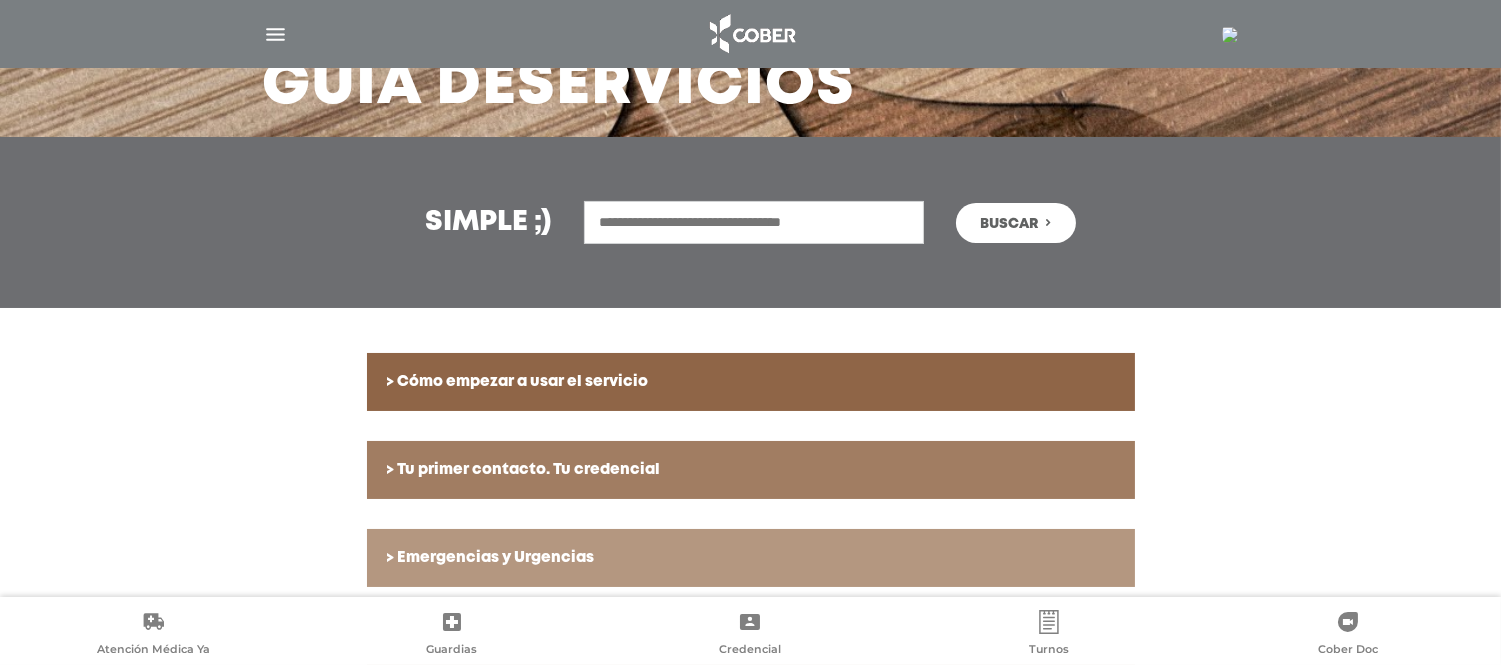 scroll, scrollTop: 157, scrollLeft: 0, axis: vertical 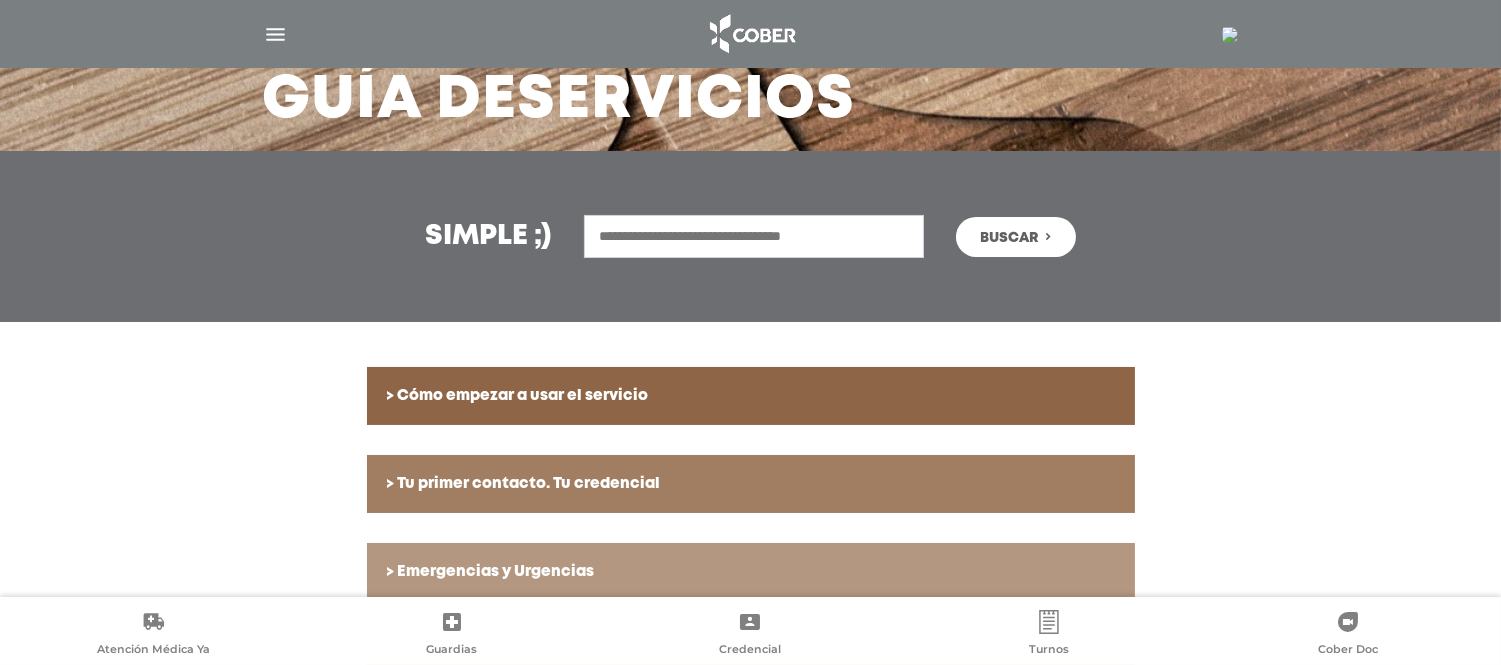 click on "> Cómo empezar a usar el servicio" at bounding box center (751, 396) 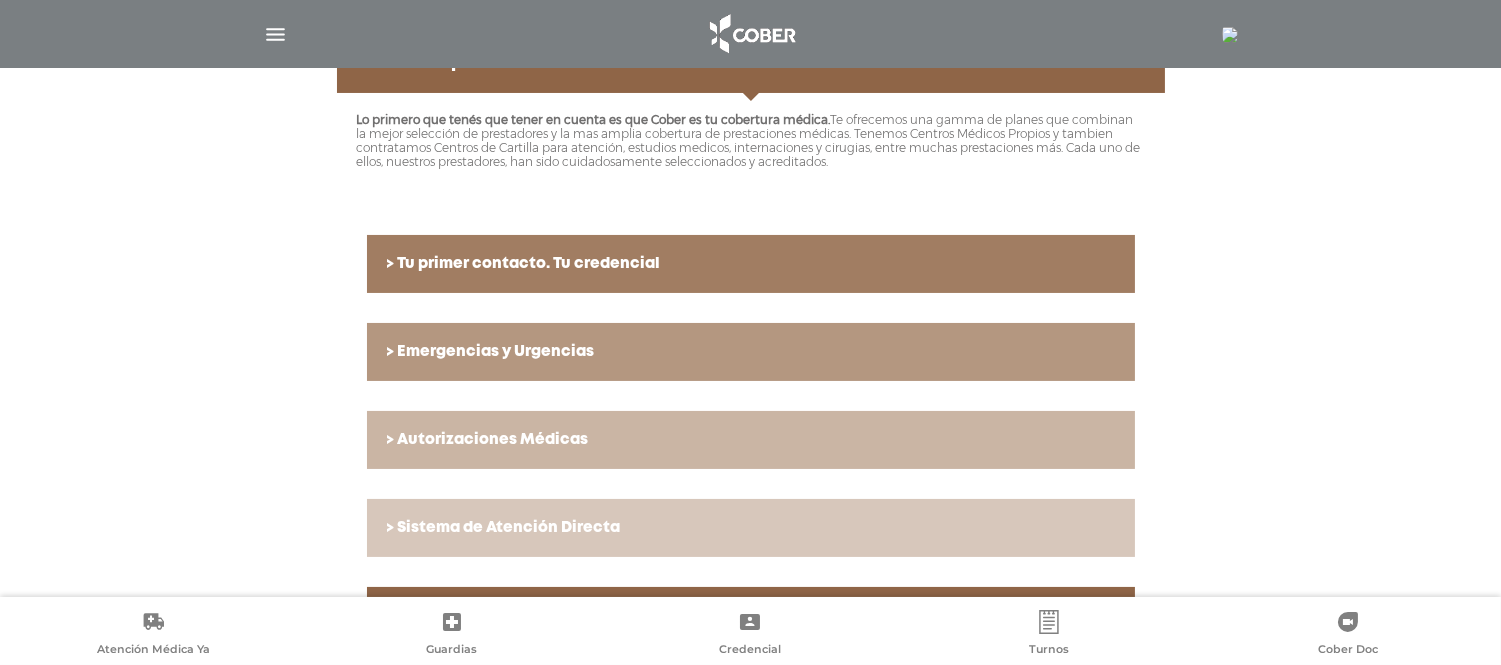 scroll, scrollTop: 380, scrollLeft: 0, axis: vertical 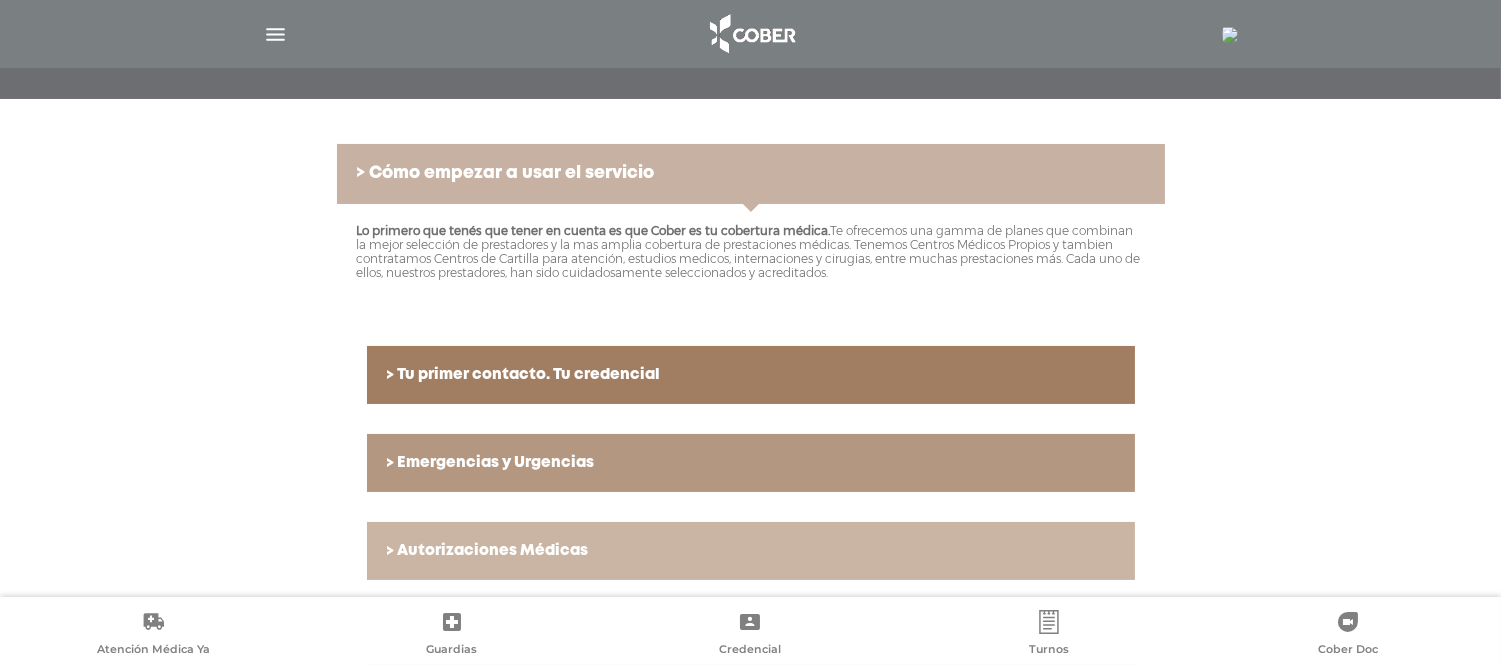 click on "> Cómo empezar a usar el servicio" at bounding box center (751, 174) 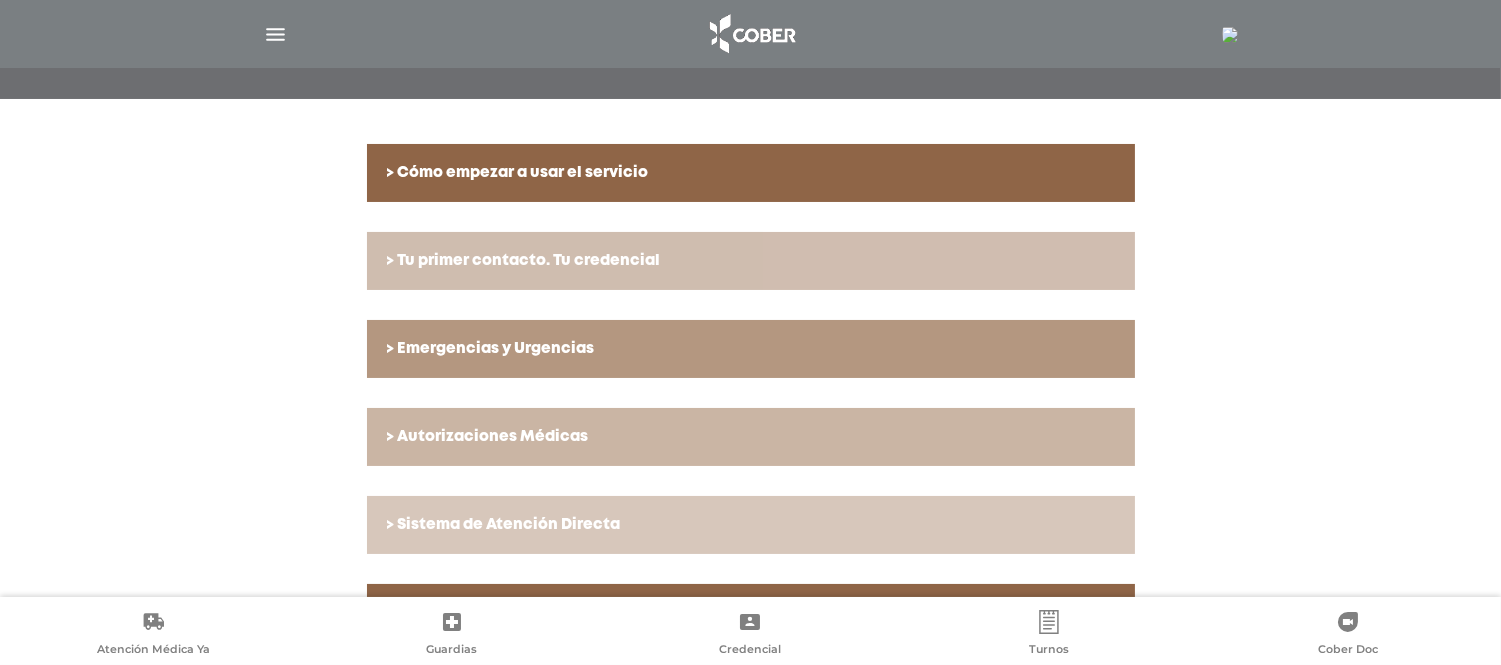 click on "> Tu primer contacto. Tu credencial" at bounding box center (751, 261) 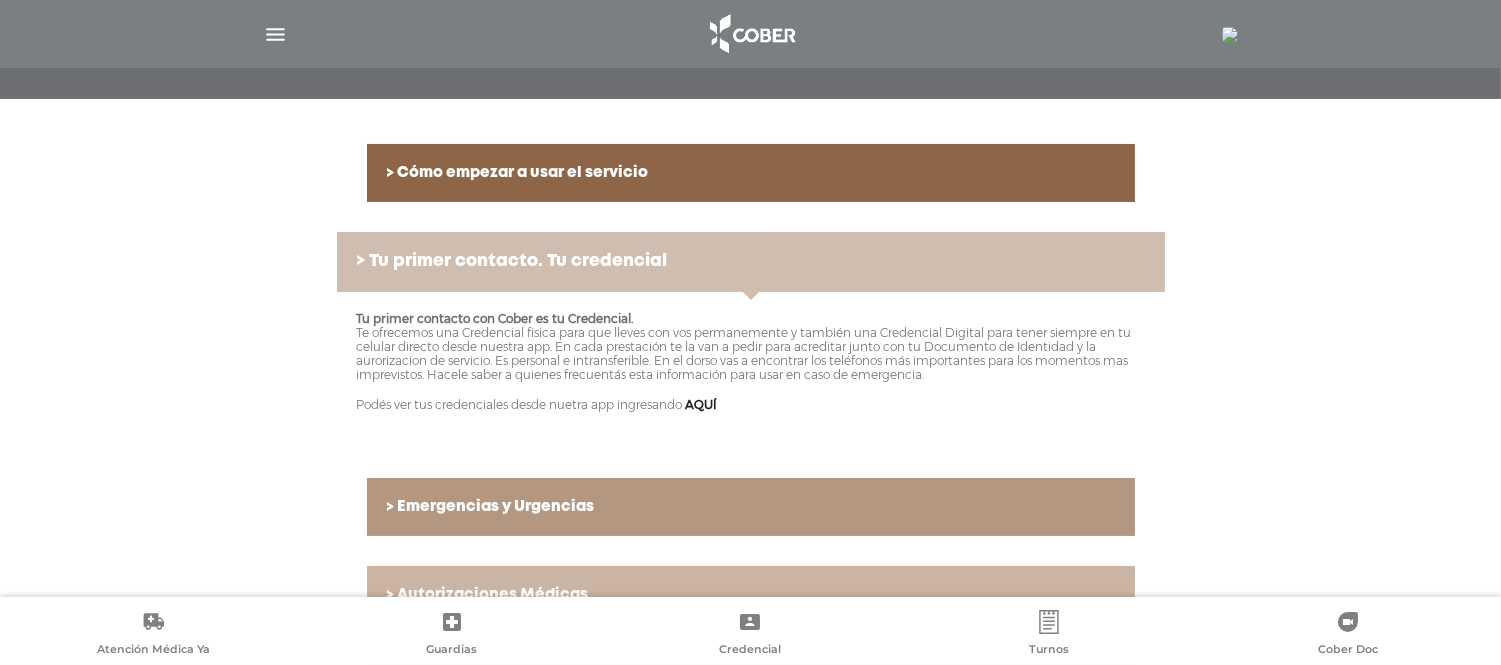 click on "> Tu primer contacto. Tu credencial" at bounding box center [751, 262] 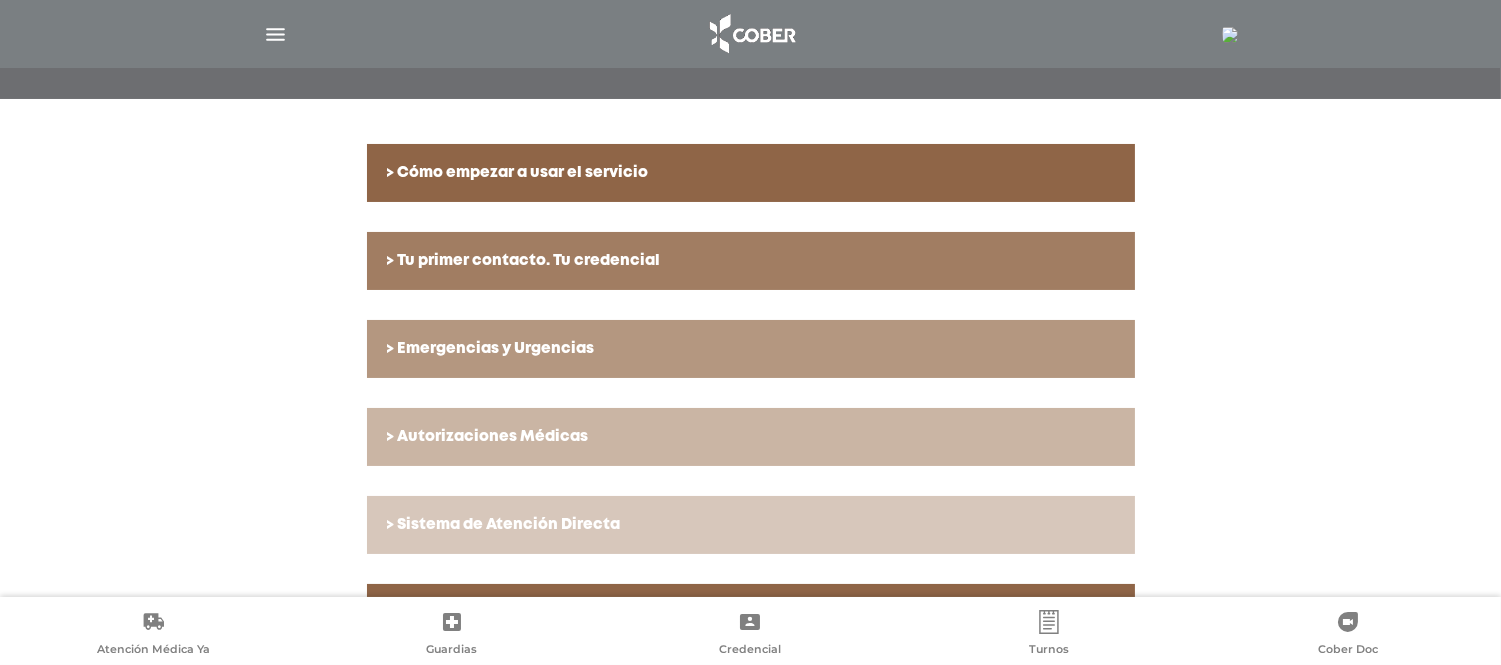 click on "> Emergencias y Urgencias" at bounding box center [751, 349] 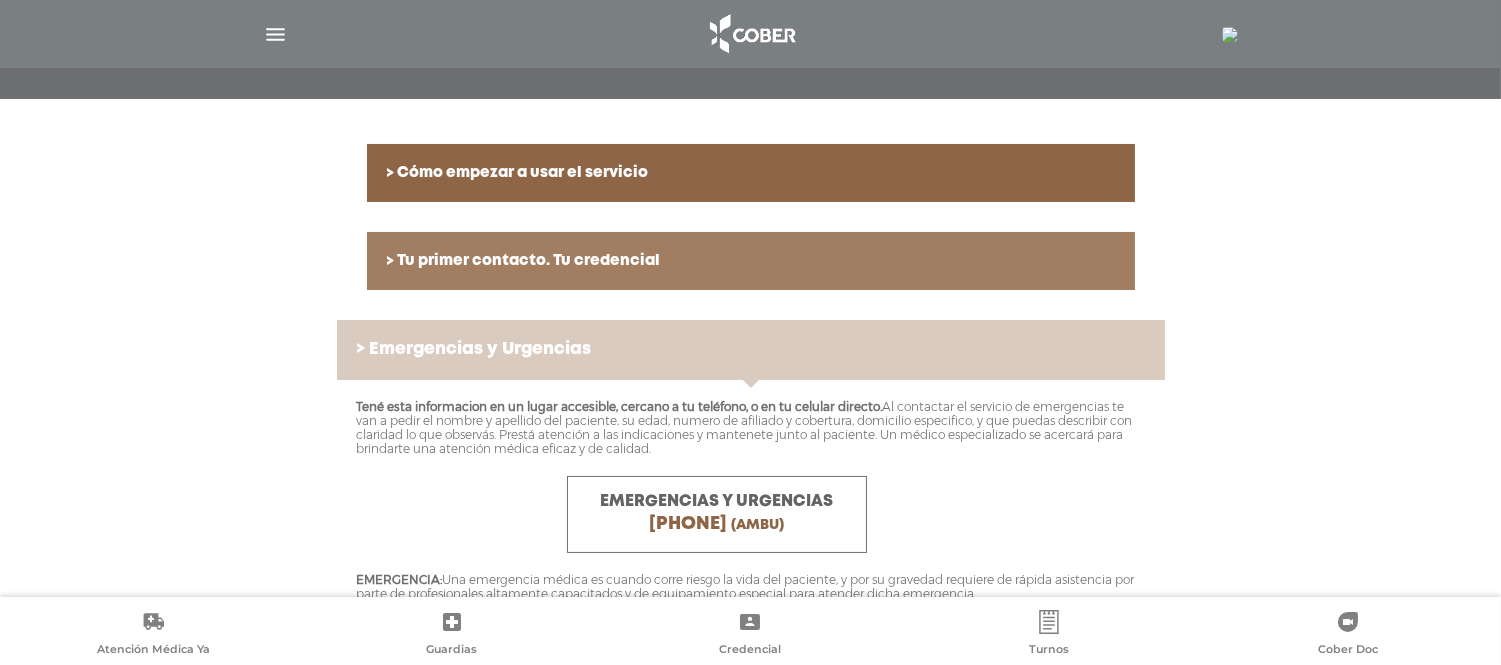 click on "> Emergencias y Urgencias" at bounding box center [751, 350] 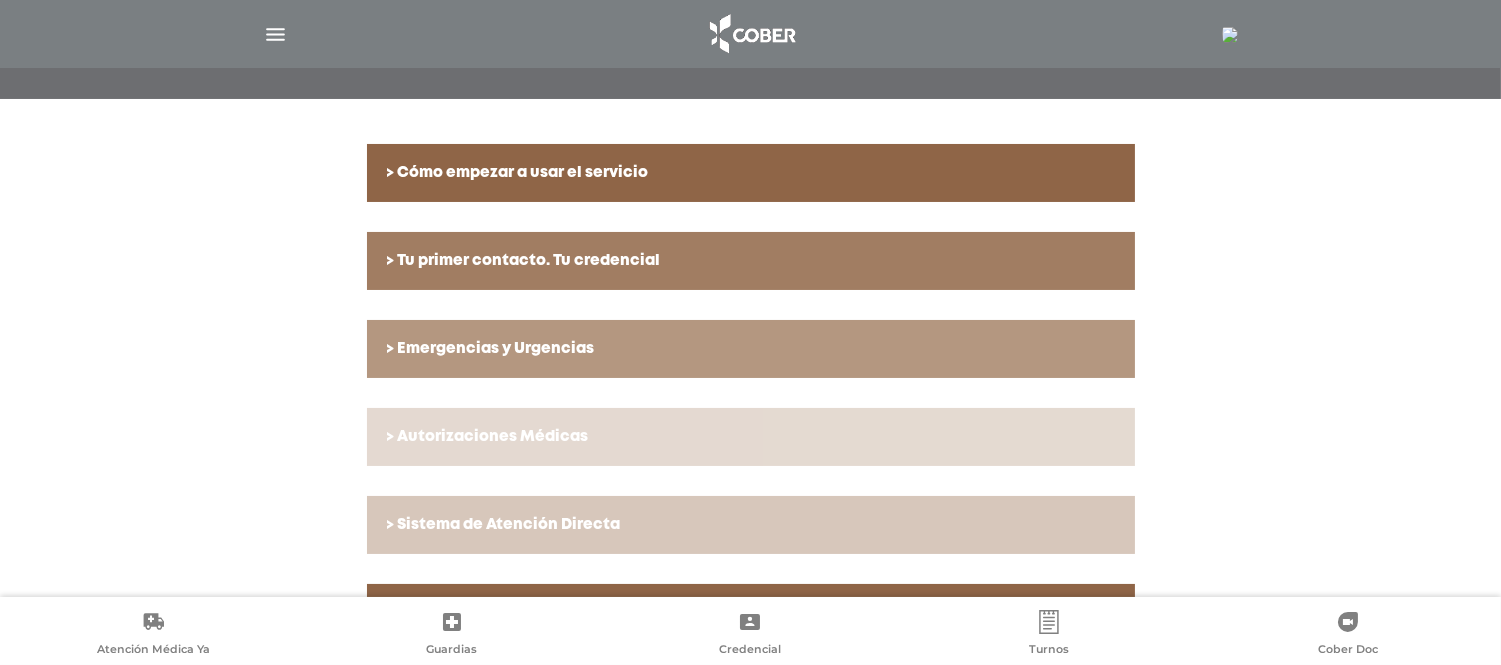click on "> Autorizaciones Médicas" at bounding box center (751, 437) 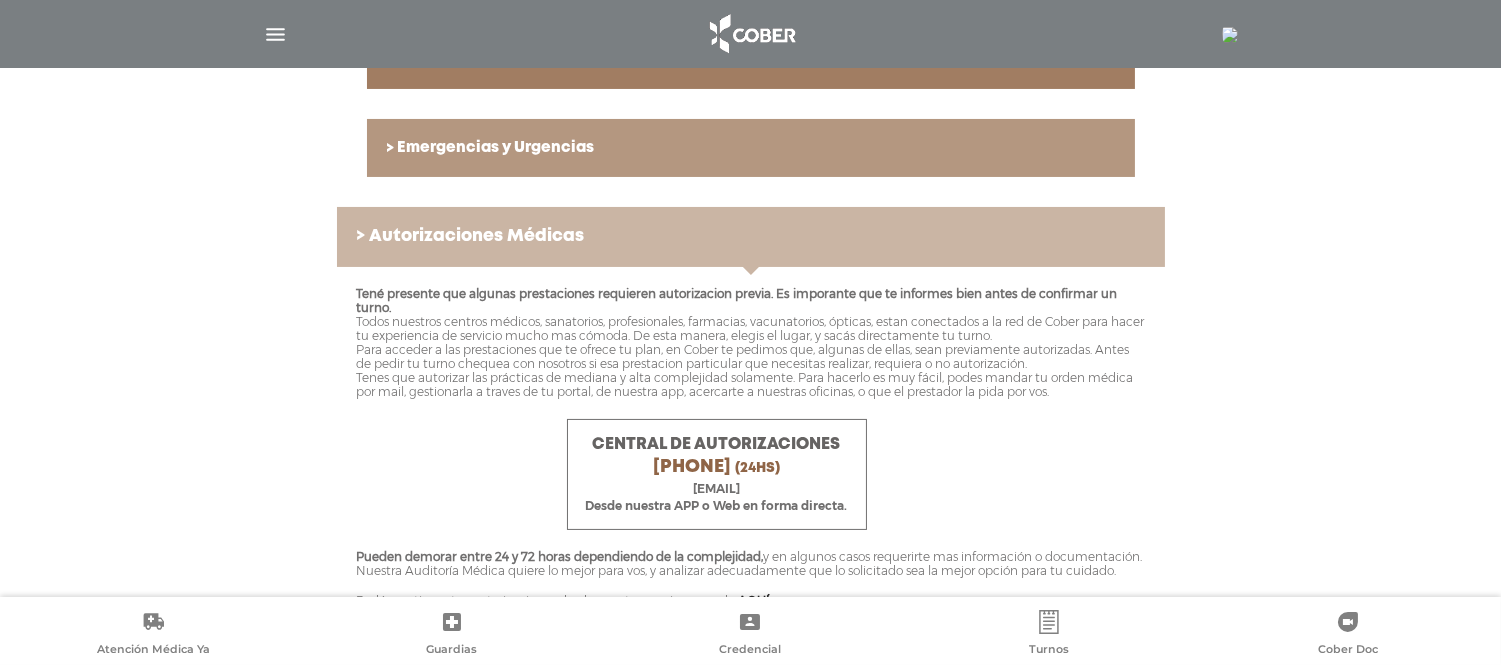scroll, scrollTop: 602, scrollLeft: 0, axis: vertical 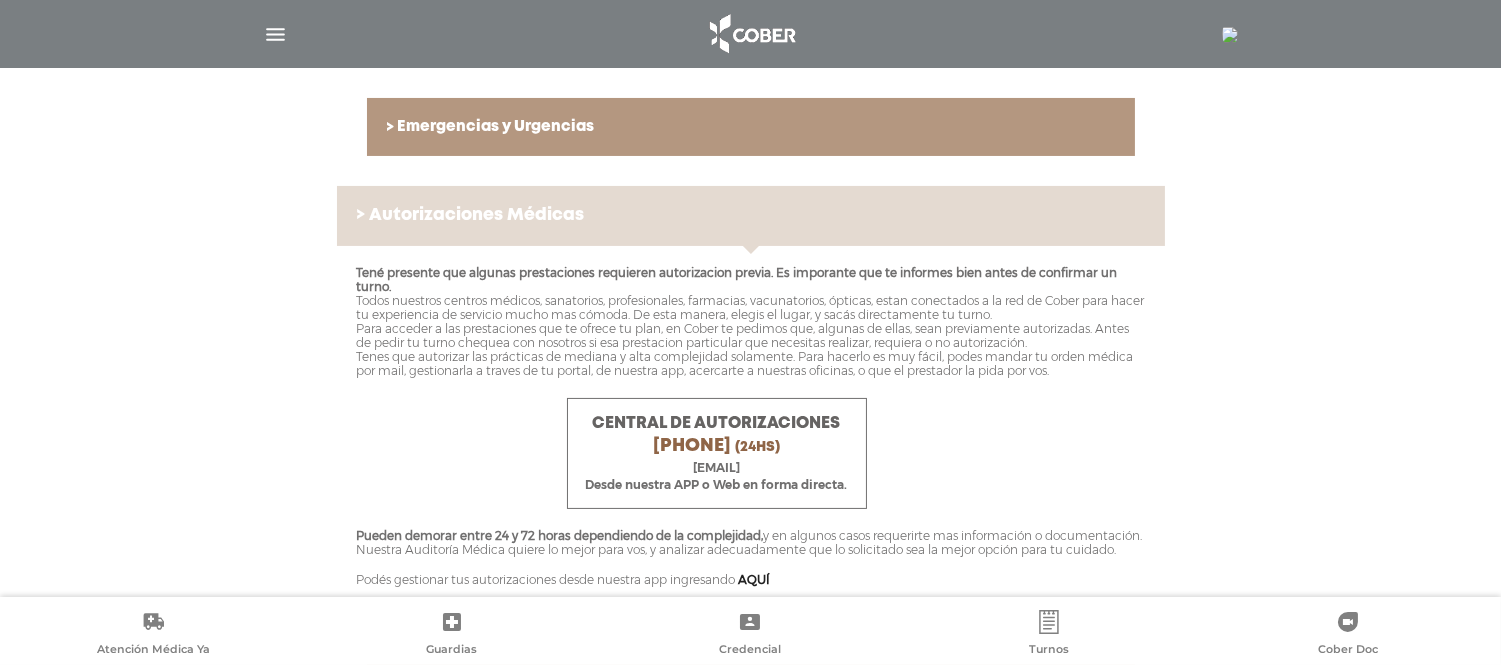 click on "> Autorizaciones Médicas" at bounding box center (751, 216) 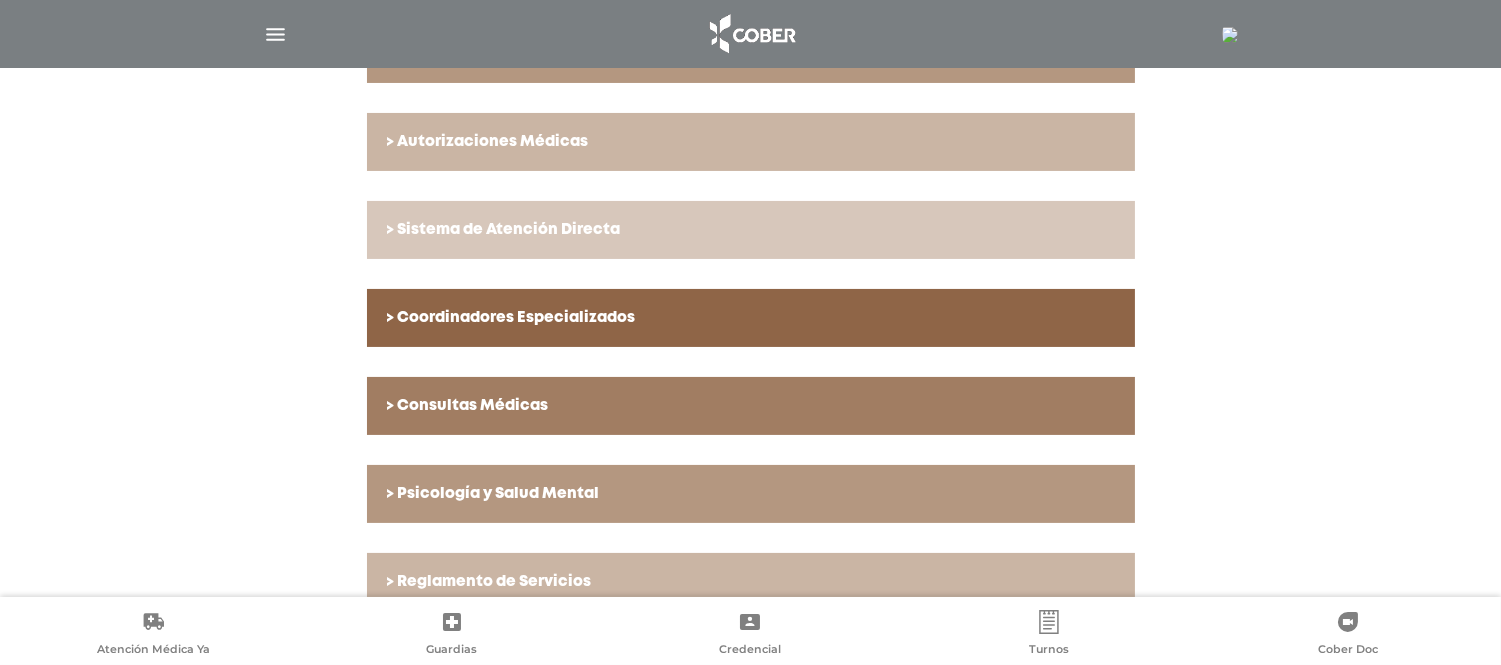 scroll, scrollTop: 713, scrollLeft: 0, axis: vertical 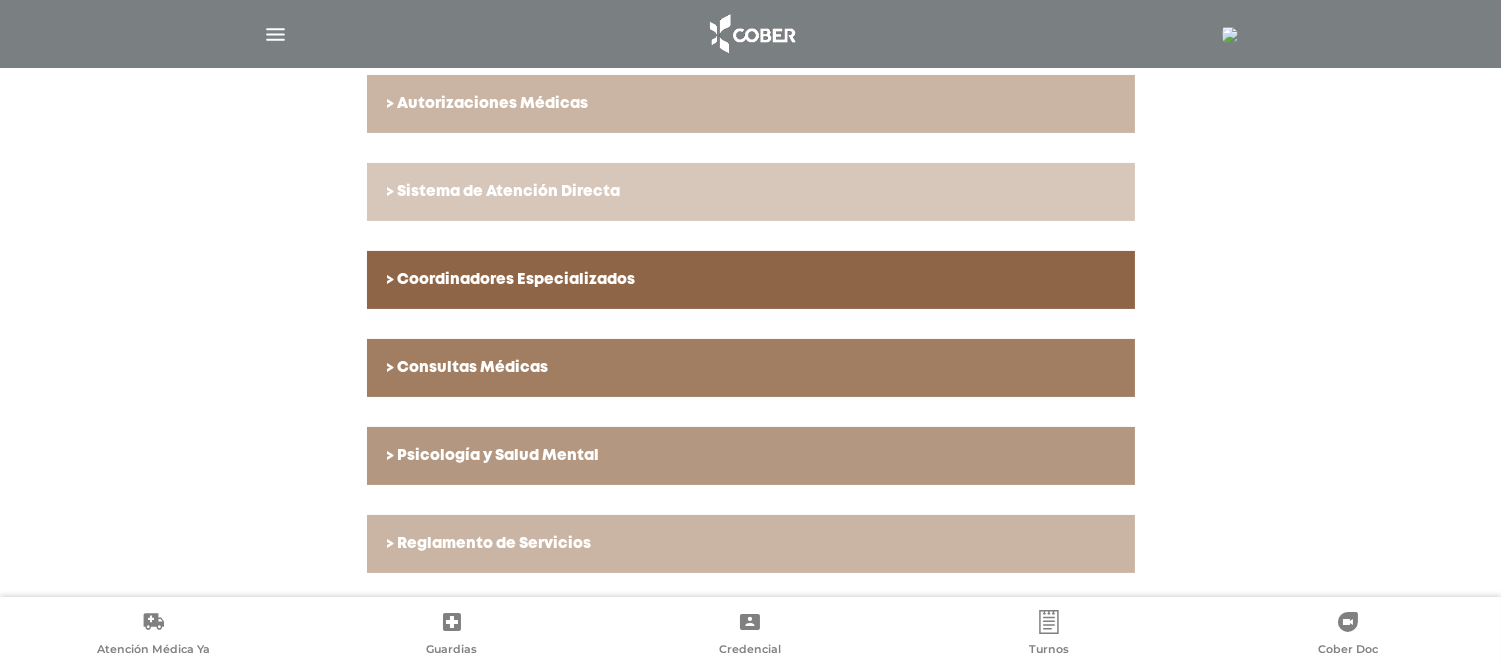 click on "> Sistema de Atención Directa" at bounding box center (751, 192) 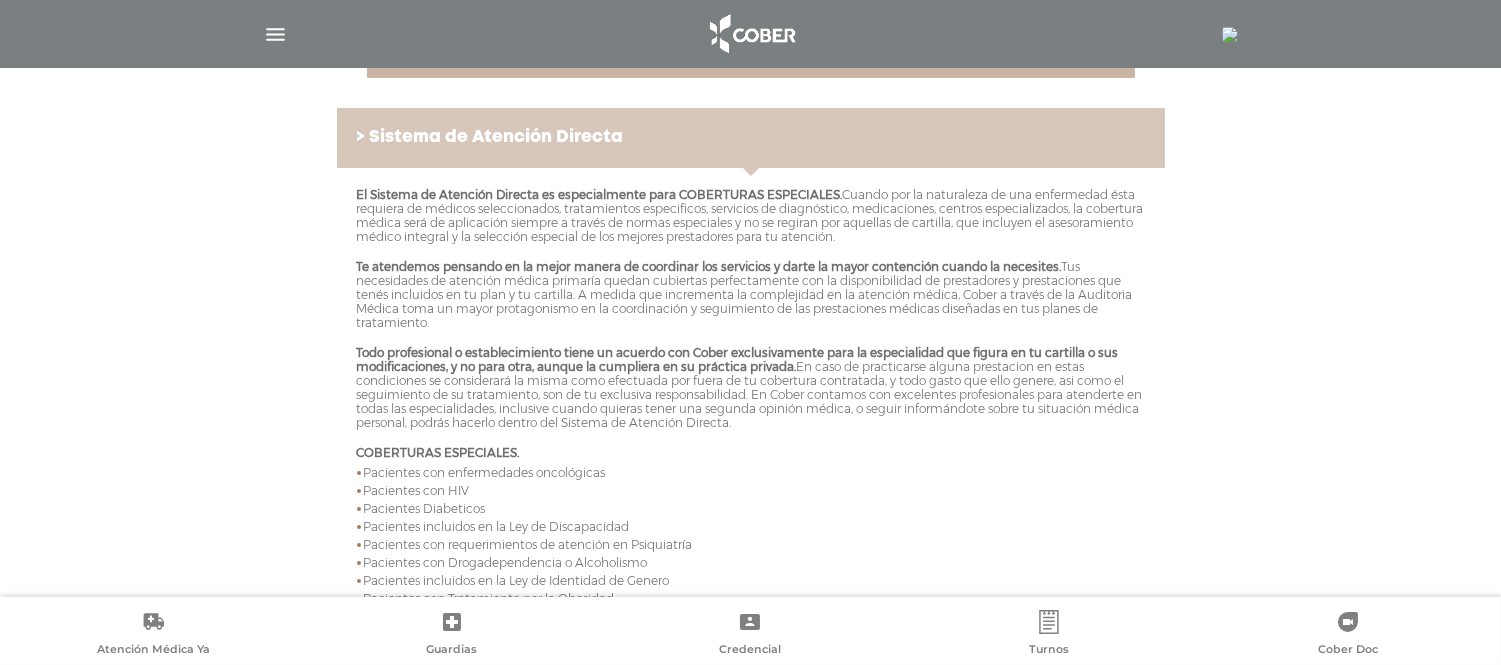 scroll, scrollTop: 713, scrollLeft: 0, axis: vertical 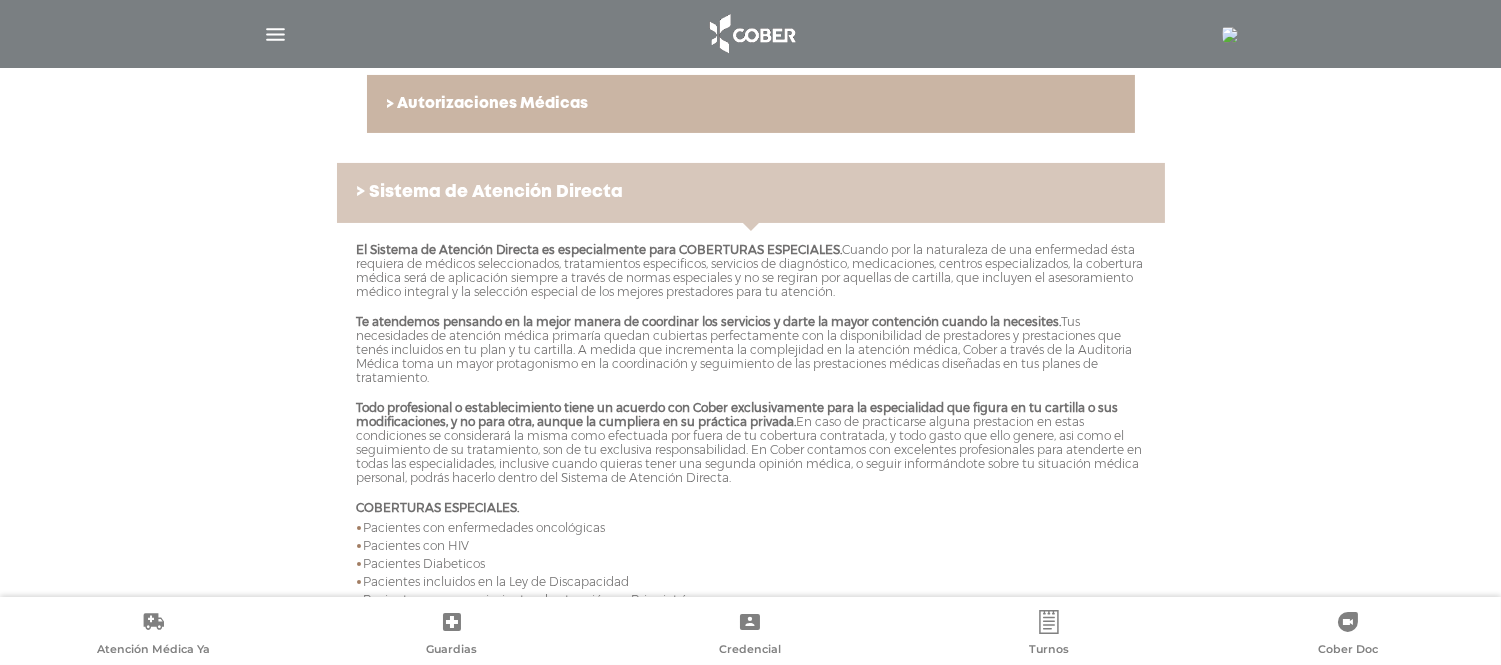 drag, startPoint x: 435, startPoint y: 182, endPoint x: 444, endPoint y: 200, distance: 20.12461 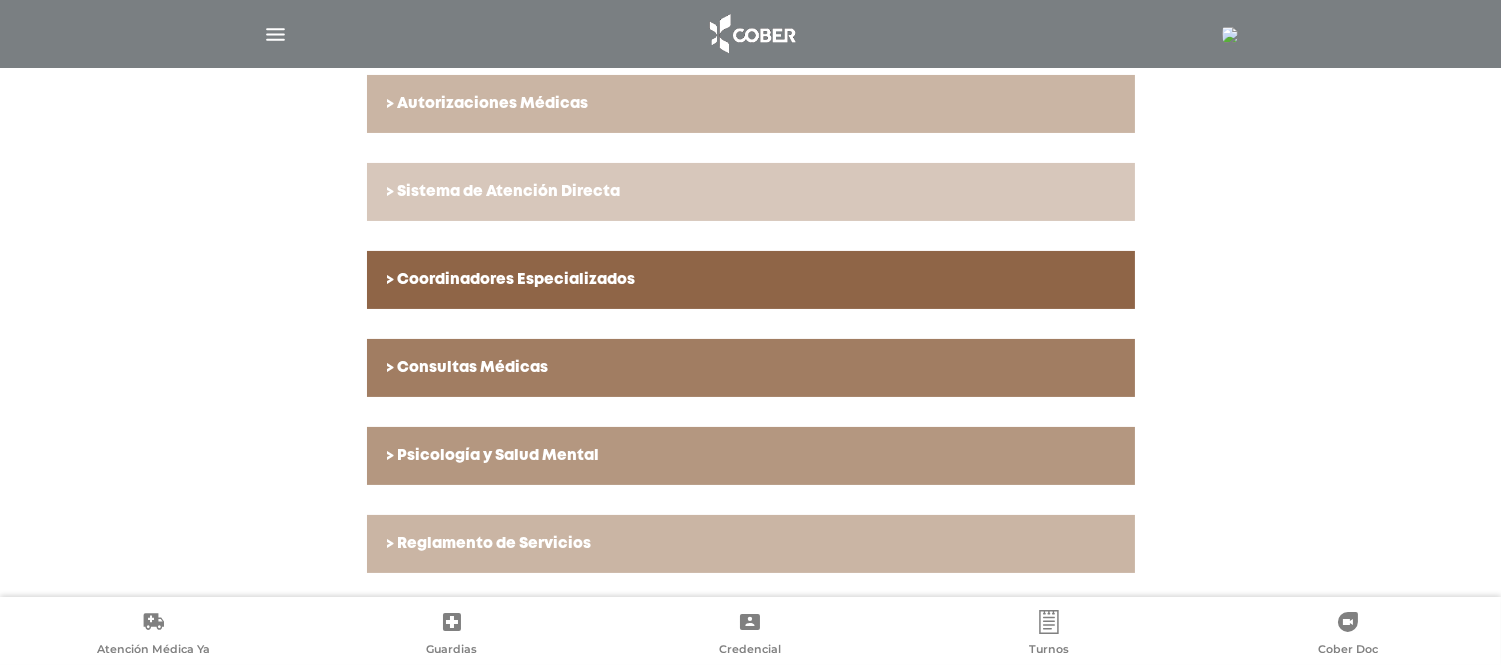 click on "> Coordinadores Especializados" at bounding box center [751, 280] 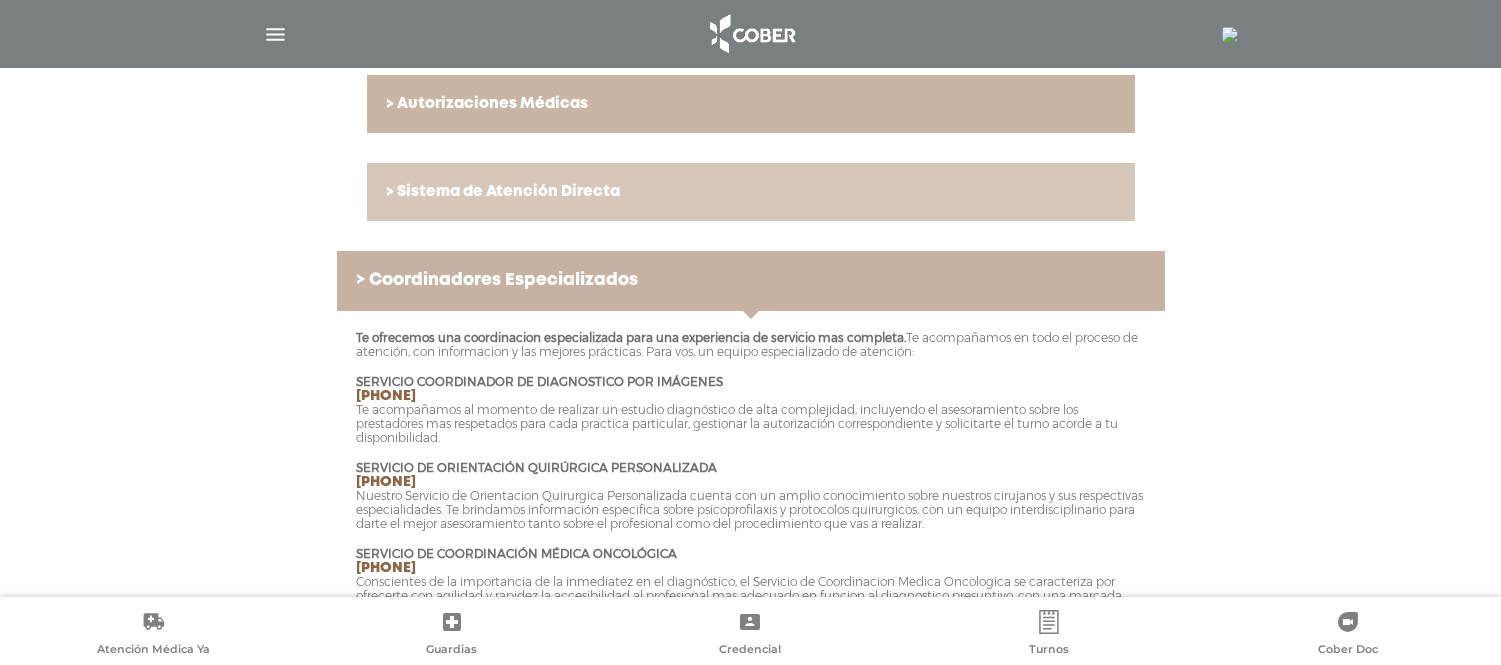 click on "> Coordinadores Especializados" at bounding box center [751, 281] 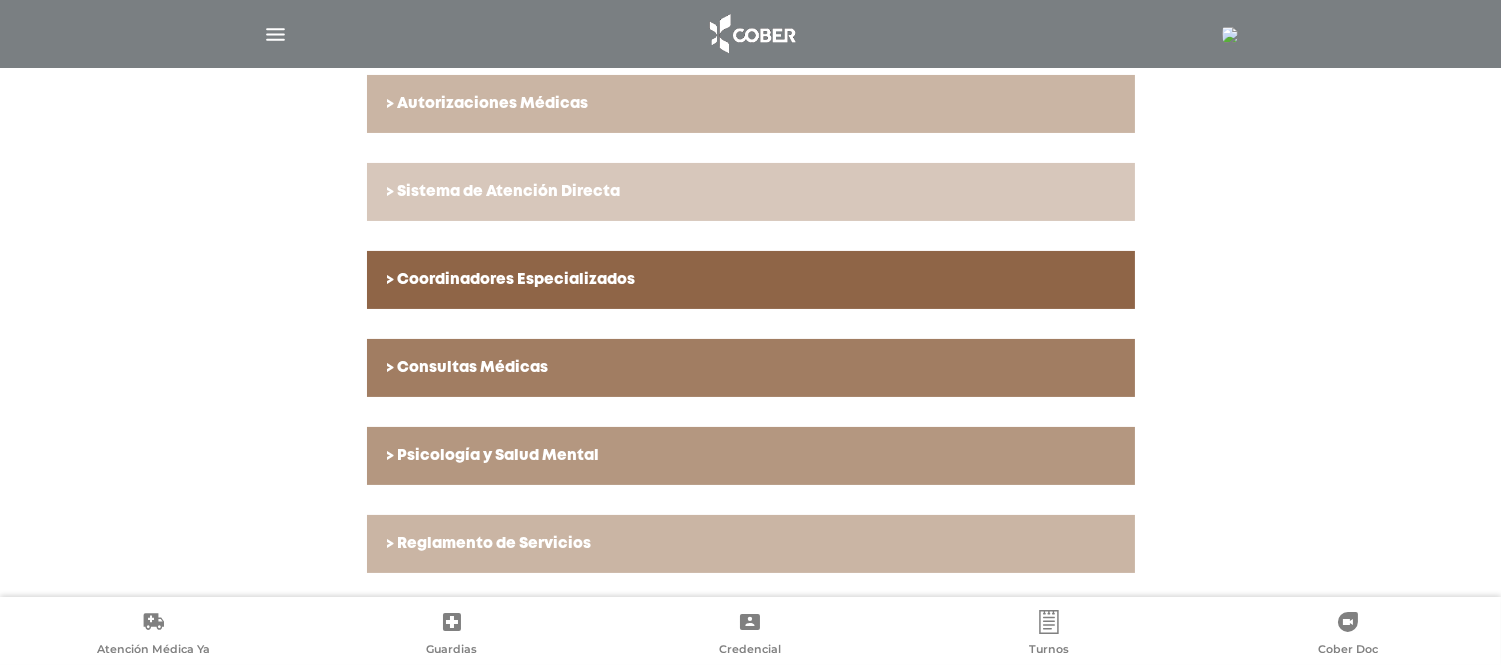 click on "> Psicología y Salud Mental" at bounding box center [751, 456] 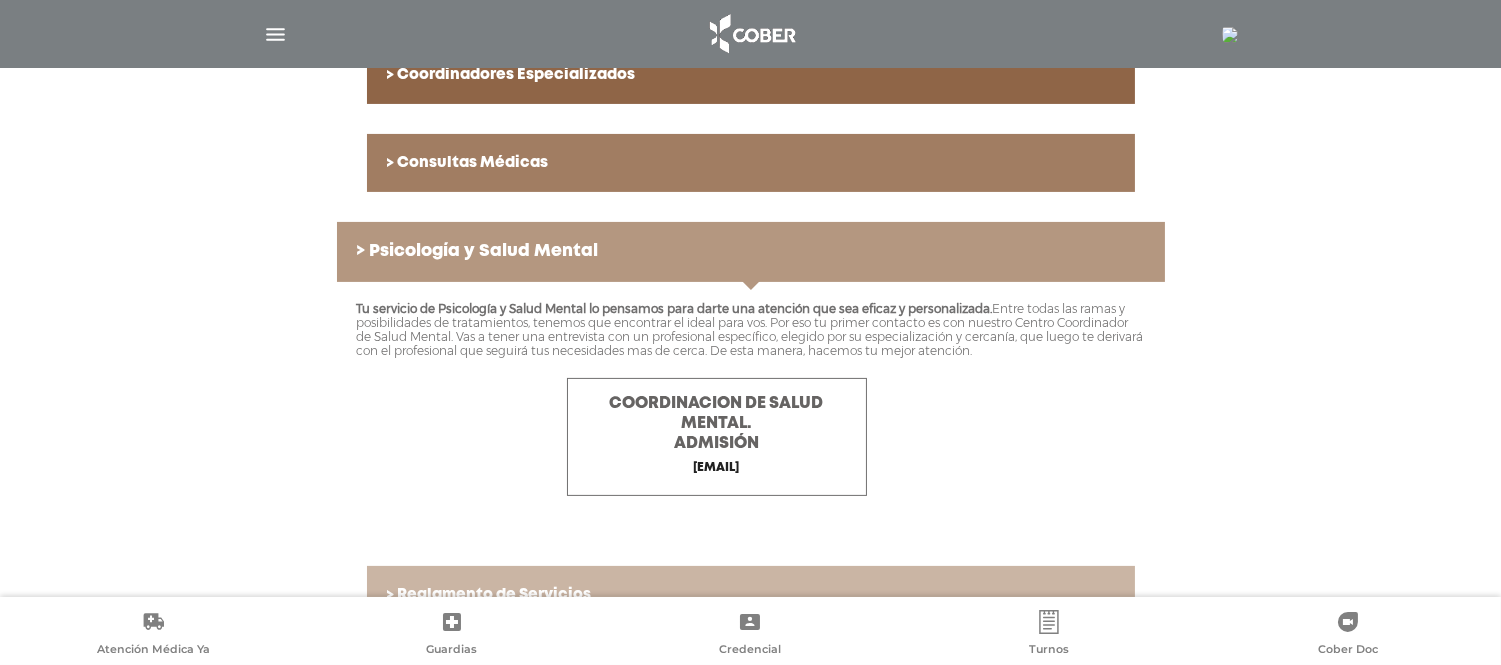 scroll, scrollTop: 971, scrollLeft: 0, axis: vertical 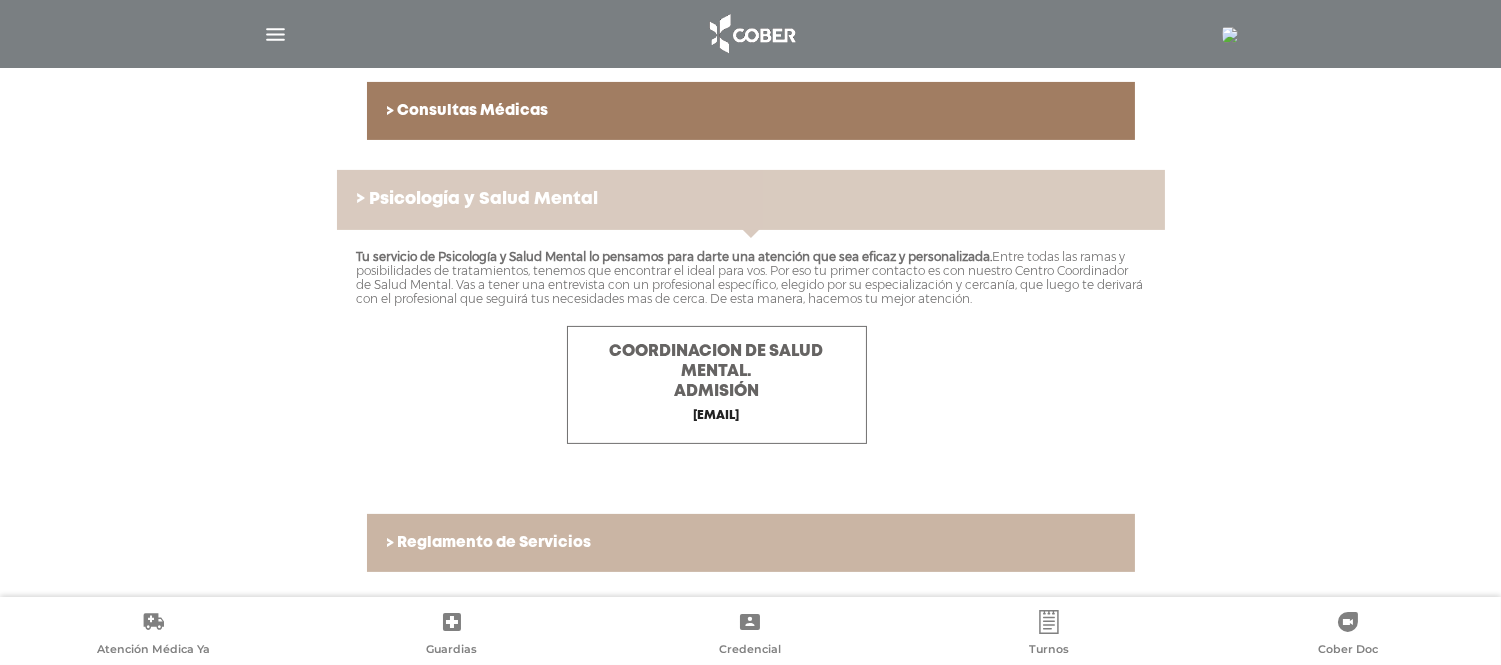 click on "> Psicología y Salud Mental" at bounding box center (751, 200) 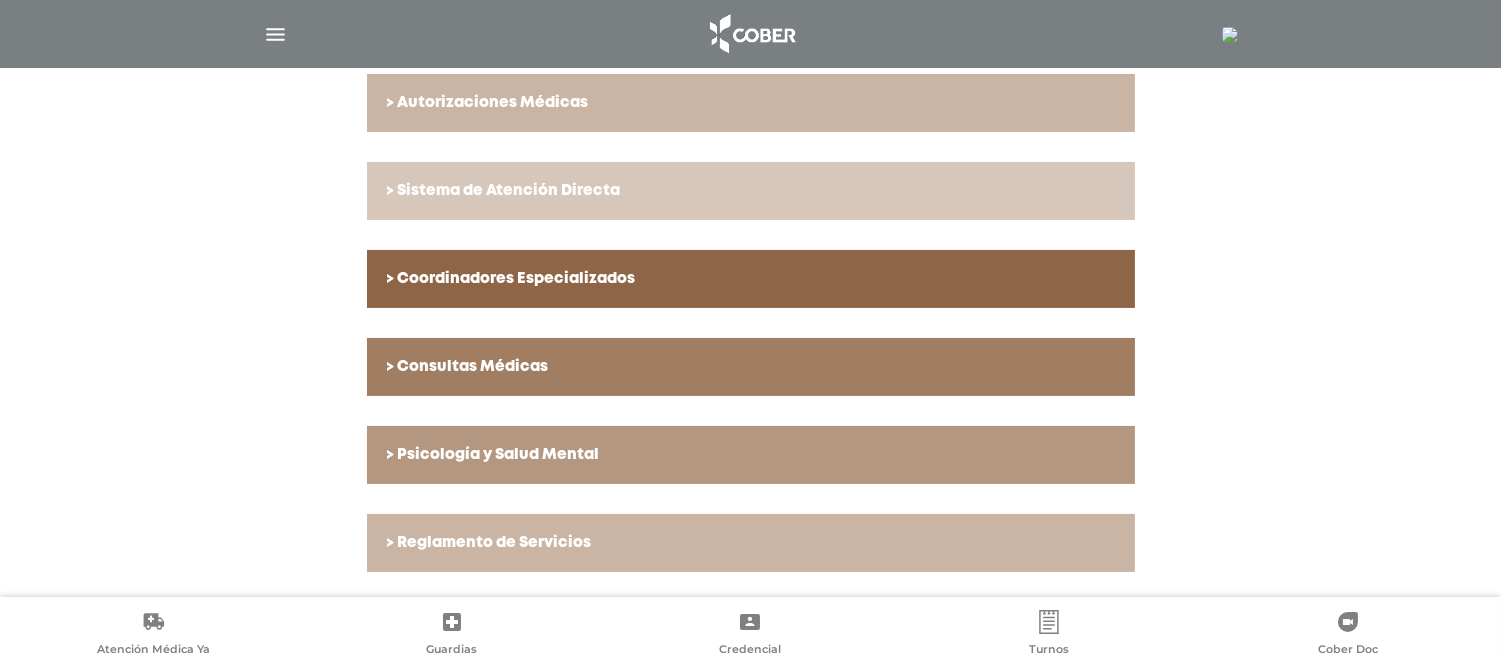 scroll, scrollTop: 713, scrollLeft: 0, axis: vertical 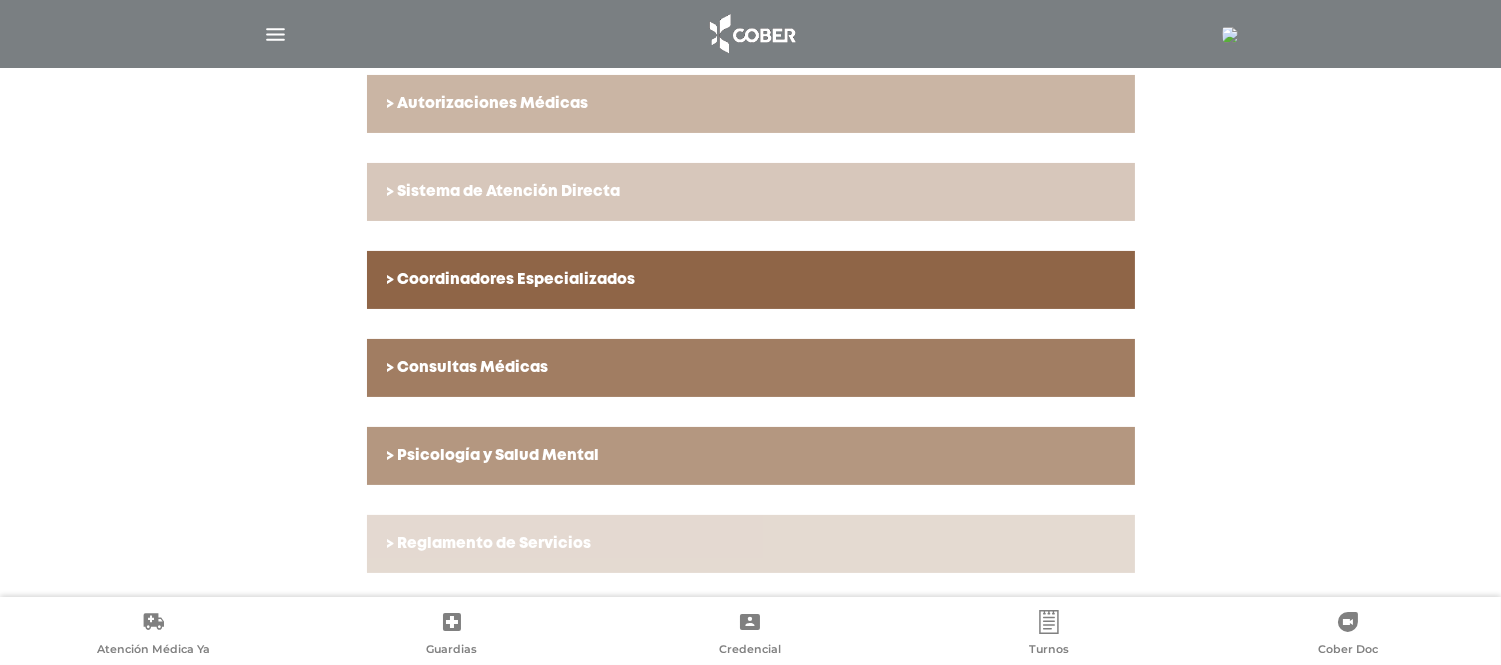 click on "> Cómo empezar a usar el servicio
Lo primero que tenés que tener en cuenta es que Cober es tu cobertura médica.
Te ofrecemos una gamma de planes que combinan la mejor selección de prestadores y la mas amplia cobertura de prestaciones médicas. Tenemos Centros Médicos Propios y tambien contratamos Centros de Cartilla para atención, estudios medicos, internaciones y cirugias, entre muchas prestaciones más. Cada uno de ellos, nuestros prestadores, han sido cuidadosamente seleccionados y acreditados.
> Tu primer contacto. Tu credencial
Tu primer contacto con Cober es tu Credencial.
Podés ver tus credenciales desde nuetra app ingresando
AQUÍ" at bounding box center (750, 182) 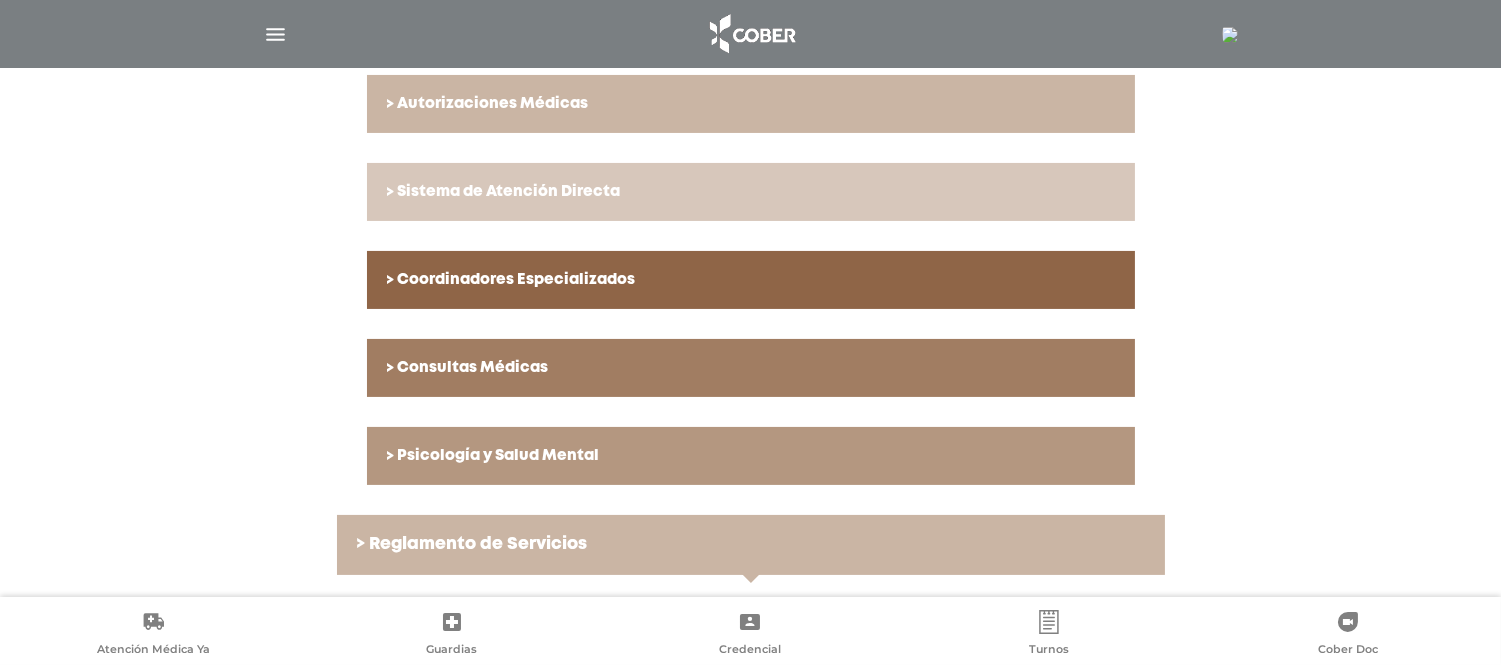 scroll, scrollTop: 780, scrollLeft: 0, axis: vertical 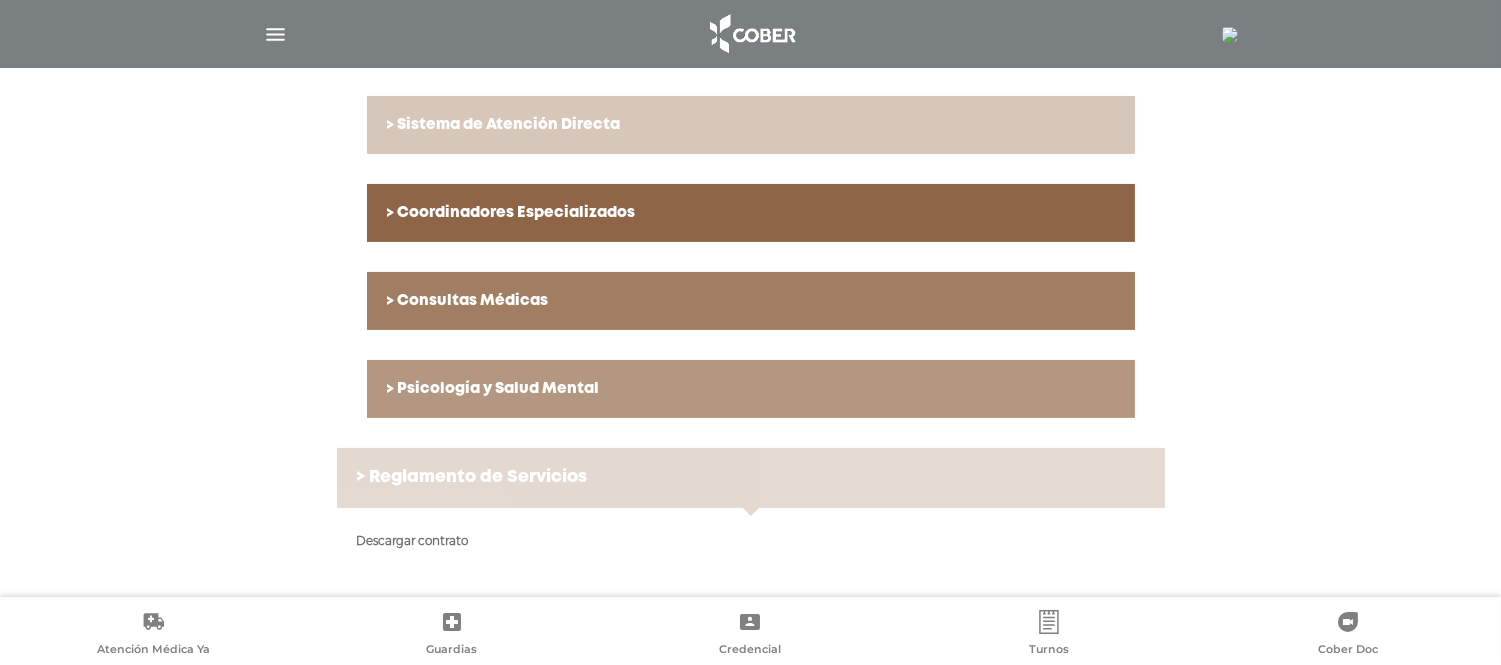 click on "> Reglamento de Servicios" at bounding box center (751, 478) 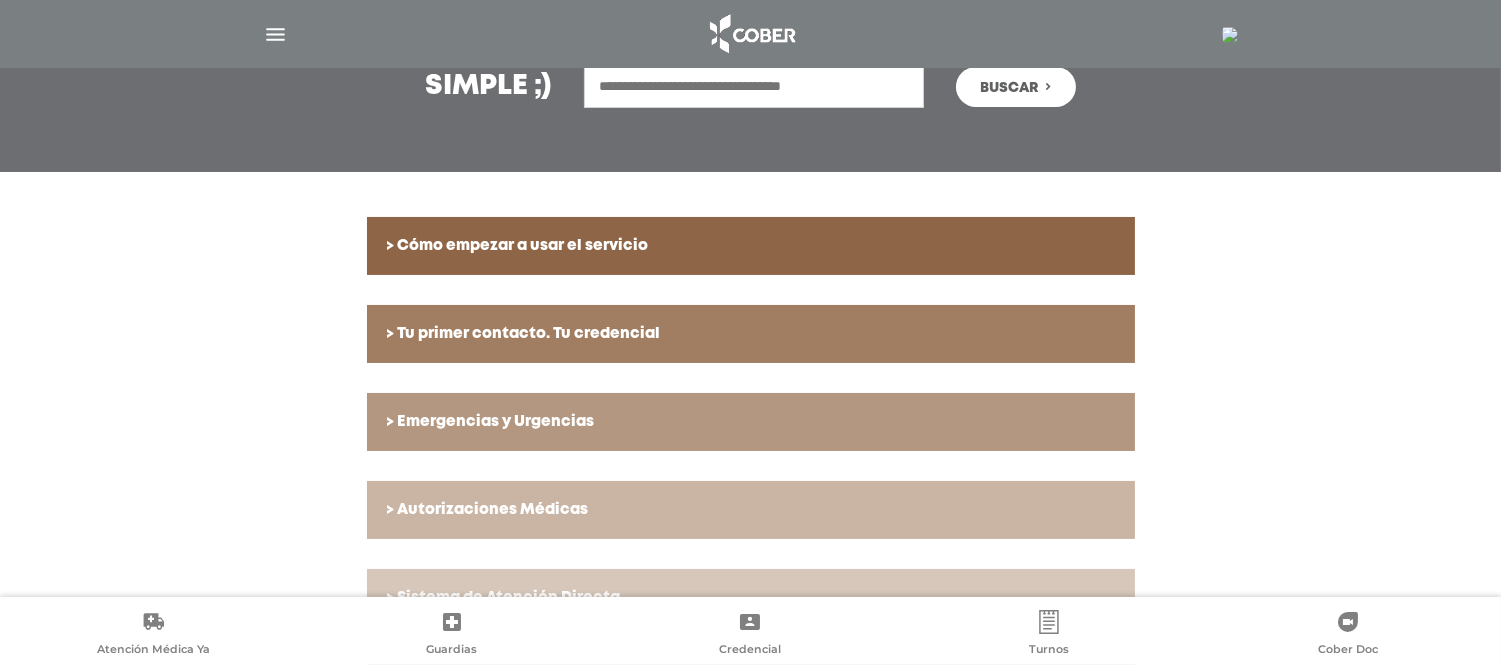 scroll, scrollTop: 268, scrollLeft: 0, axis: vertical 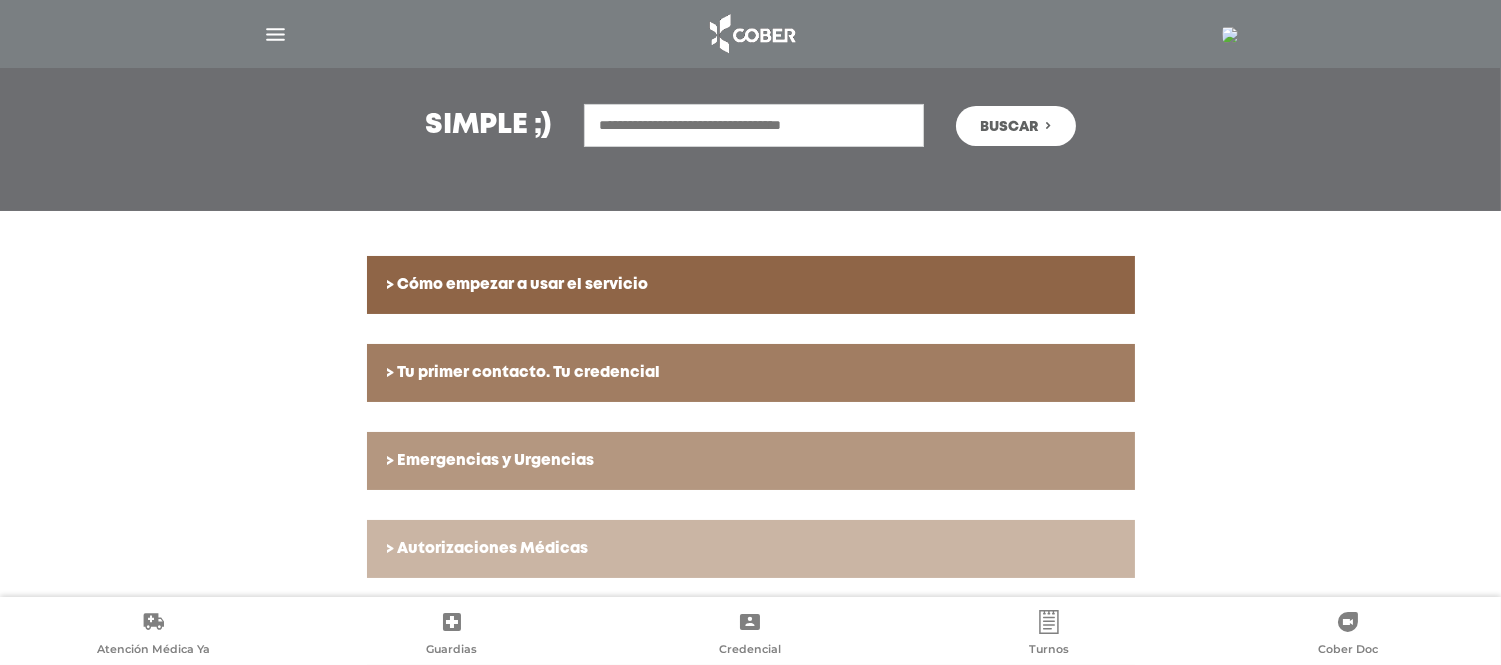 drag, startPoint x: 1188, startPoint y: 551, endPoint x: 348, endPoint y: 303, distance: 875.8447 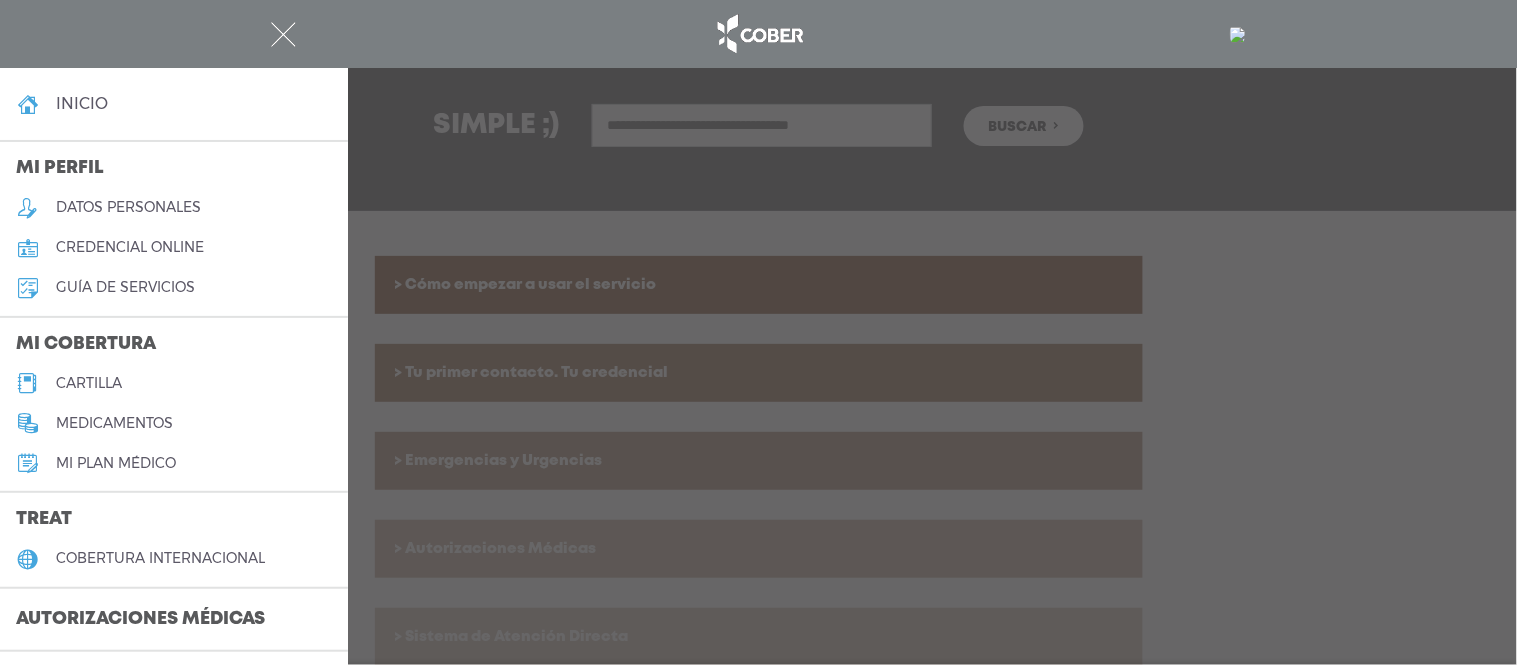 click at bounding box center [758, 332] 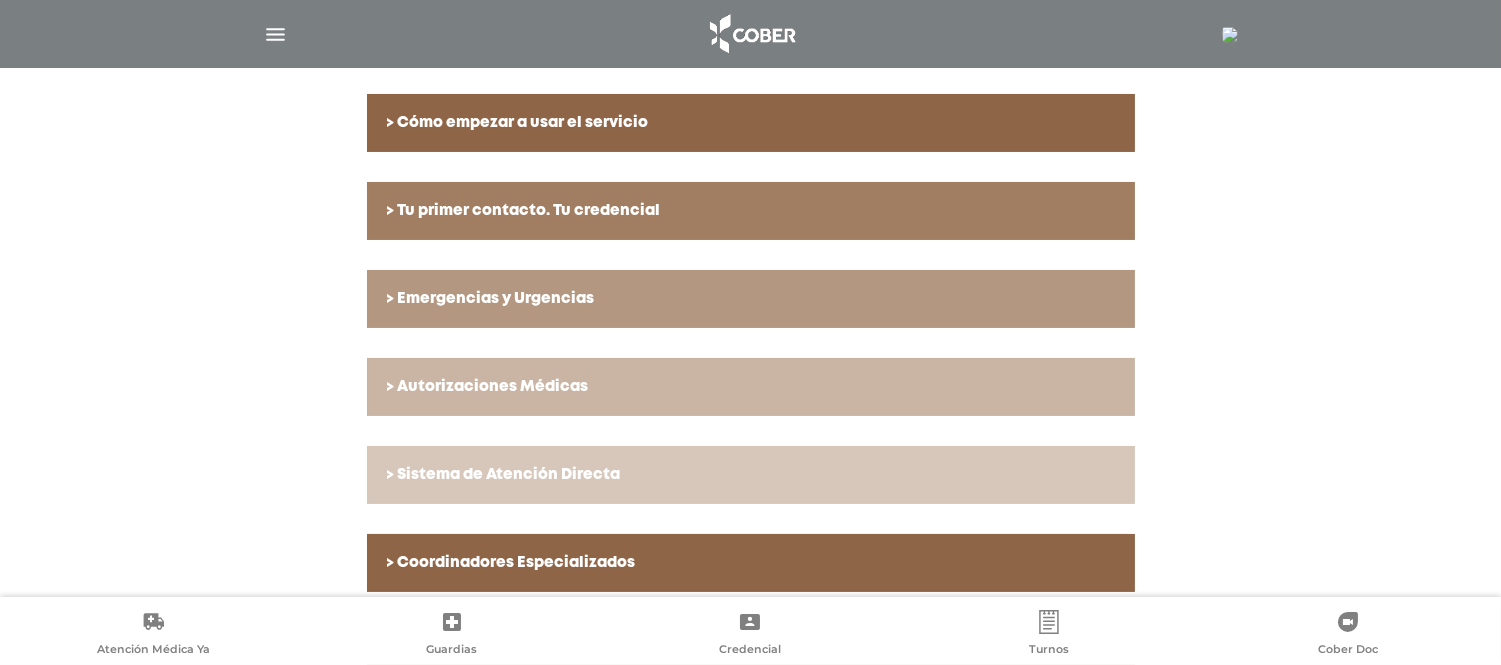 scroll, scrollTop: 713, scrollLeft: 0, axis: vertical 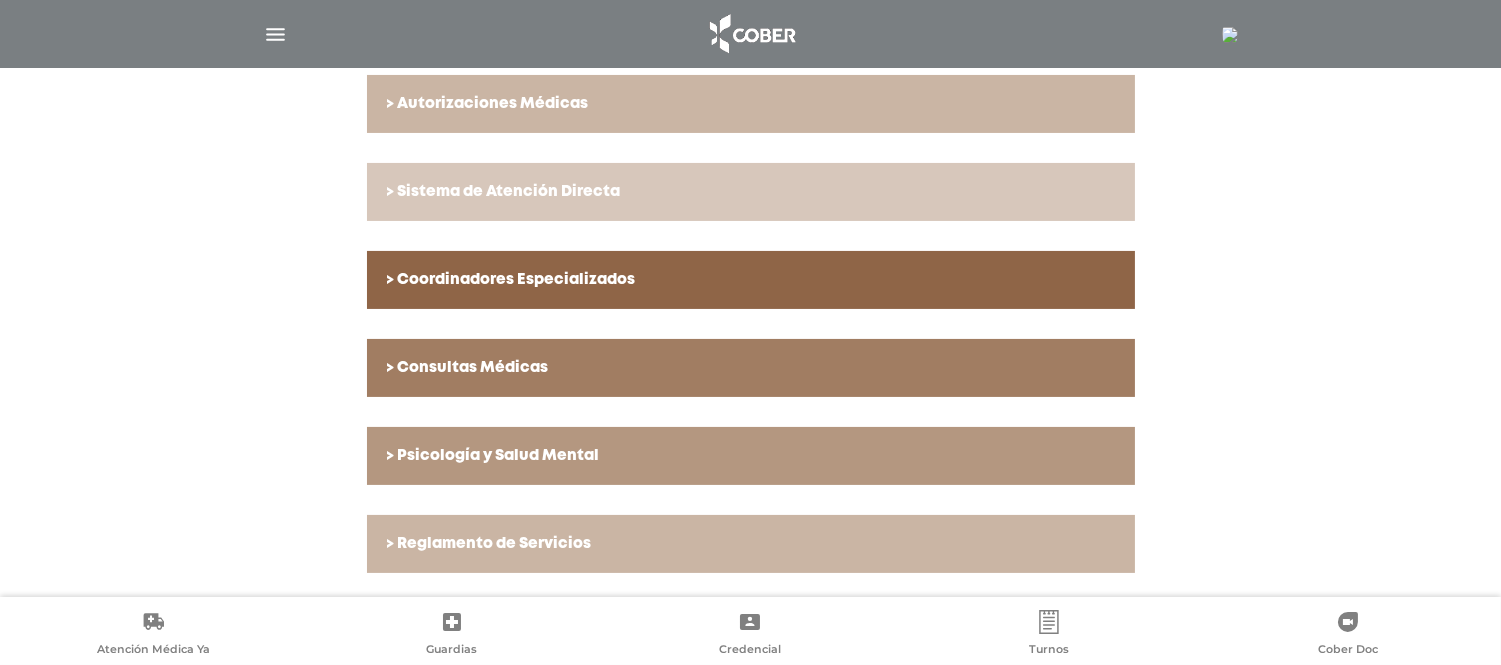 click on "> Consultas Médicas" at bounding box center [751, 368] 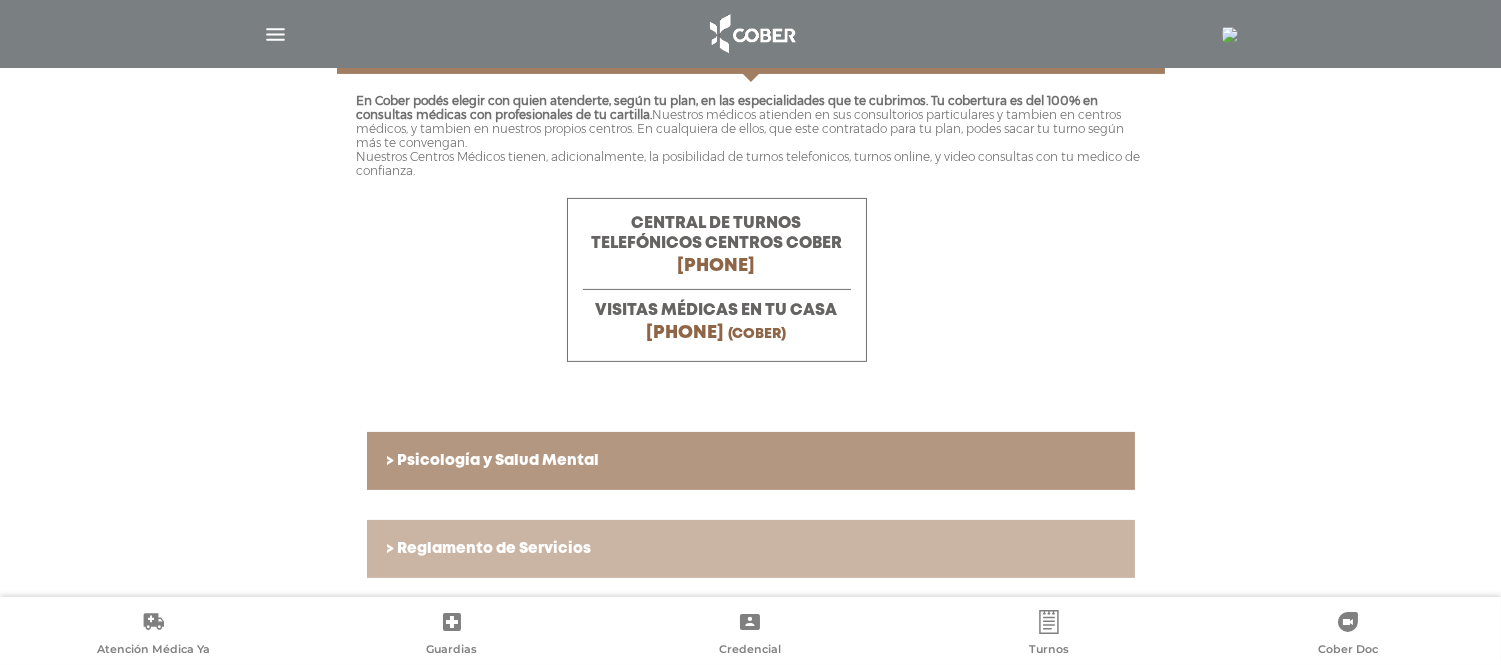 scroll, scrollTop: 1044, scrollLeft: 0, axis: vertical 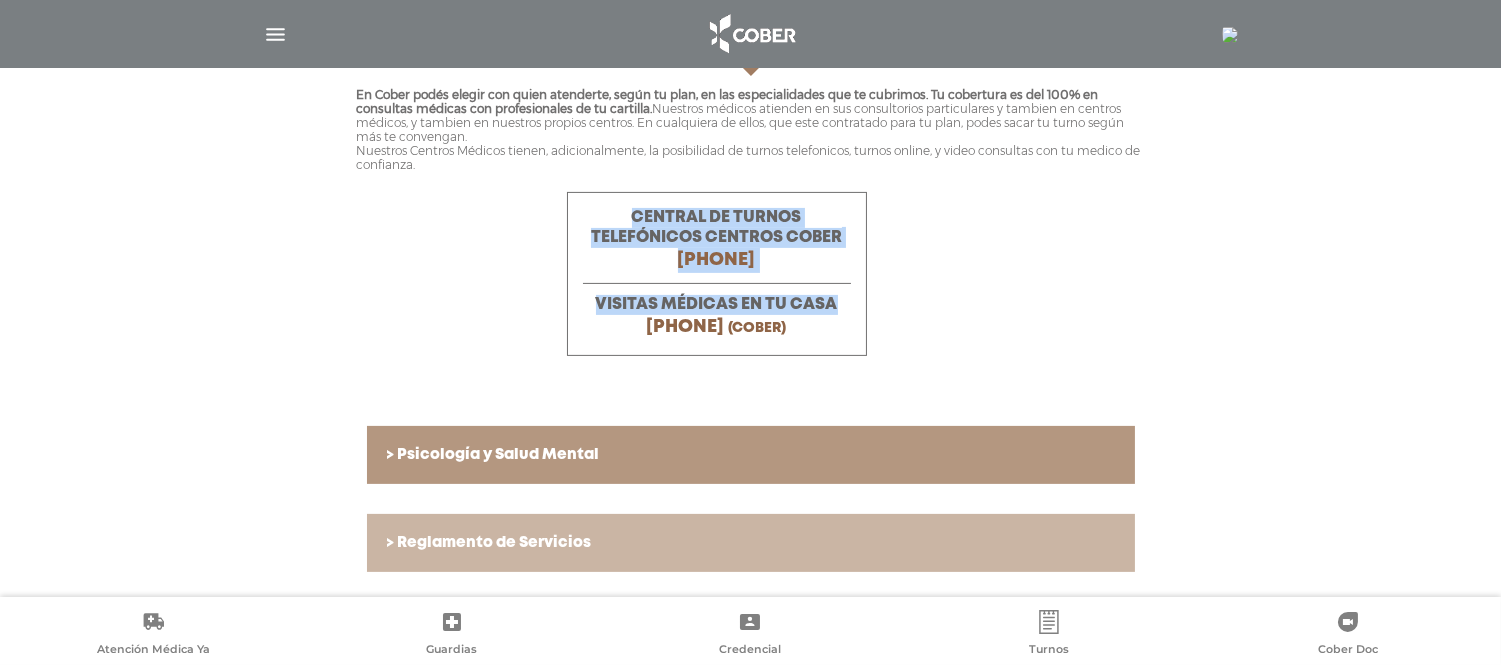 drag, startPoint x: 636, startPoint y: 215, endPoint x: 861, endPoint y: 302, distance: 241.23433 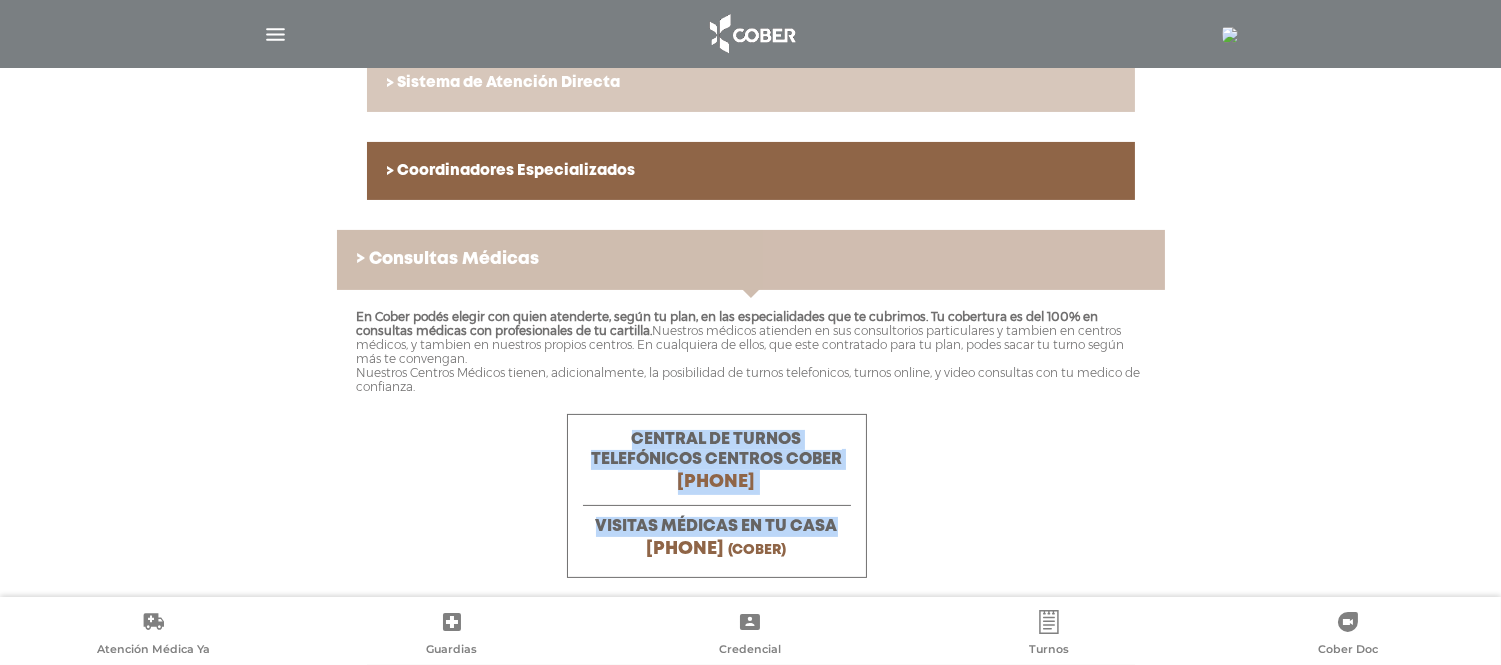 click on "> Consultas Médicas" at bounding box center [751, 260] 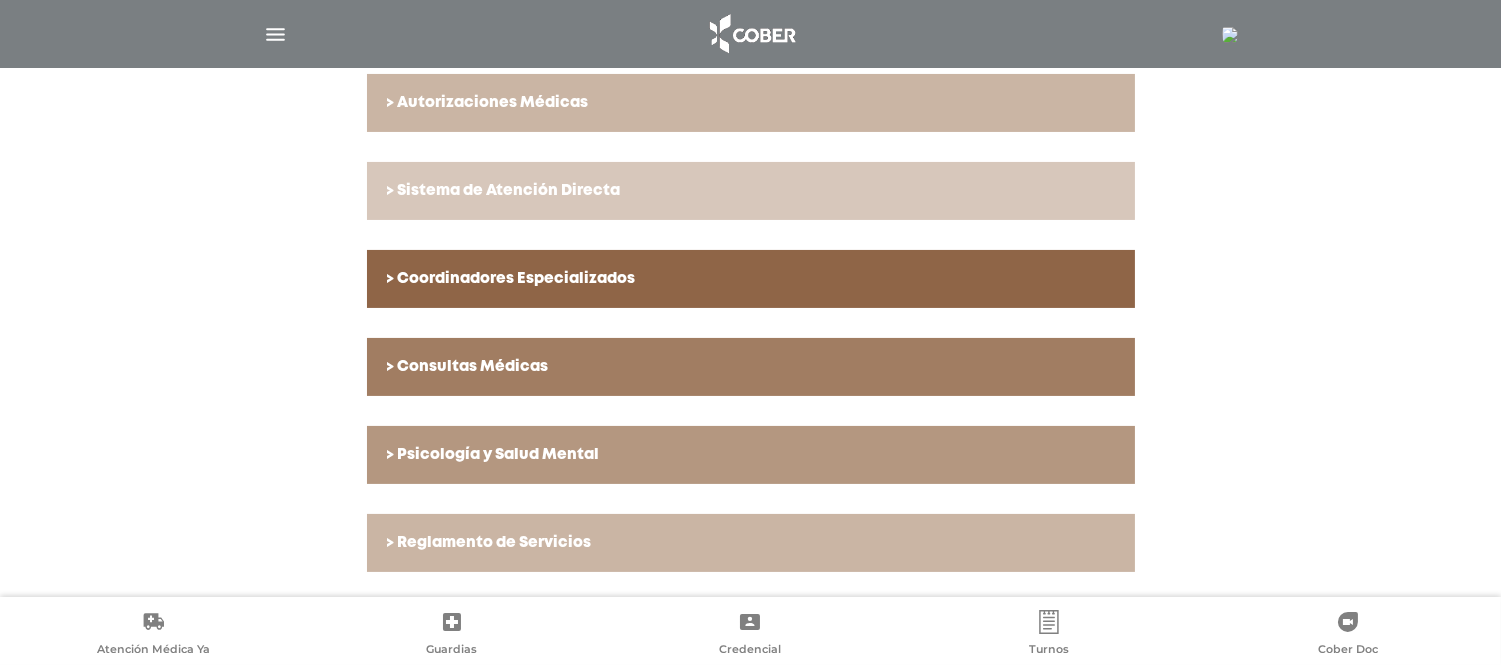 scroll, scrollTop: 713, scrollLeft: 0, axis: vertical 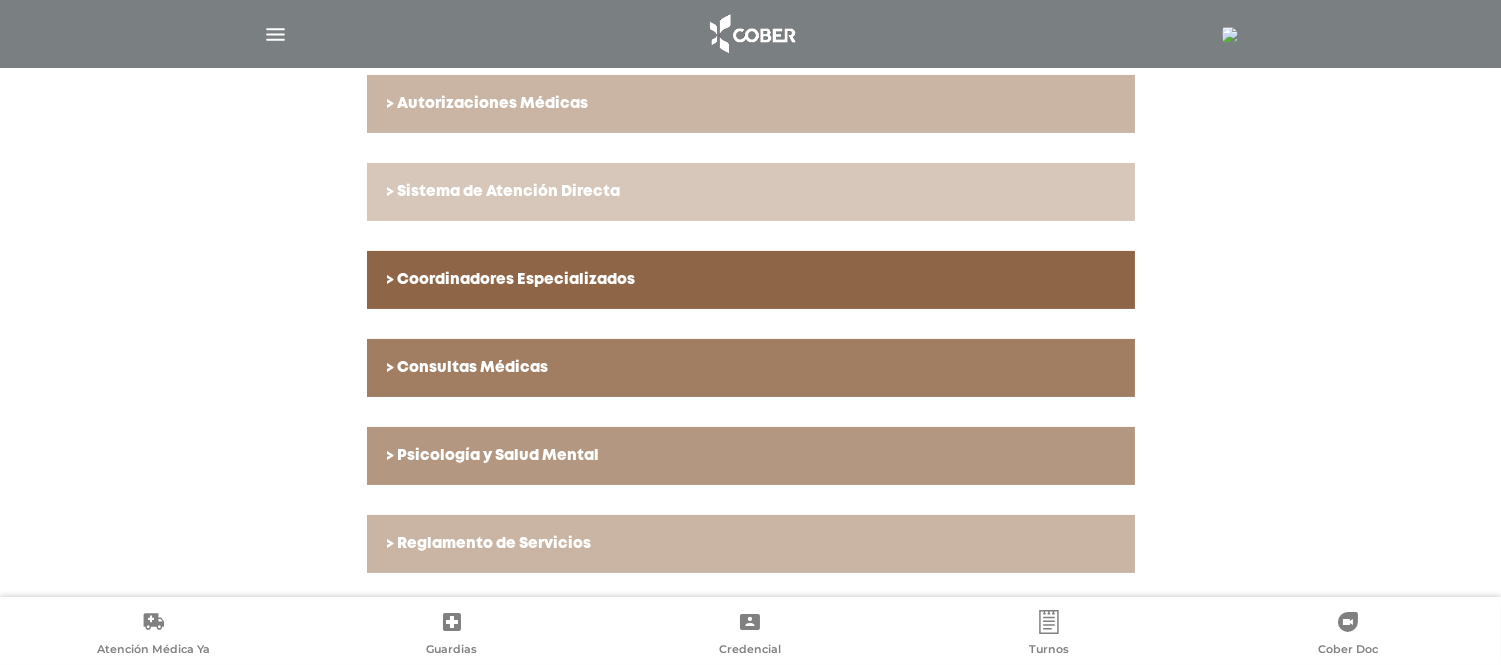 click on "> Coordinadores Especializados" at bounding box center [751, 280] 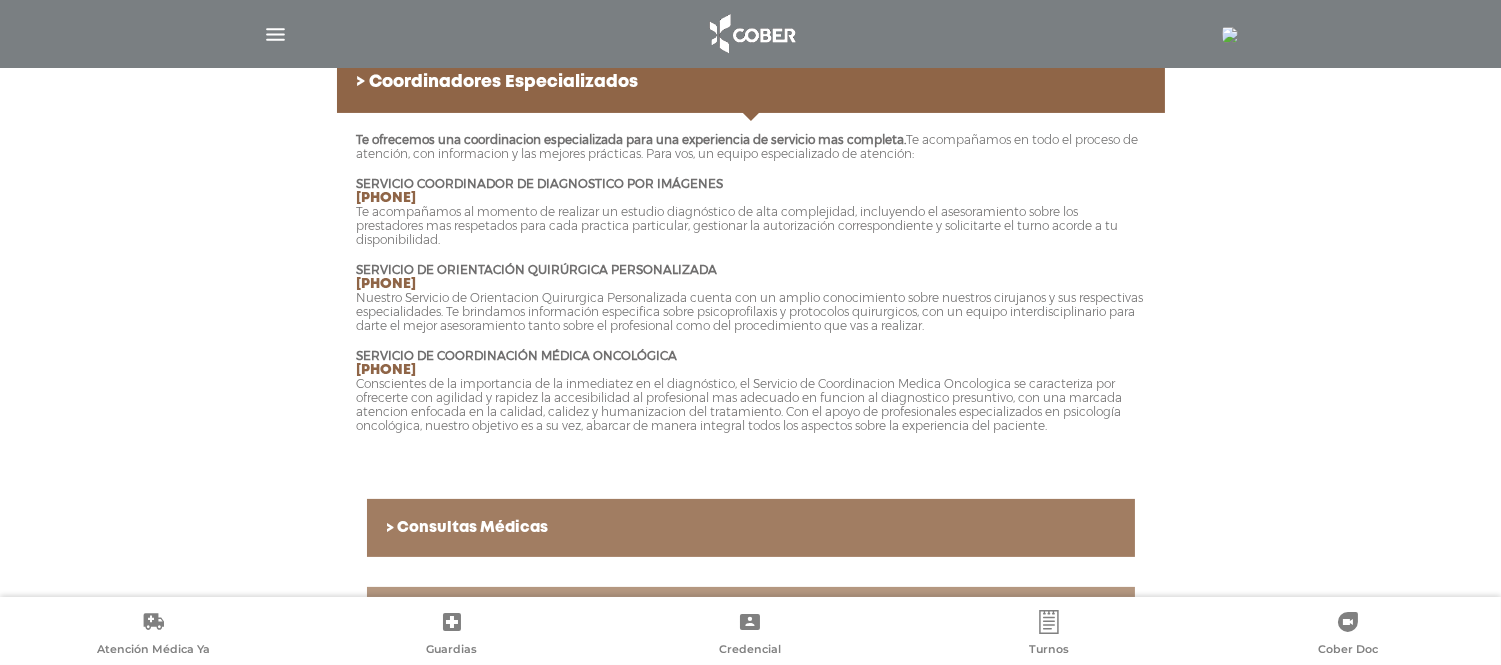scroll, scrollTop: 935, scrollLeft: 0, axis: vertical 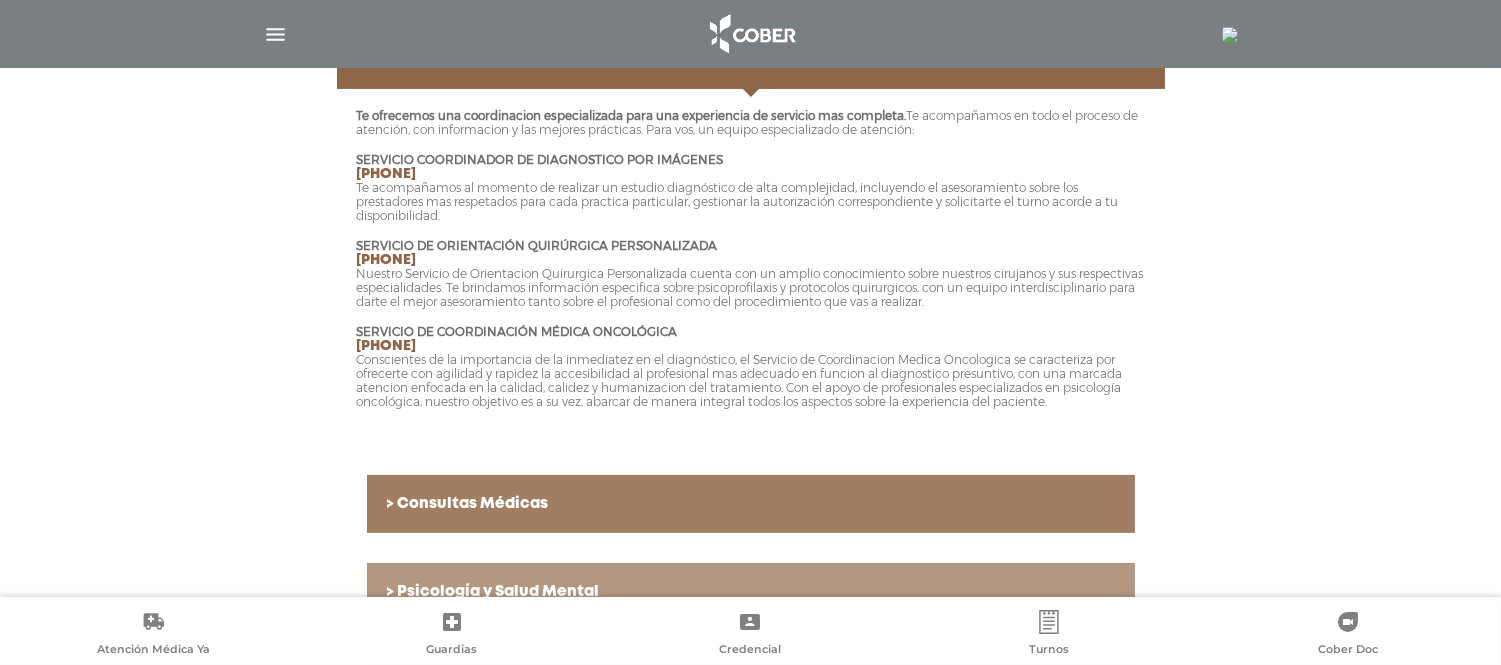 drag, startPoint x: 685, startPoint y: 322, endPoint x: 356, endPoint y: 146, distance: 373.11795 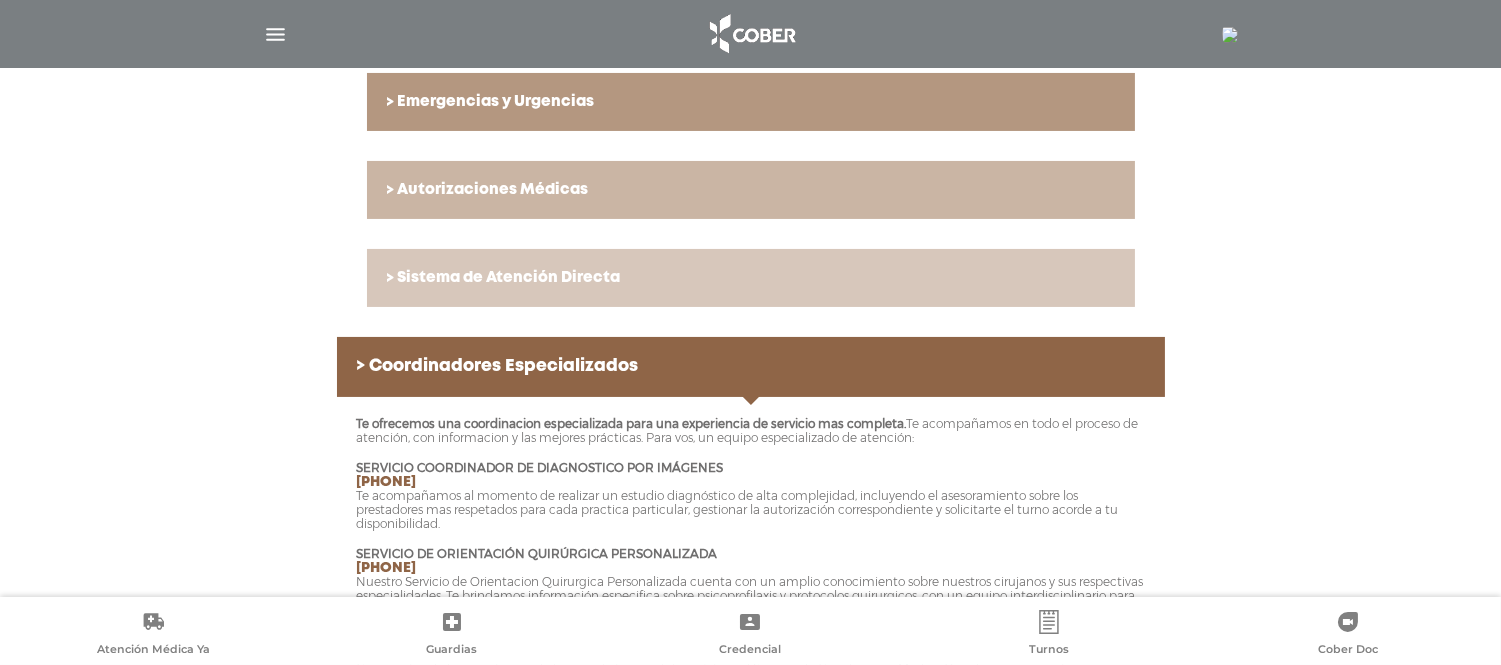 scroll, scrollTop: 602, scrollLeft: 0, axis: vertical 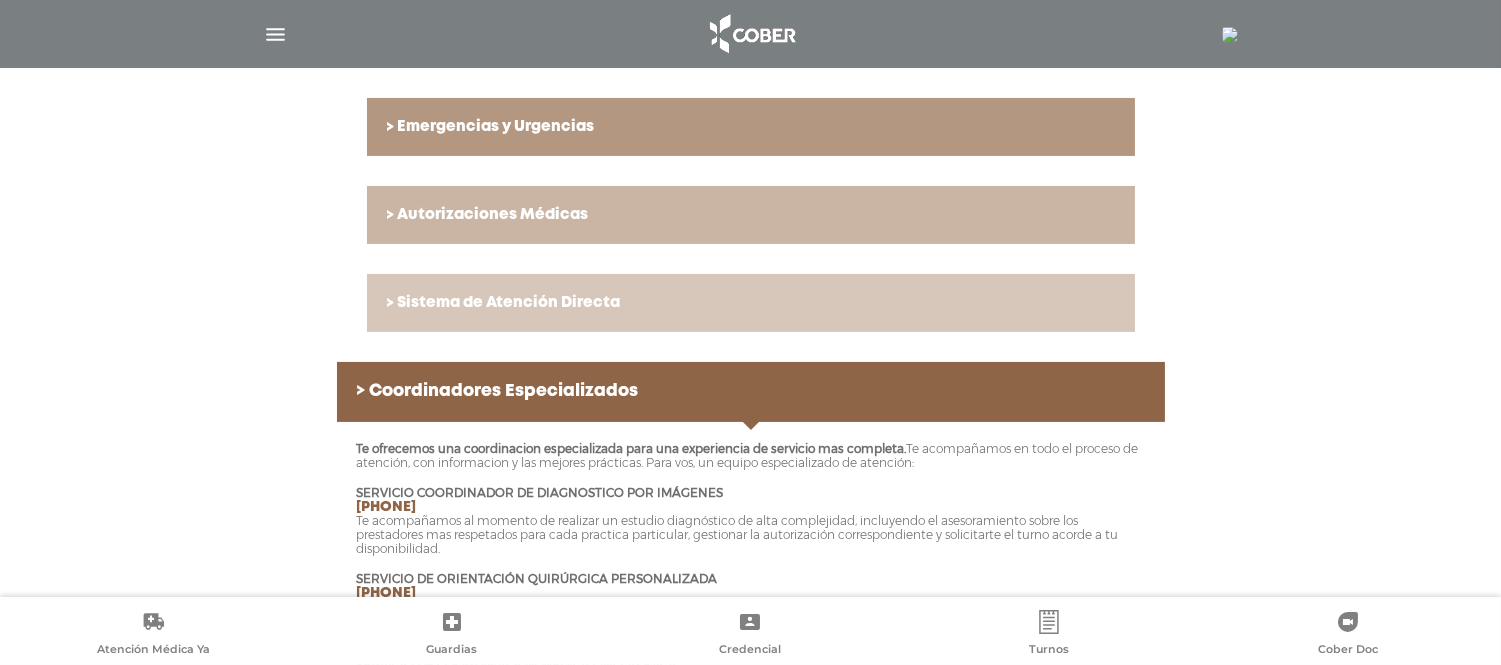 click on "> Coordinadores Especializados" at bounding box center [751, 392] 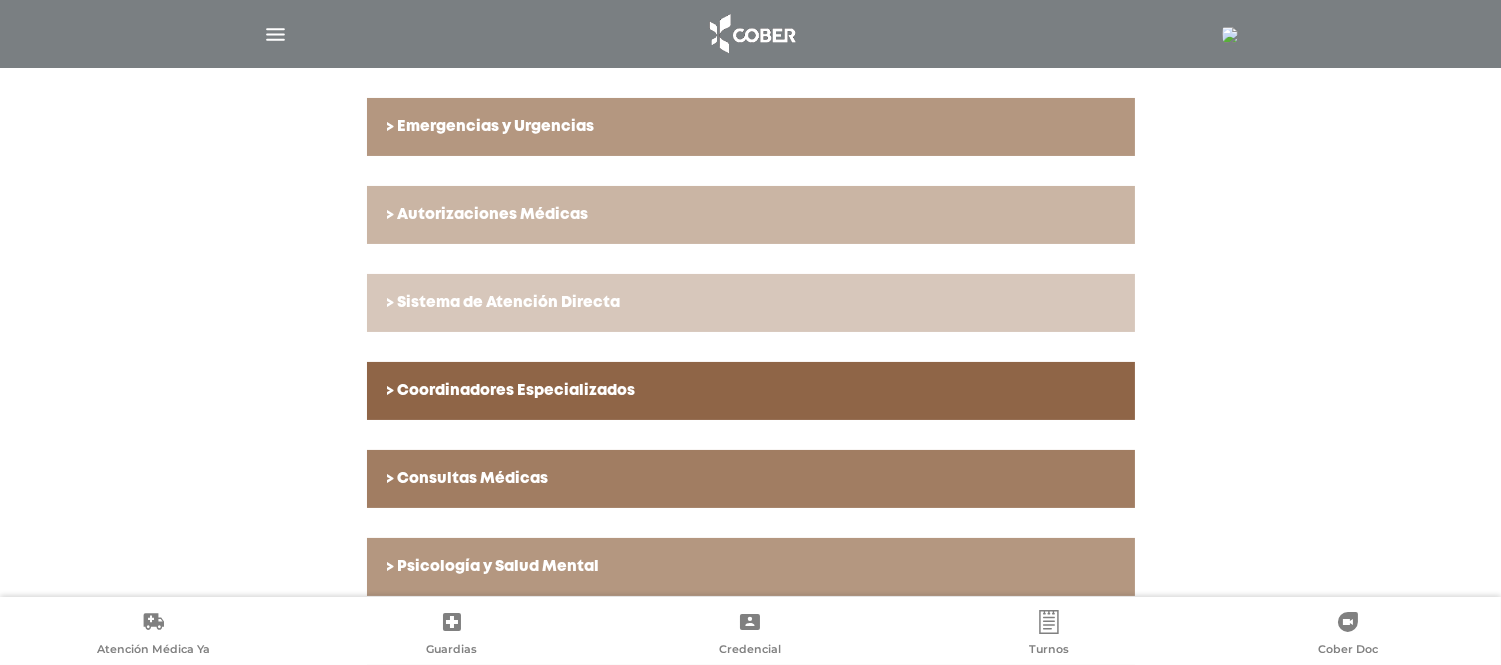 click on "> Sistema de Atención Directa" at bounding box center (751, 303) 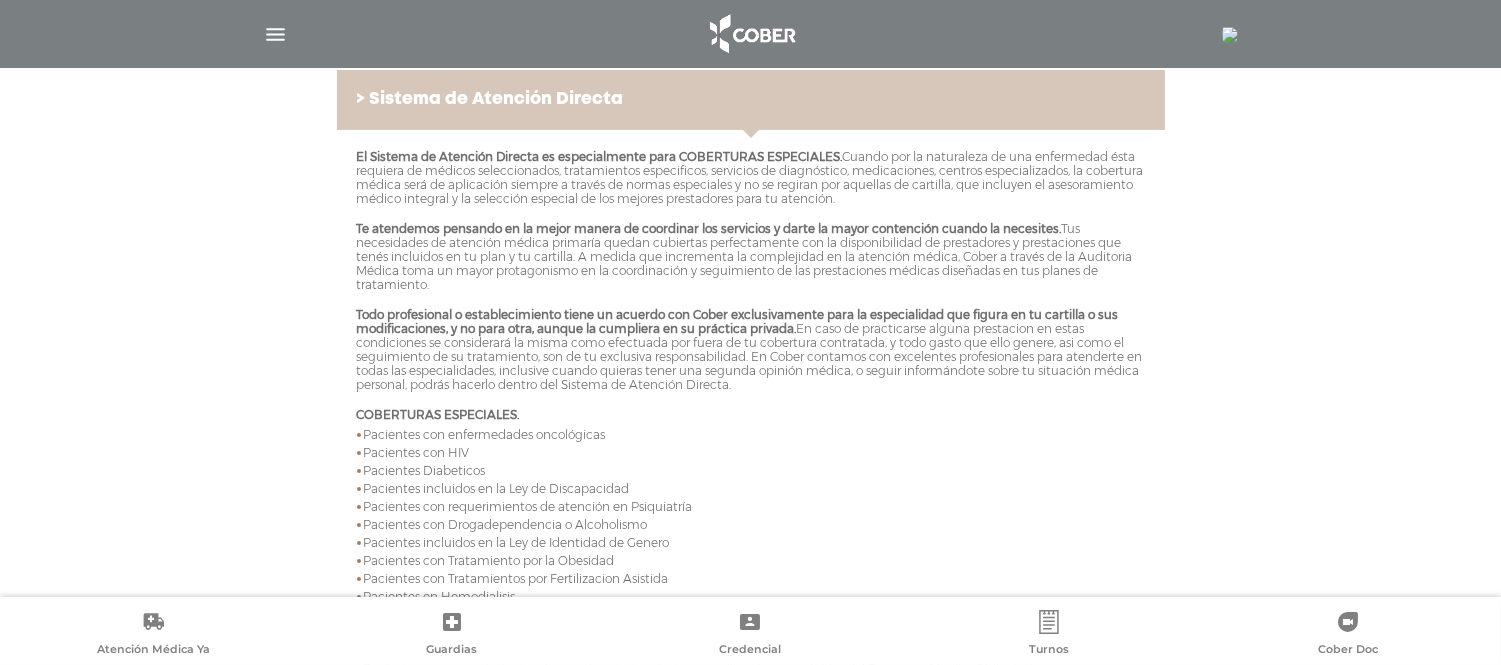 scroll, scrollTop: 935, scrollLeft: 0, axis: vertical 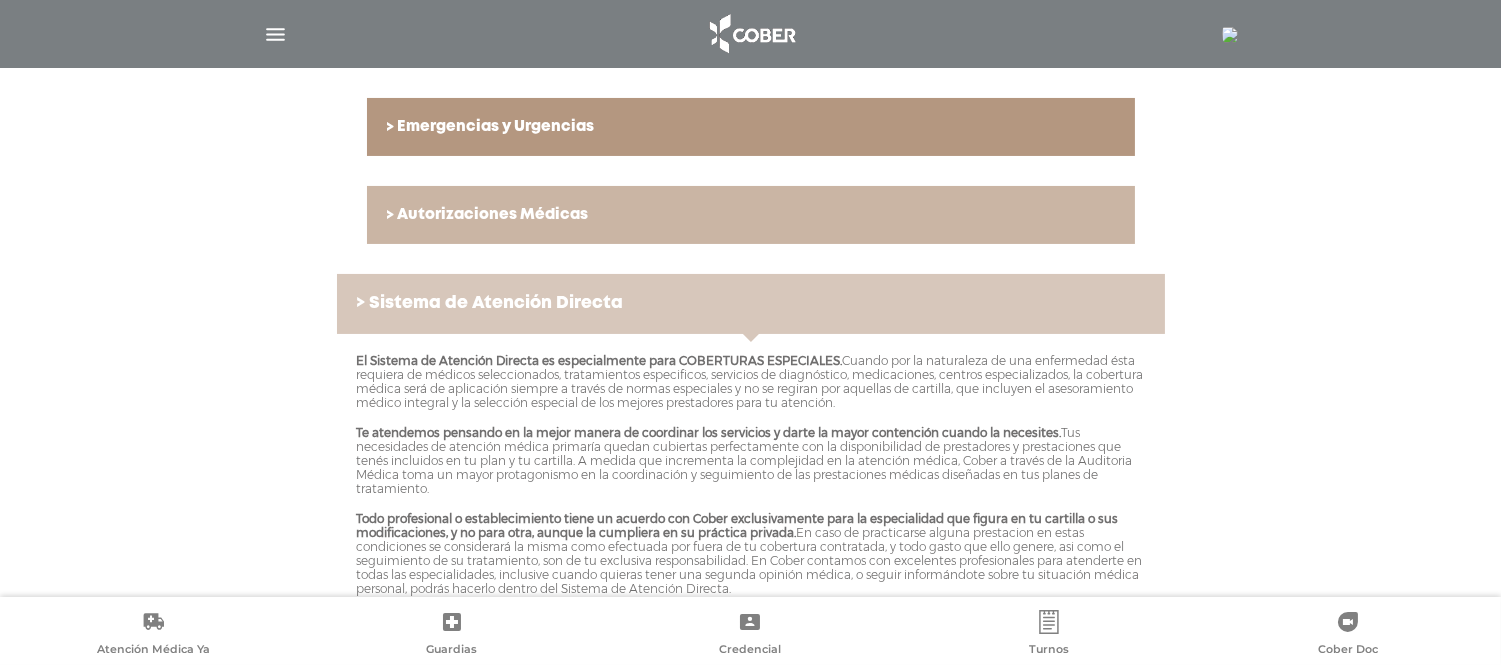 click on "> Sistema de Atención Directa" at bounding box center [751, 304] 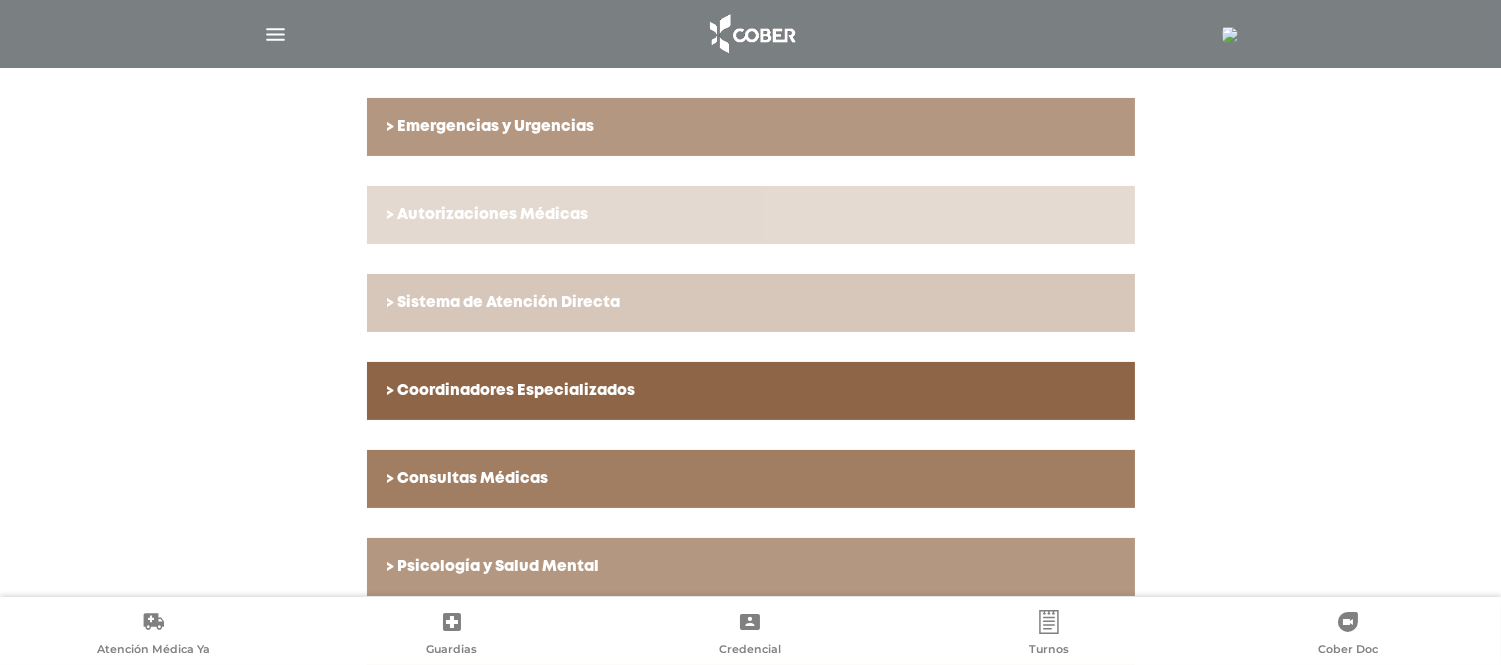 click on "> Autorizaciones Médicas" at bounding box center [751, 215] 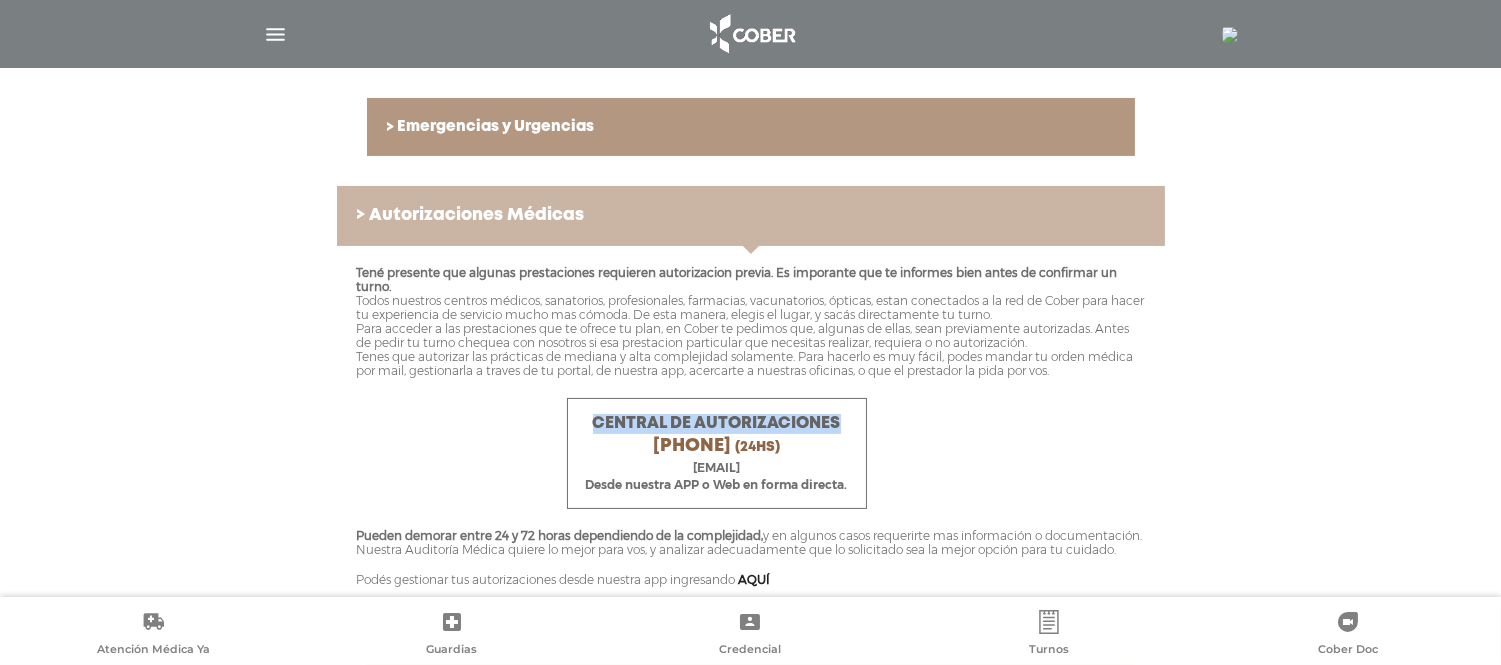 drag, startPoint x: 578, startPoint y: 425, endPoint x: 855, endPoint y: 425, distance: 277 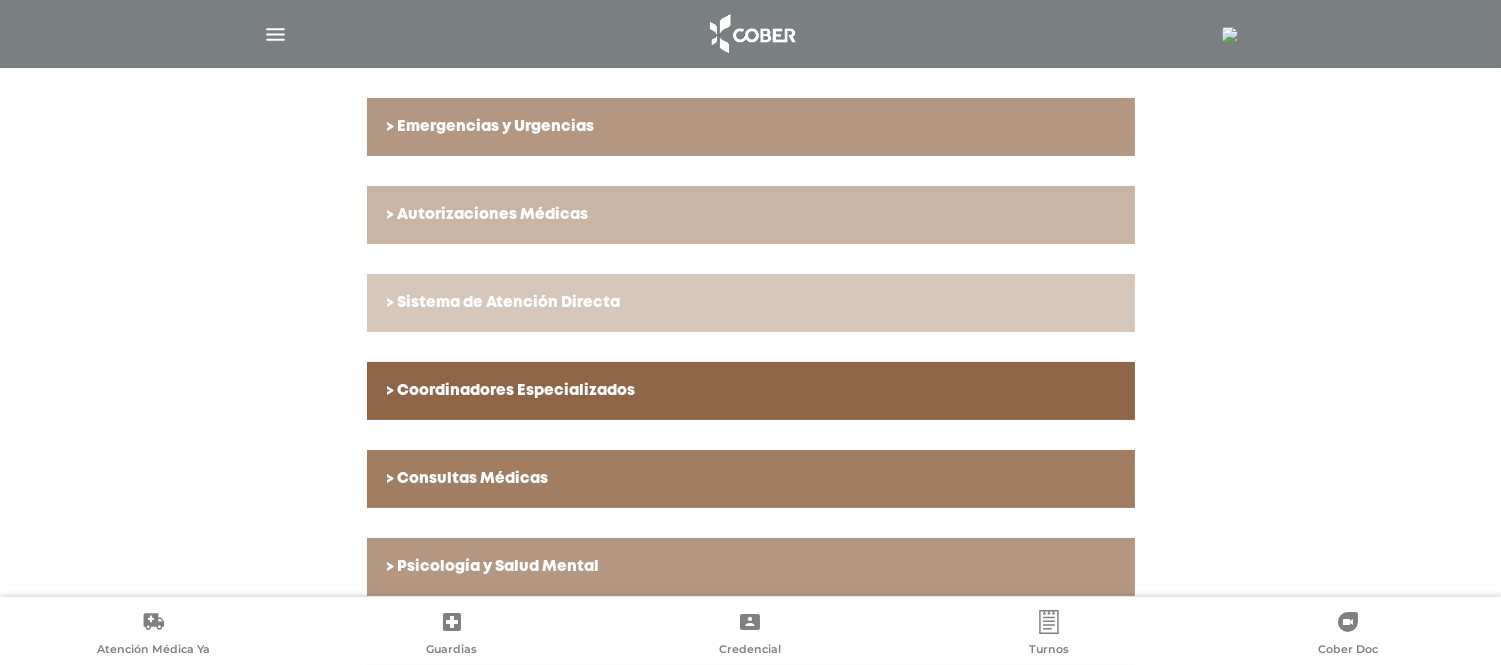 click on "> Emergencias y Urgencias" at bounding box center (751, 127) 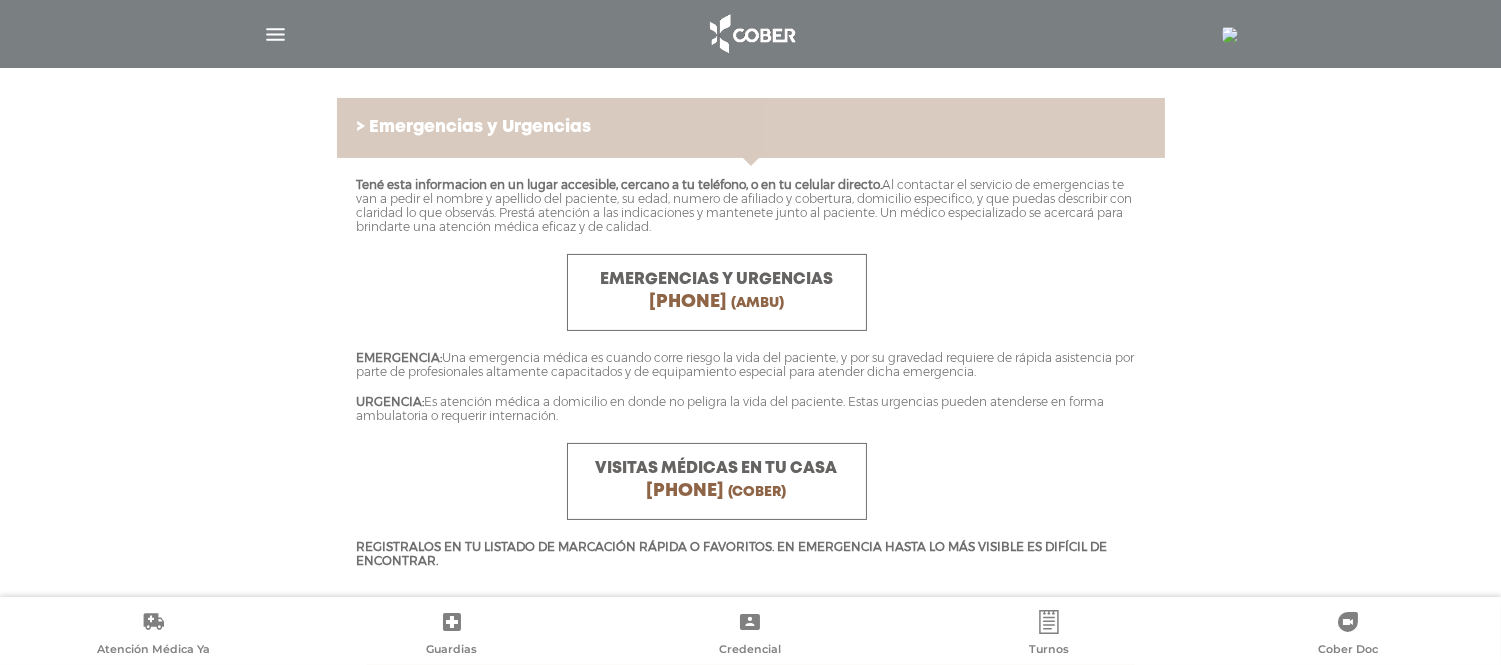 click on "> Emergencias y Urgencias" at bounding box center [751, 128] 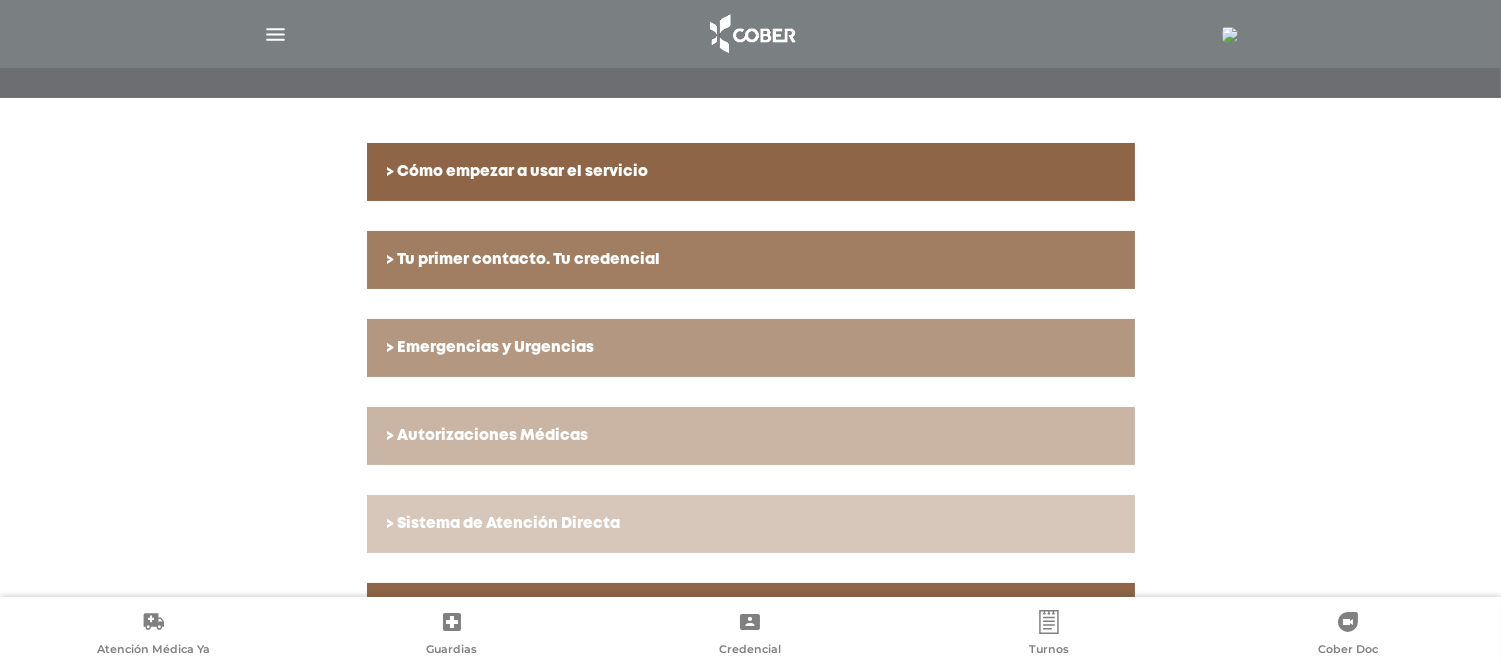 scroll, scrollTop: 380, scrollLeft: 0, axis: vertical 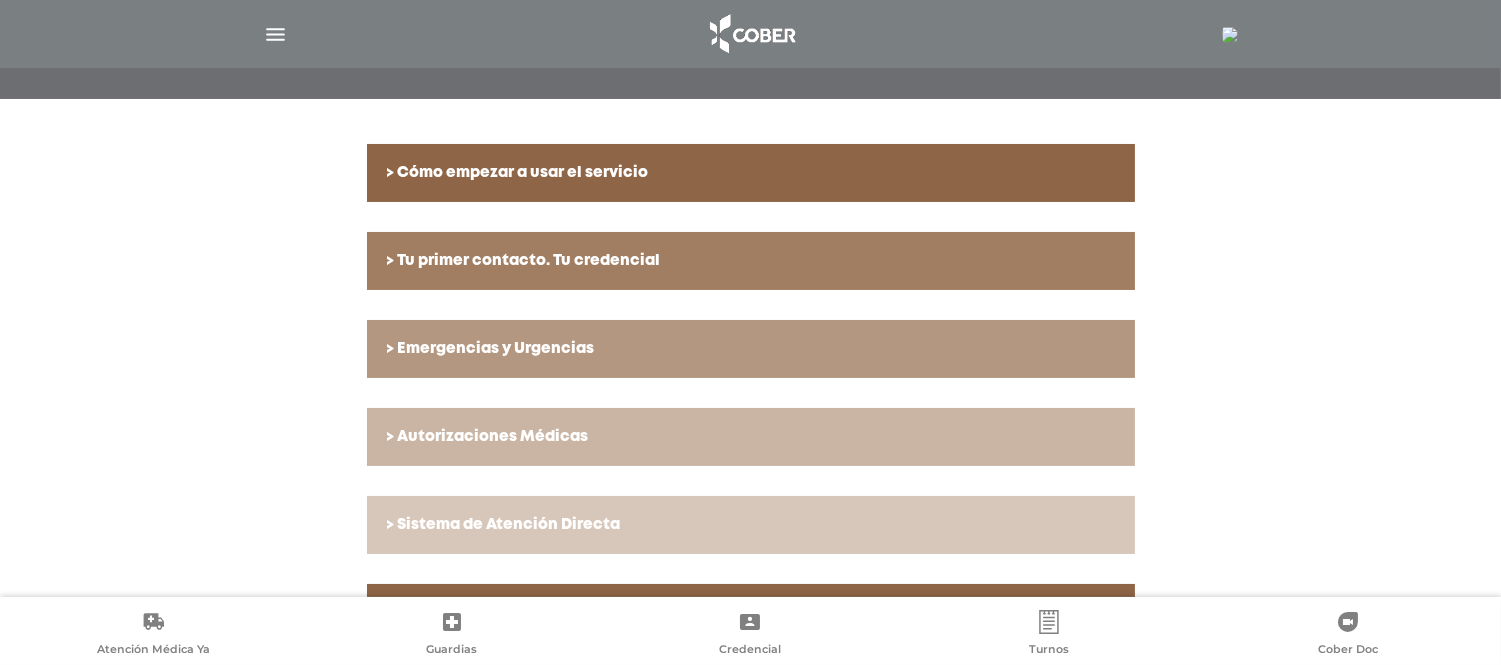 click on "> Tu primer contacto. Tu credencial" at bounding box center [751, 261] 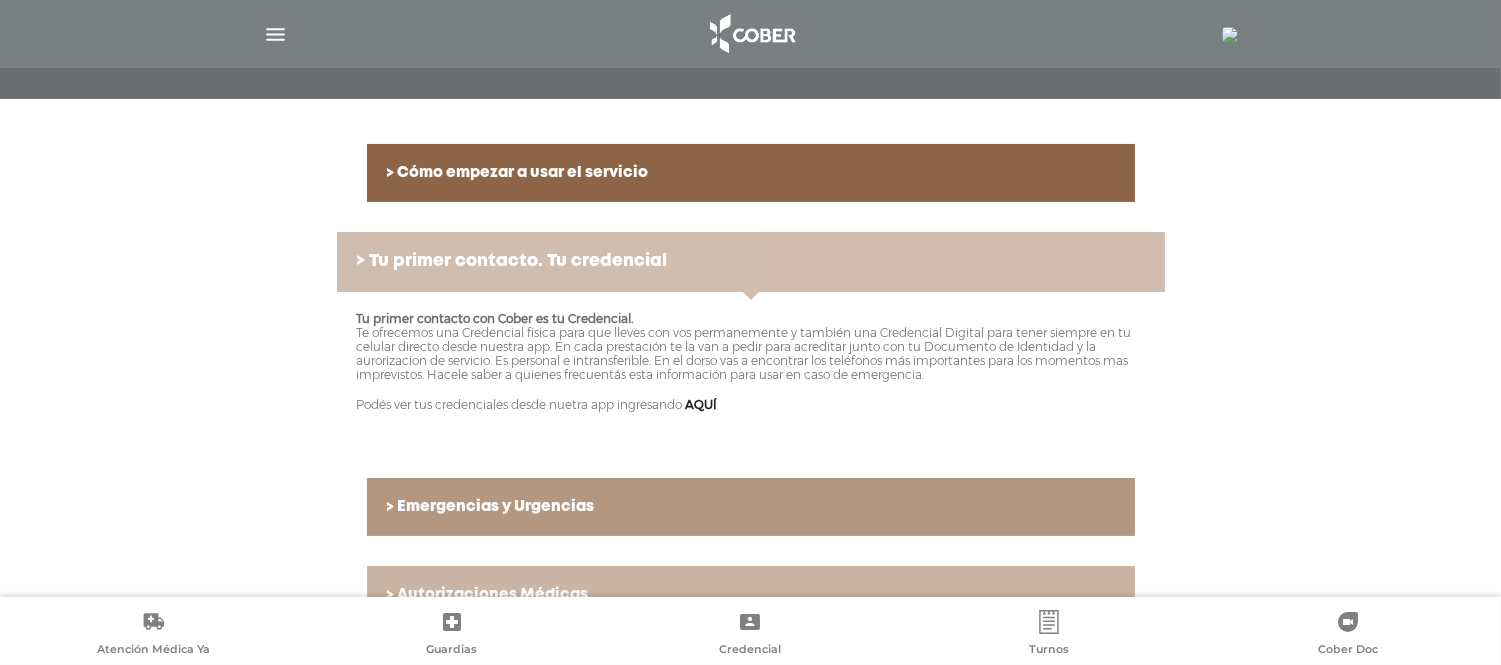 click on "> Tu primer contacto. Tu credencial" at bounding box center [751, 262] 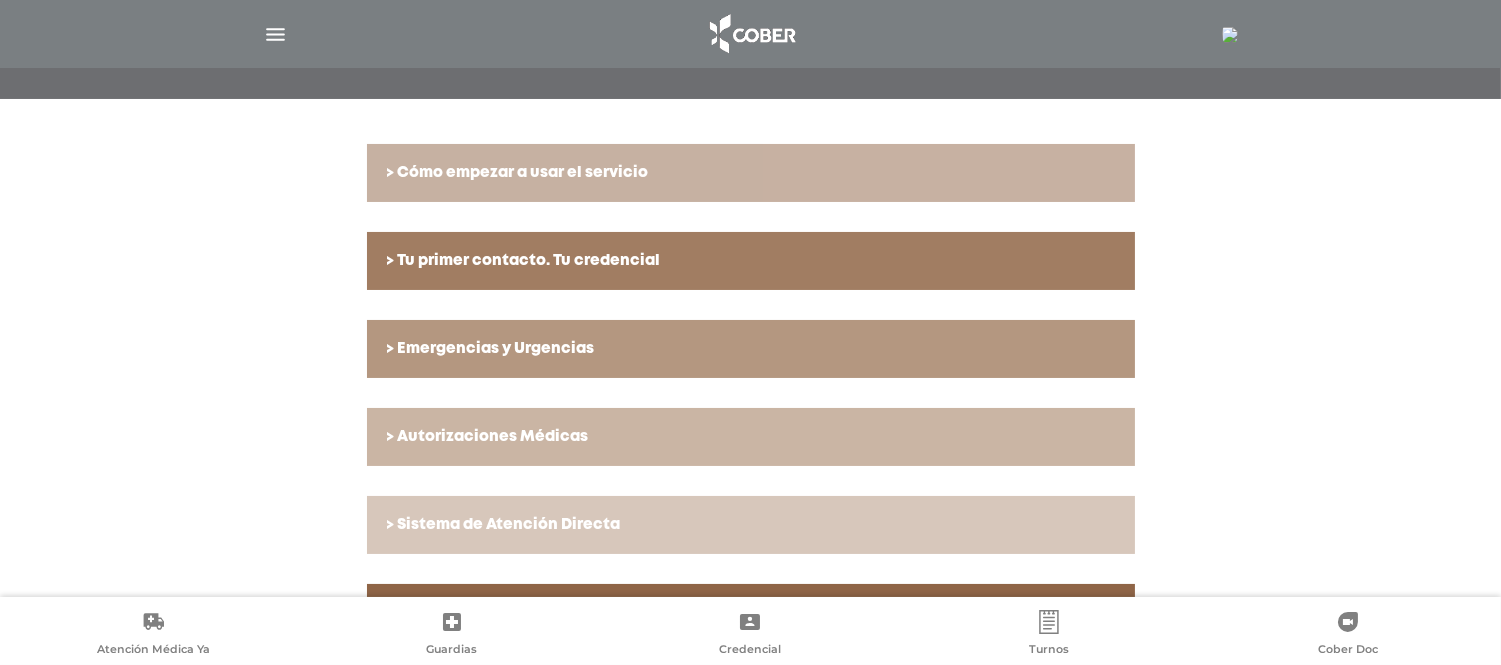 click on "> Cómo empezar a usar el servicio" at bounding box center [751, 173] 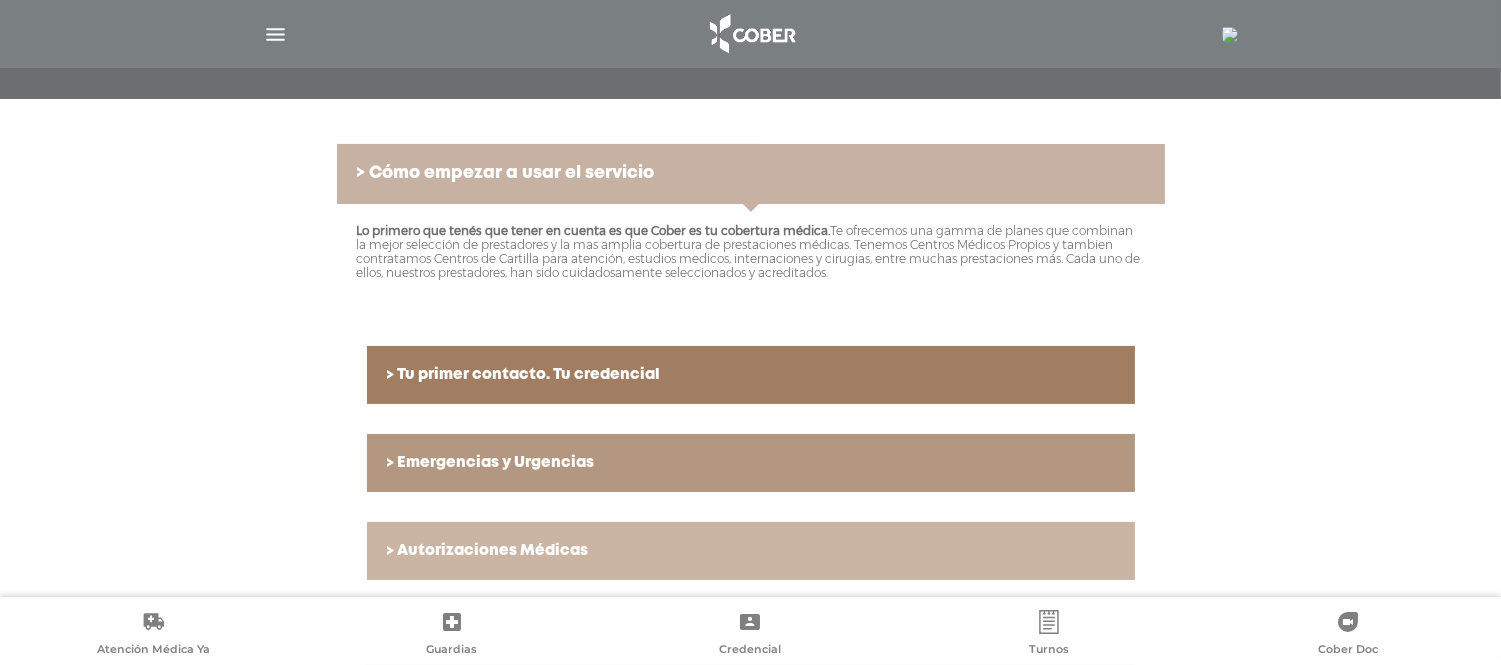 click on "> Cómo empezar a usar el servicio" at bounding box center (751, 174) 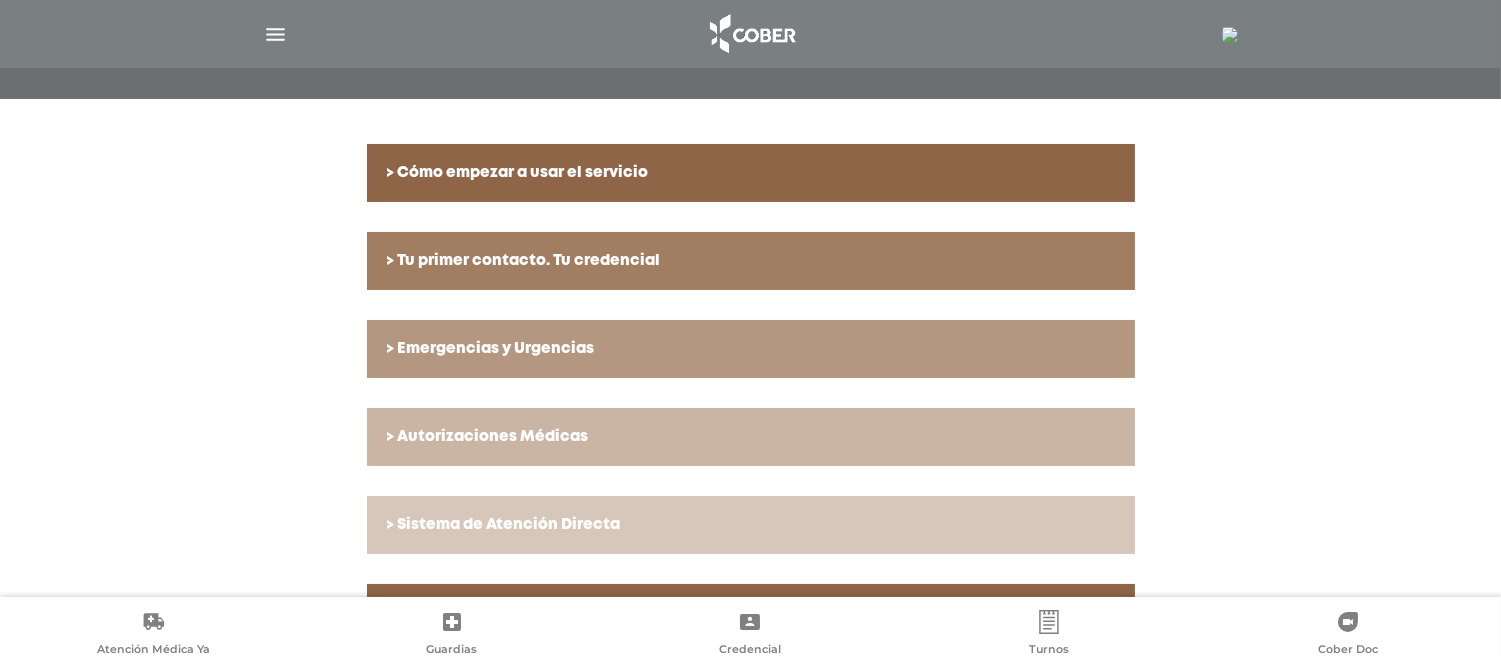 click at bounding box center (275, 34) 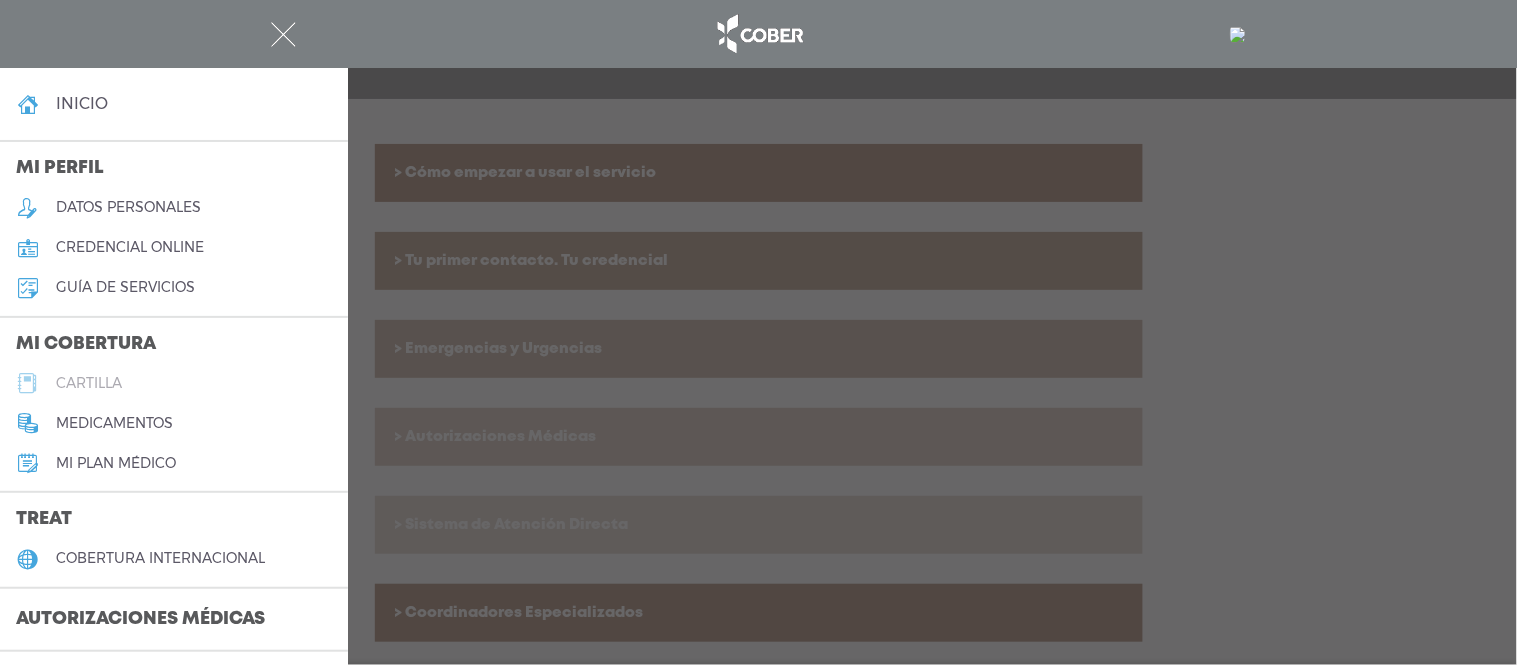 click on "cartilla" at bounding box center (89, 383) 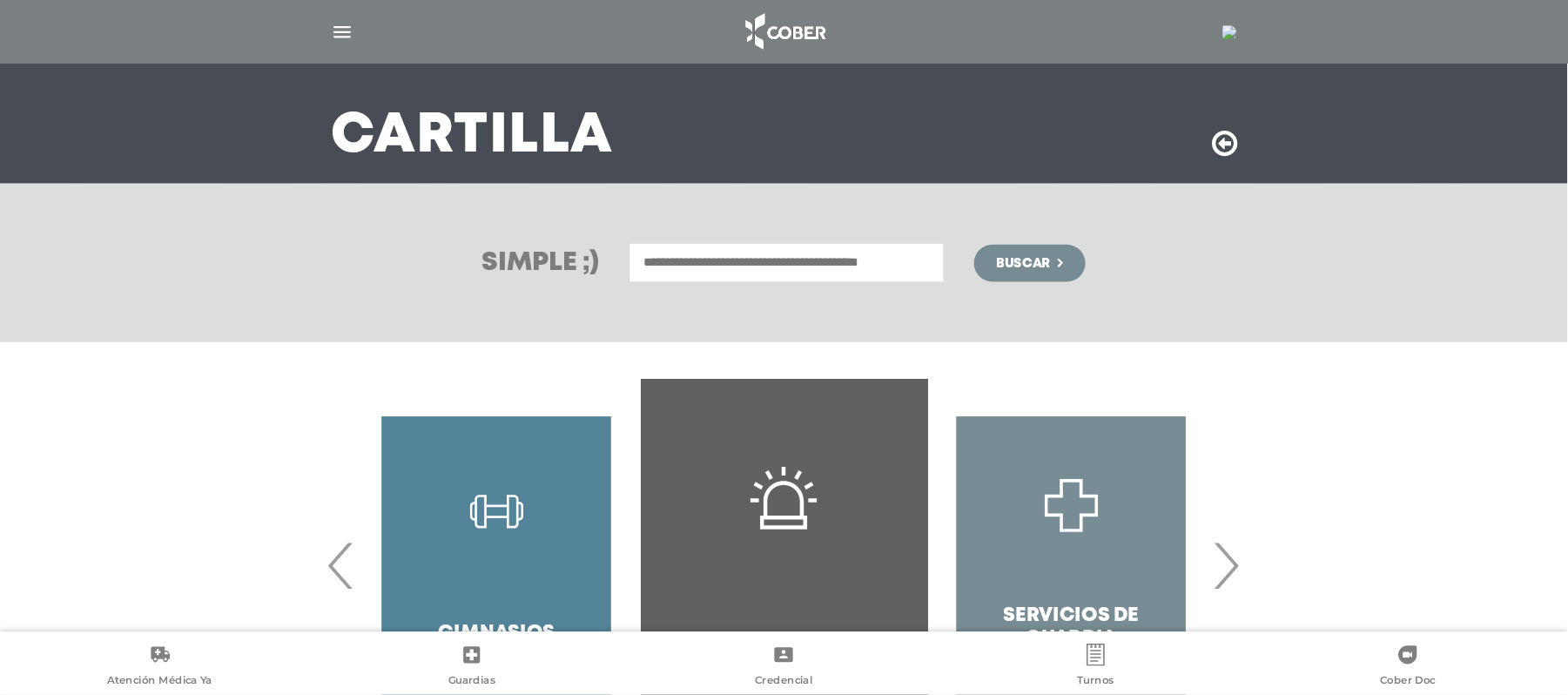 scroll, scrollTop: 96, scrollLeft: 0, axis: vertical 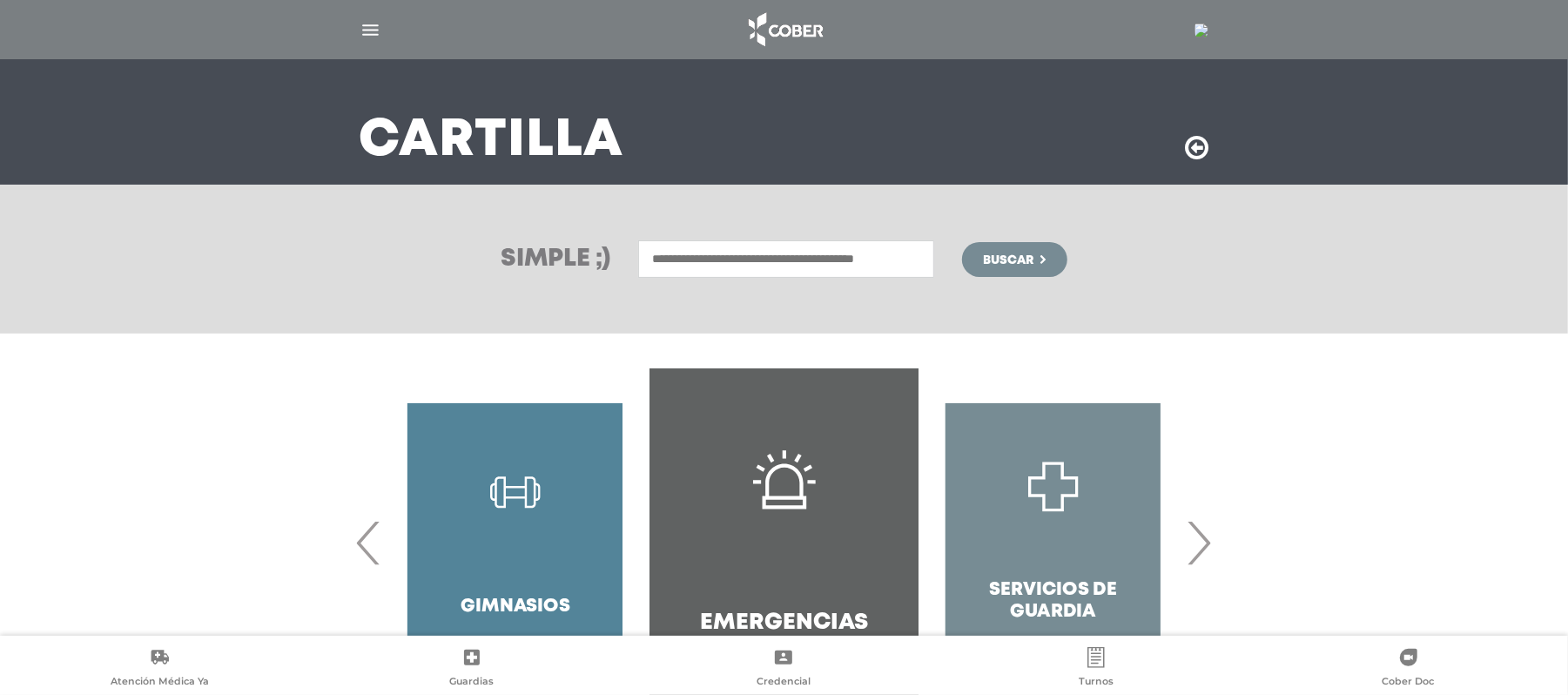 click at bounding box center [786, 259] 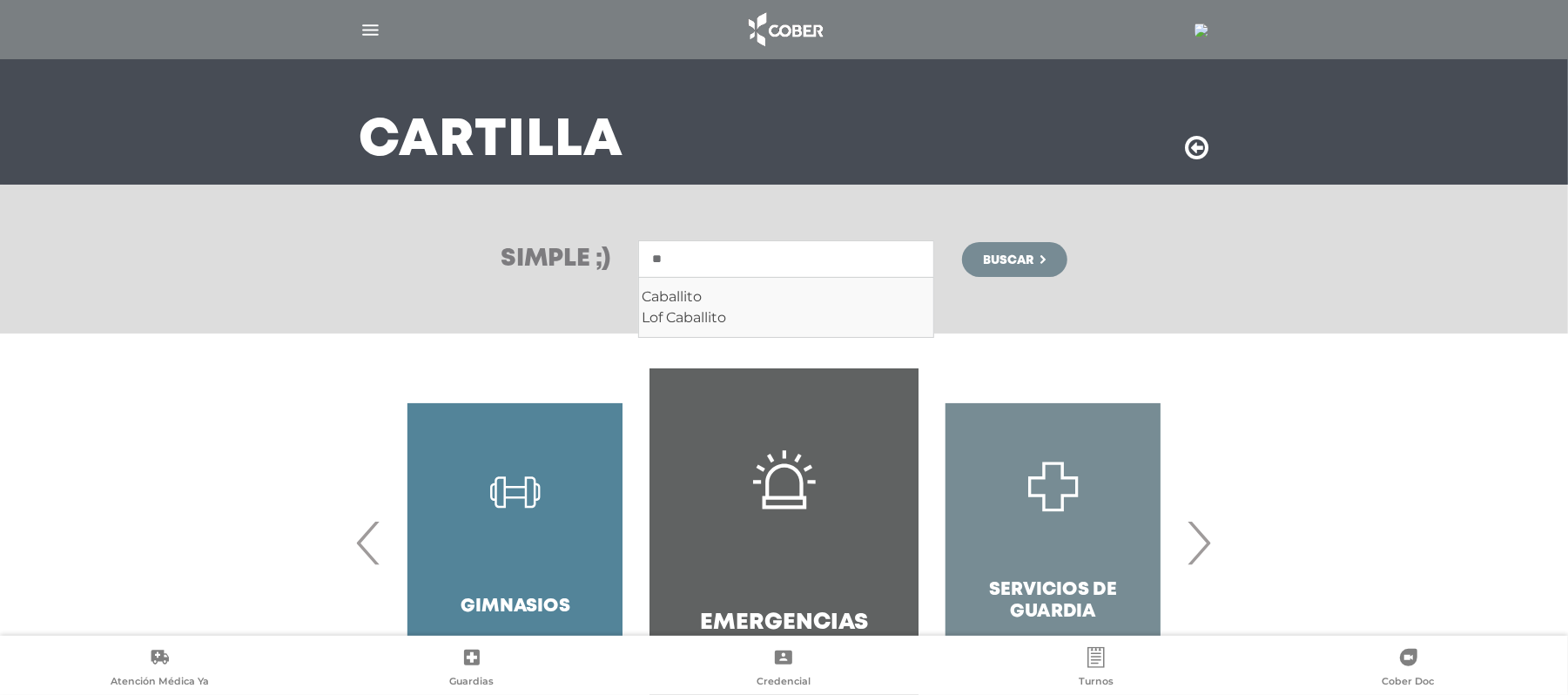 type on "*" 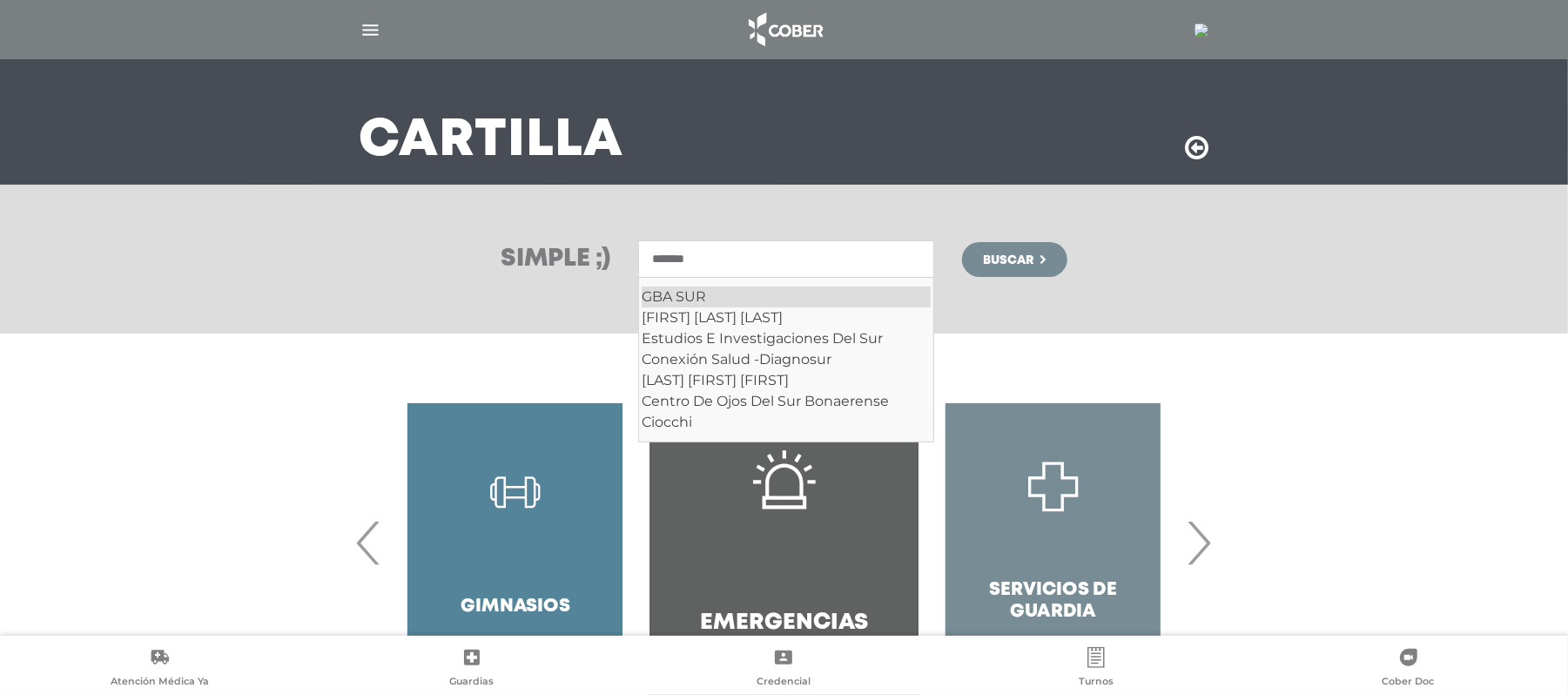 type on "*******" 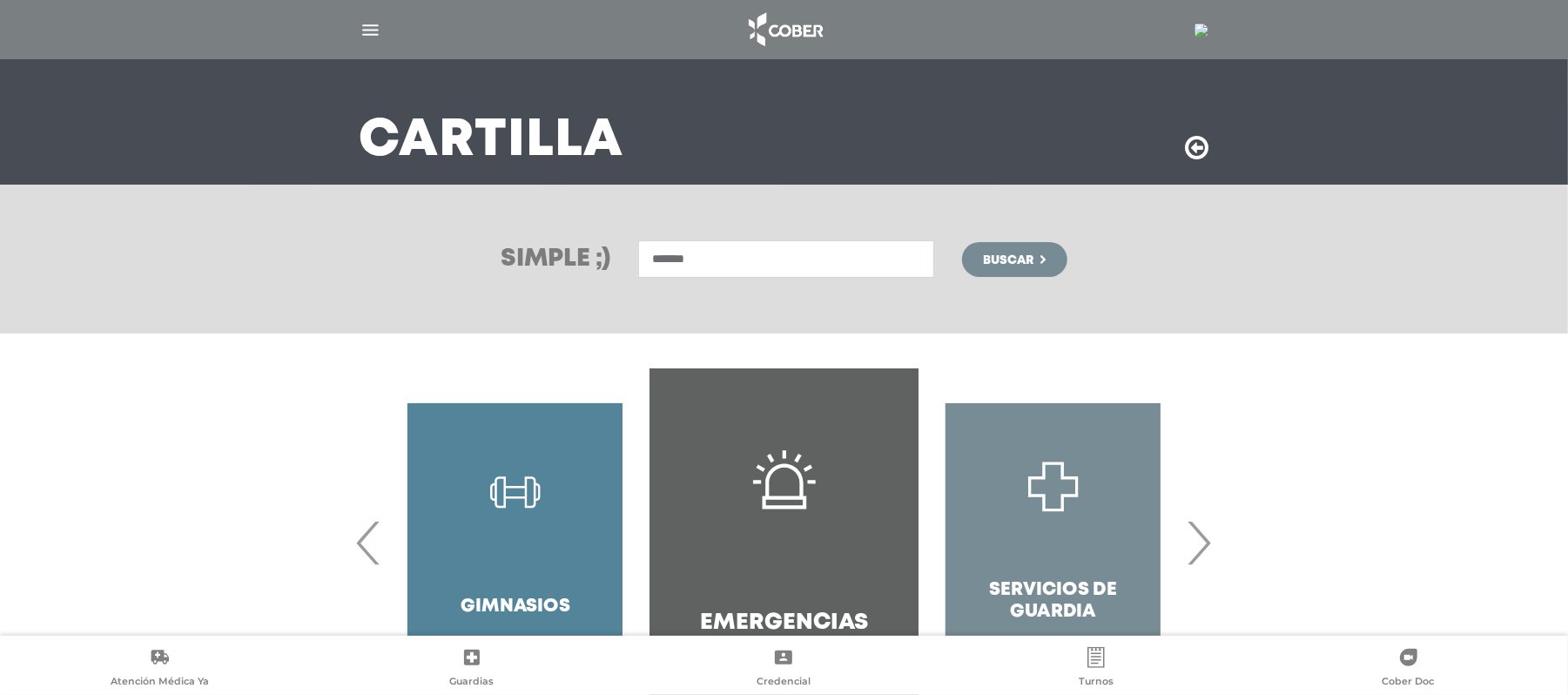 click on "Buscar" at bounding box center [1008, 260] 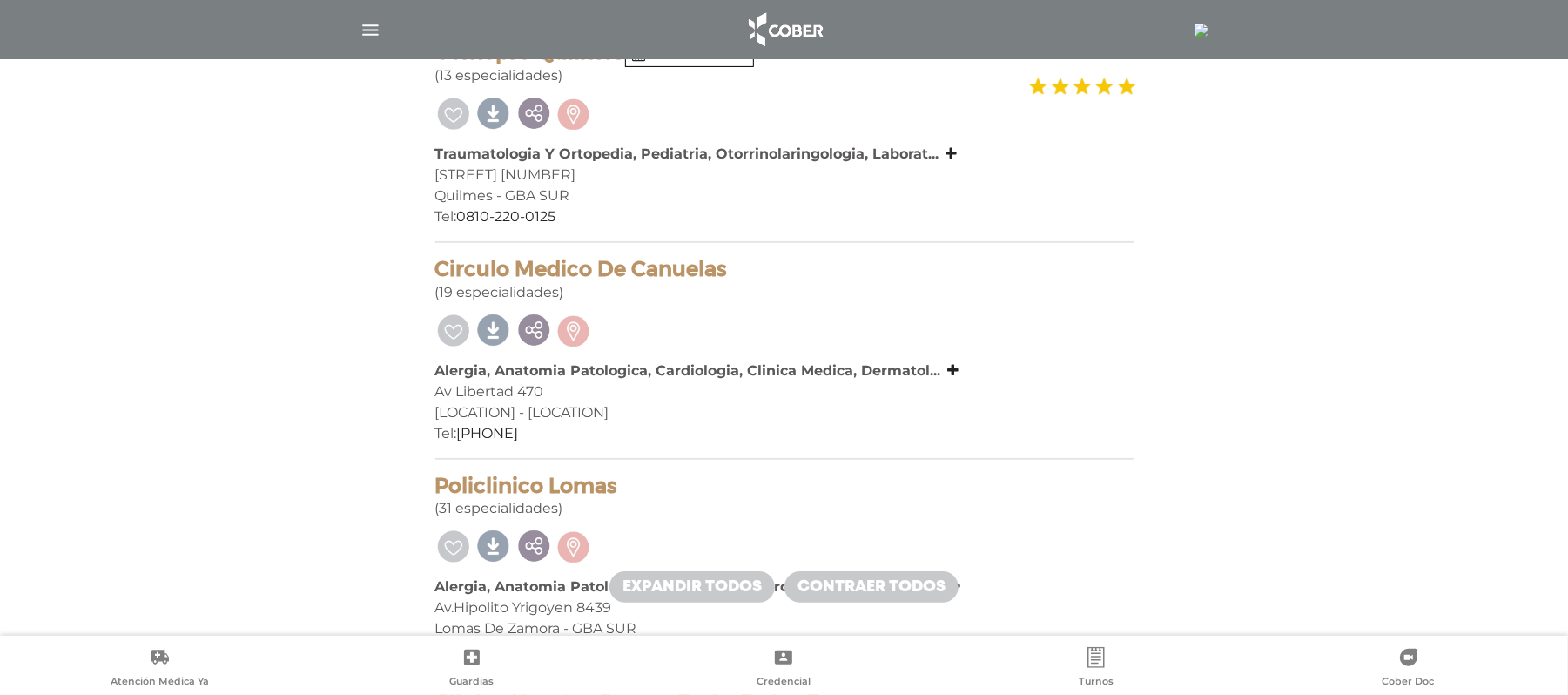 scroll, scrollTop: 116, scrollLeft: 0, axis: vertical 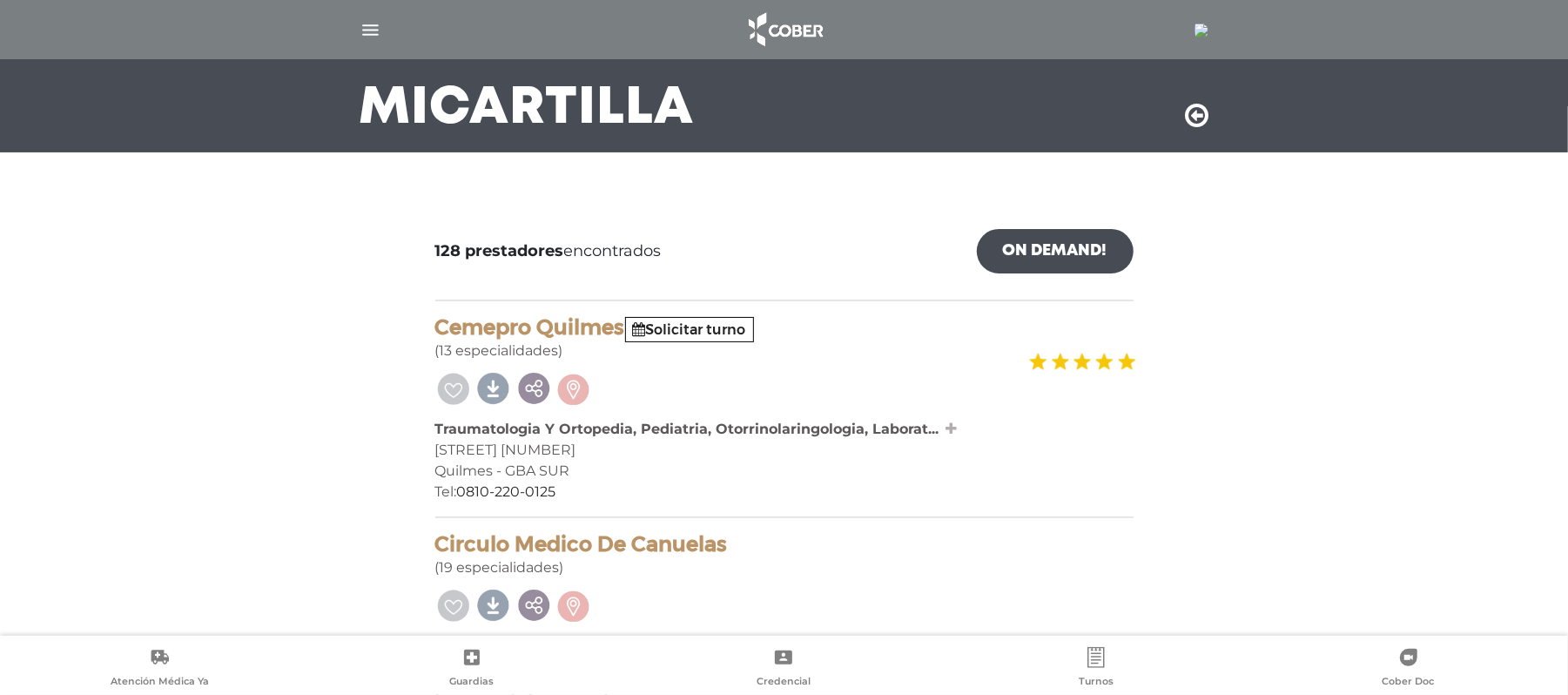 click at bounding box center [952, 428] 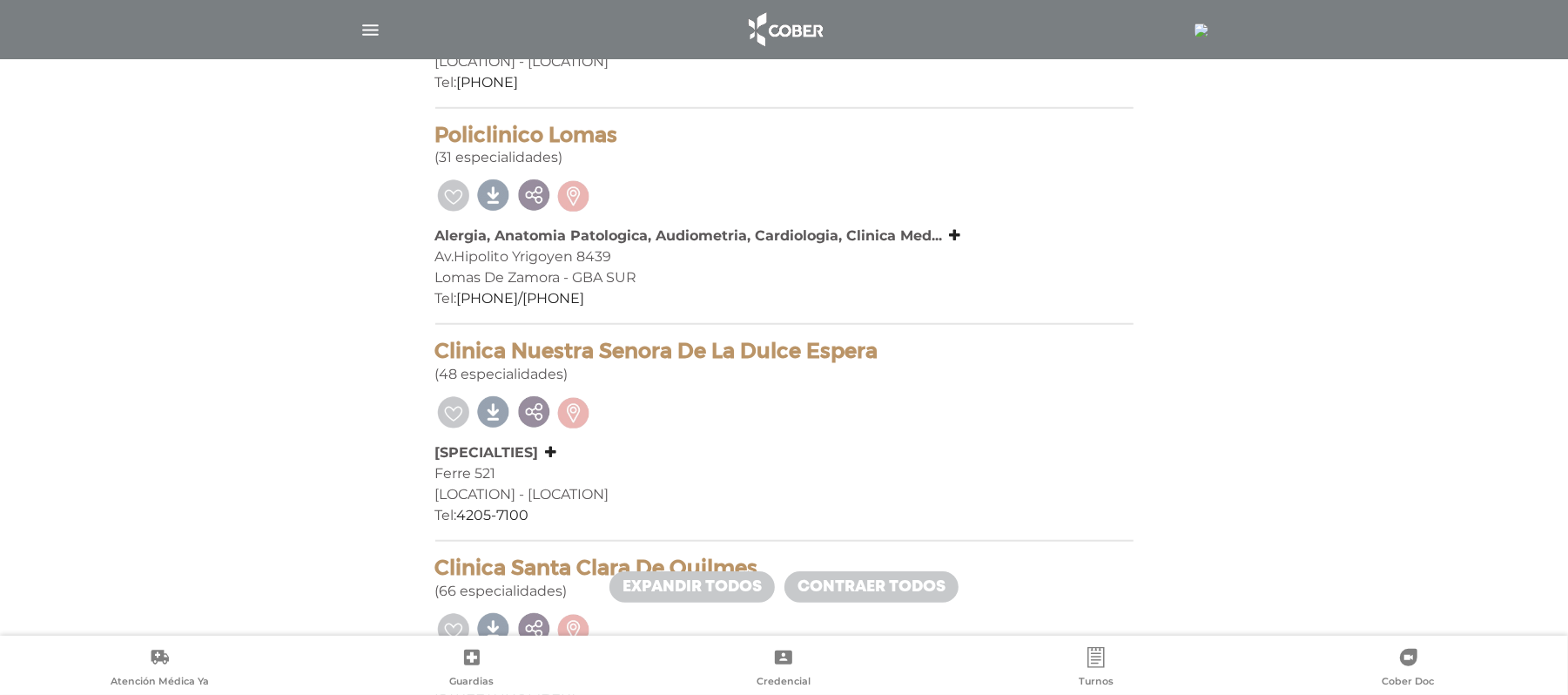 scroll, scrollTop: 1161, scrollLeft: 0, axis: vertical 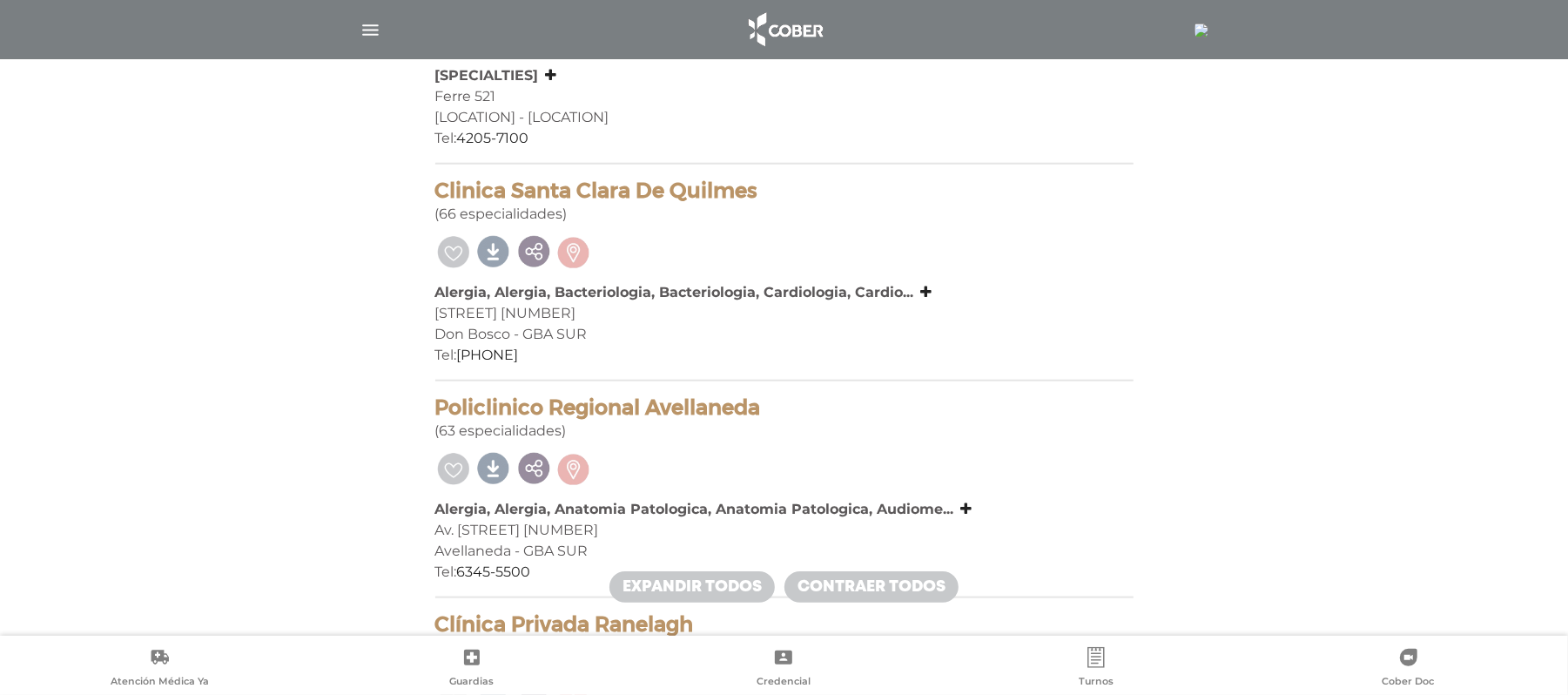 click on "Alergia, Alergia, Bacteriologia, Bacteriologia, Cardiologia, Cardio..." at bounding box center (784, 293) 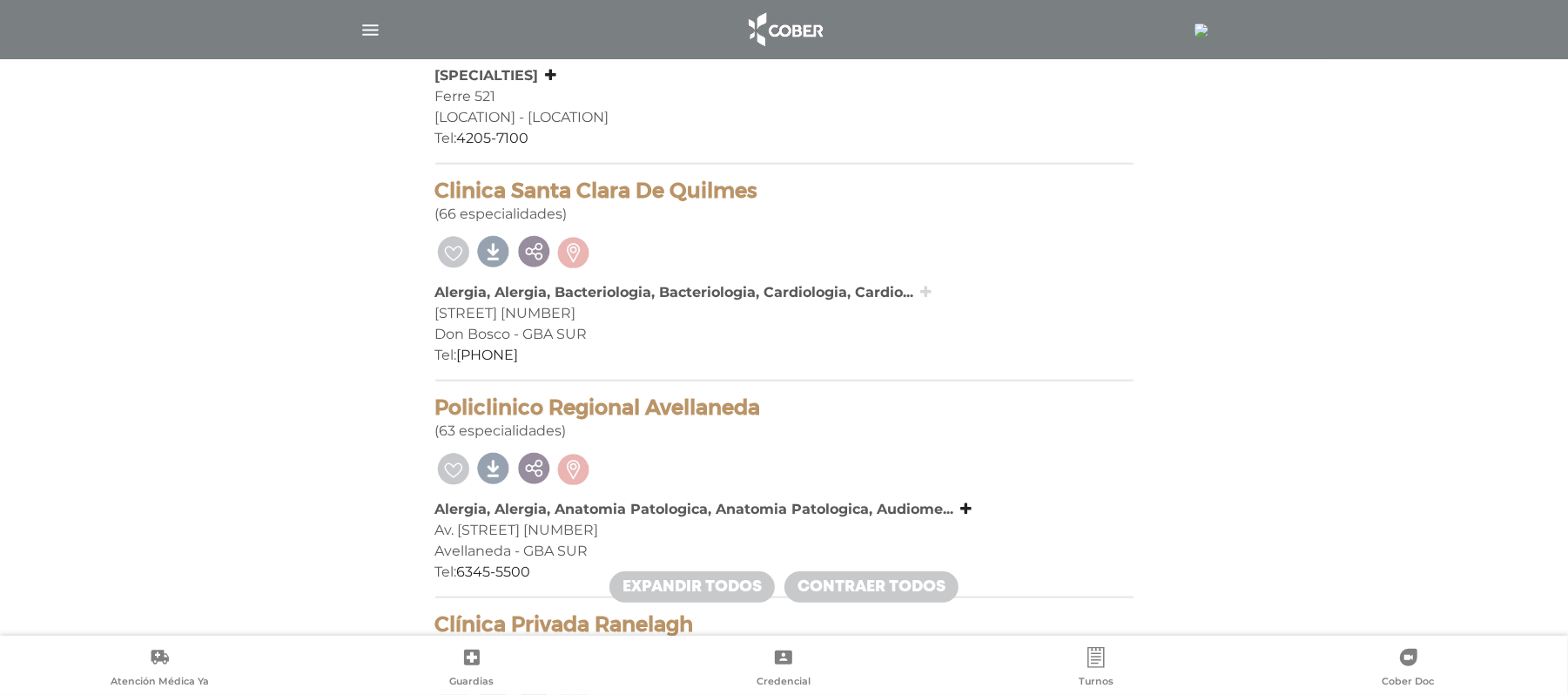click at bounding box center [926, 292] 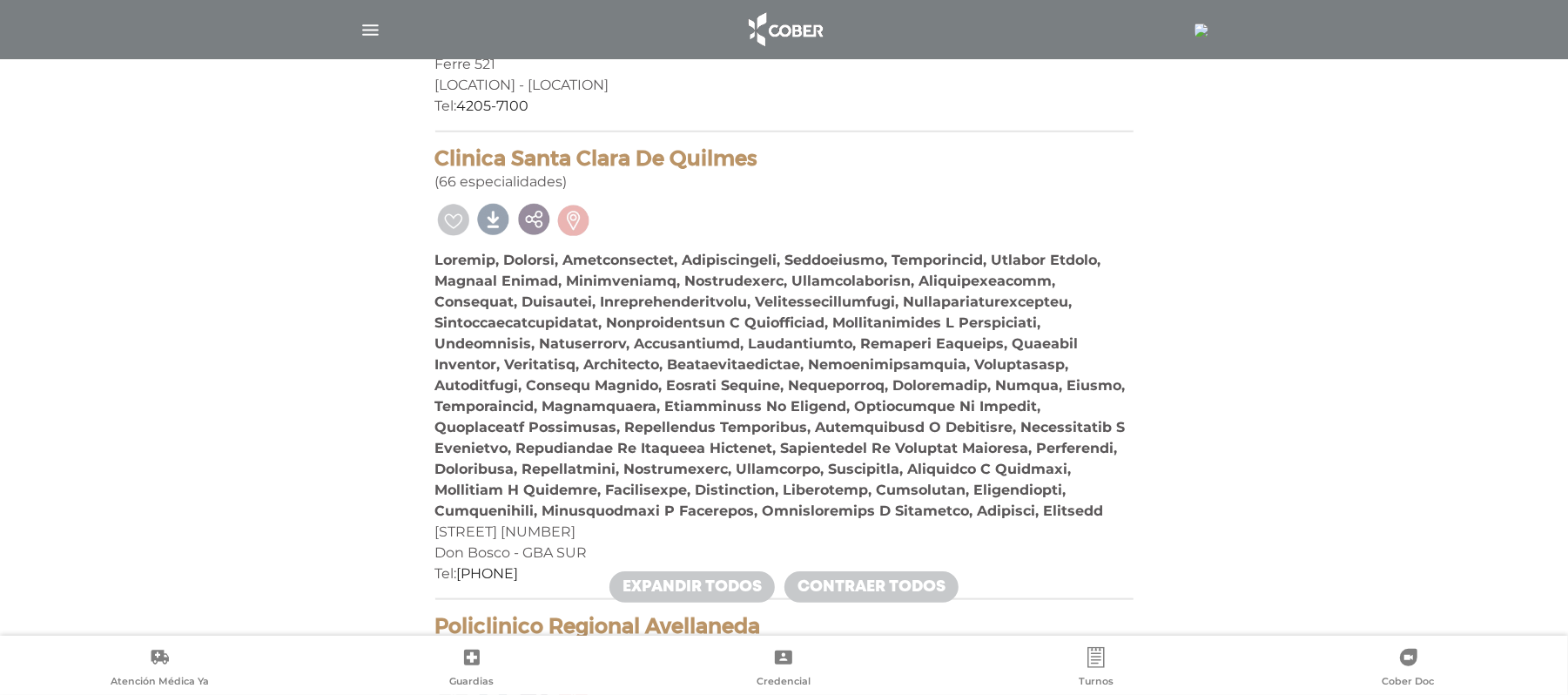 scroll, scrollTop: 1393, scrollLeft: 0, axis: vertical 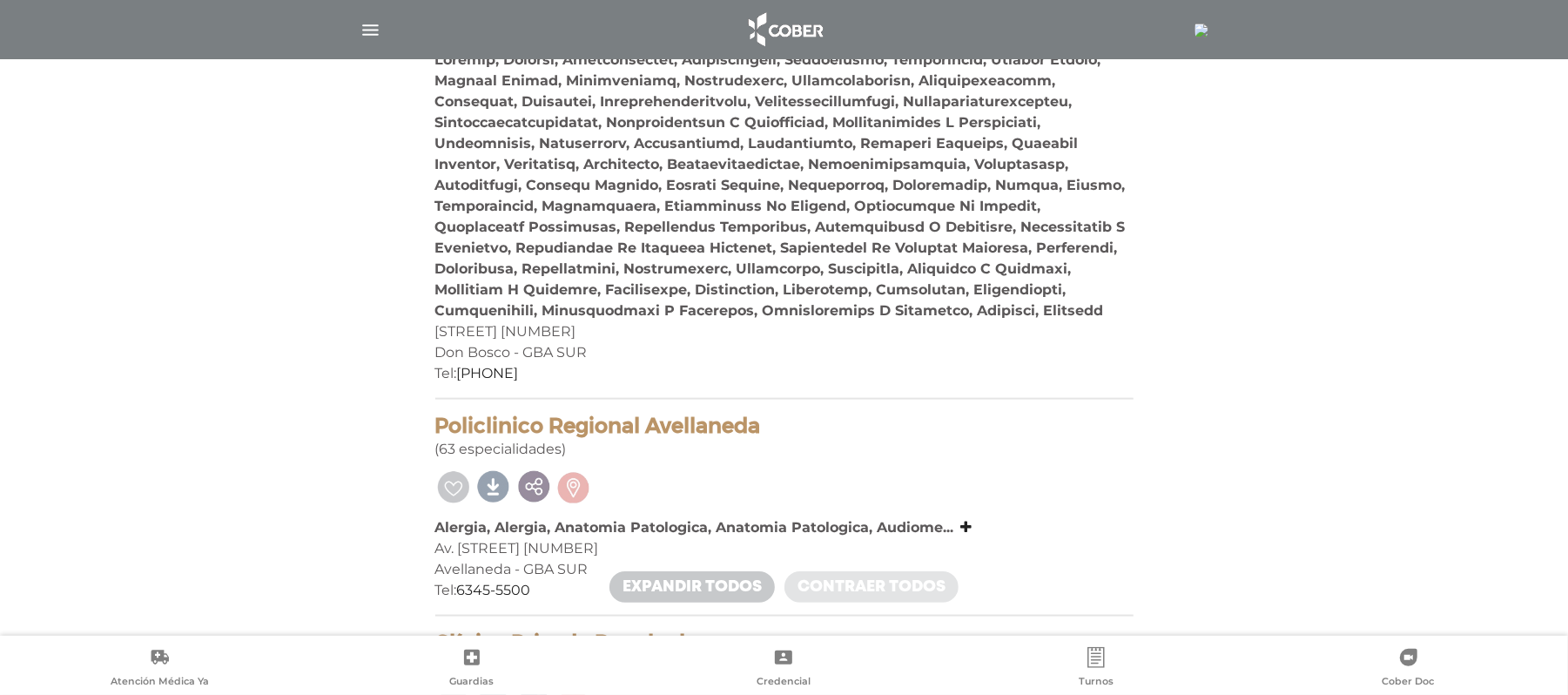 click on "Contraer todos" at bounding box center [871, 587] 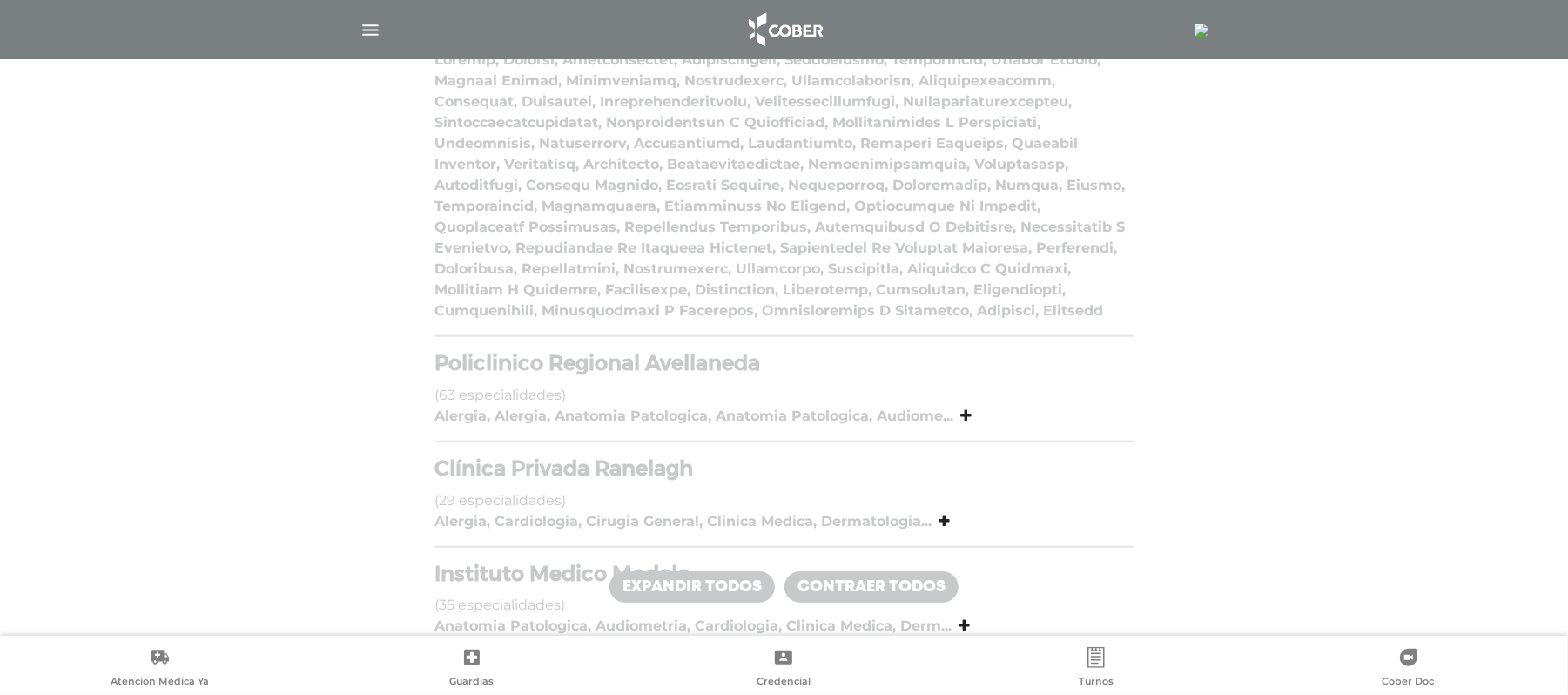 click on "[CLINIC] [CLINIC]
(29 especialidades)
[SPECIALTIES]   [SPECIALTIES] 																							 [STREET] [LOCATION] [NUMBER] 																					 Ranelagh - [LOCATION]" at bounding box center (784, 502) 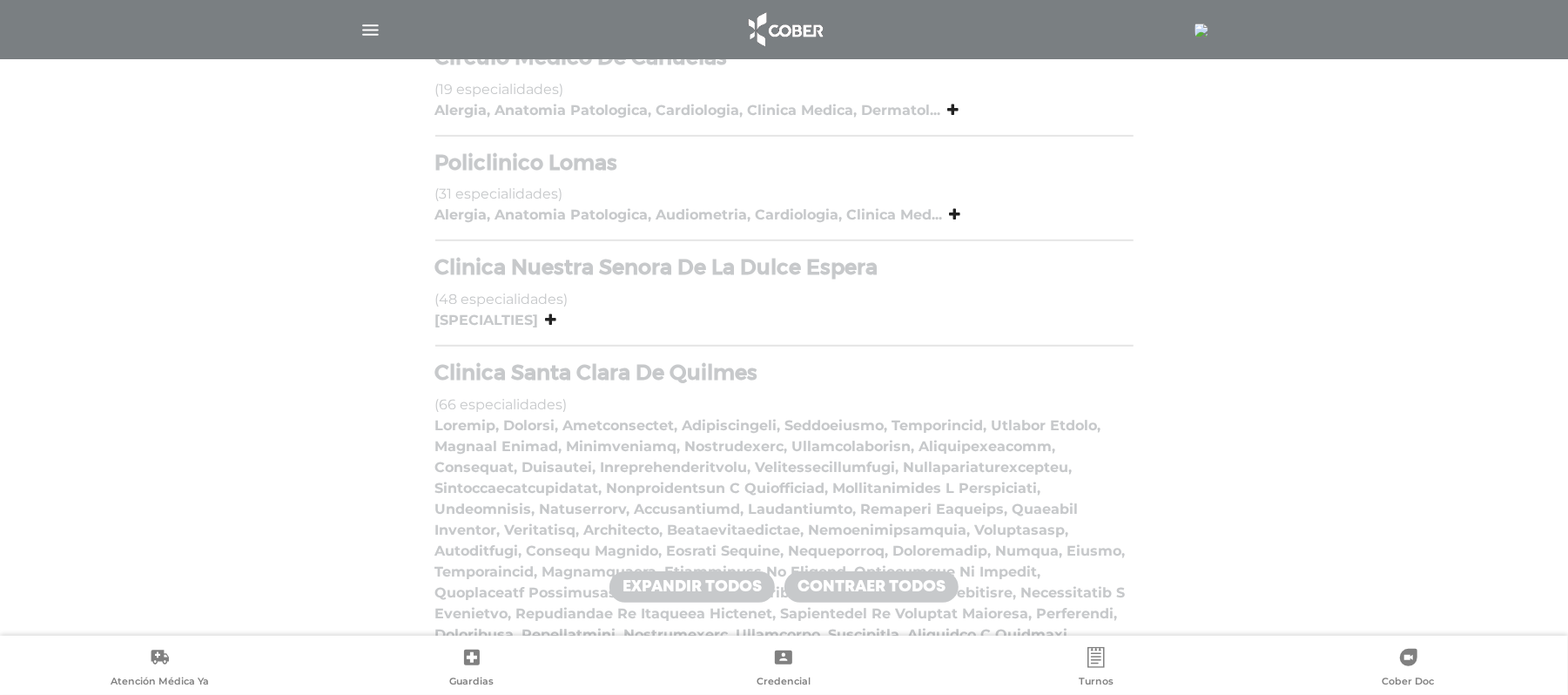 scroll, scrollTop: 318, scrollLeft: 0, axis: vertical 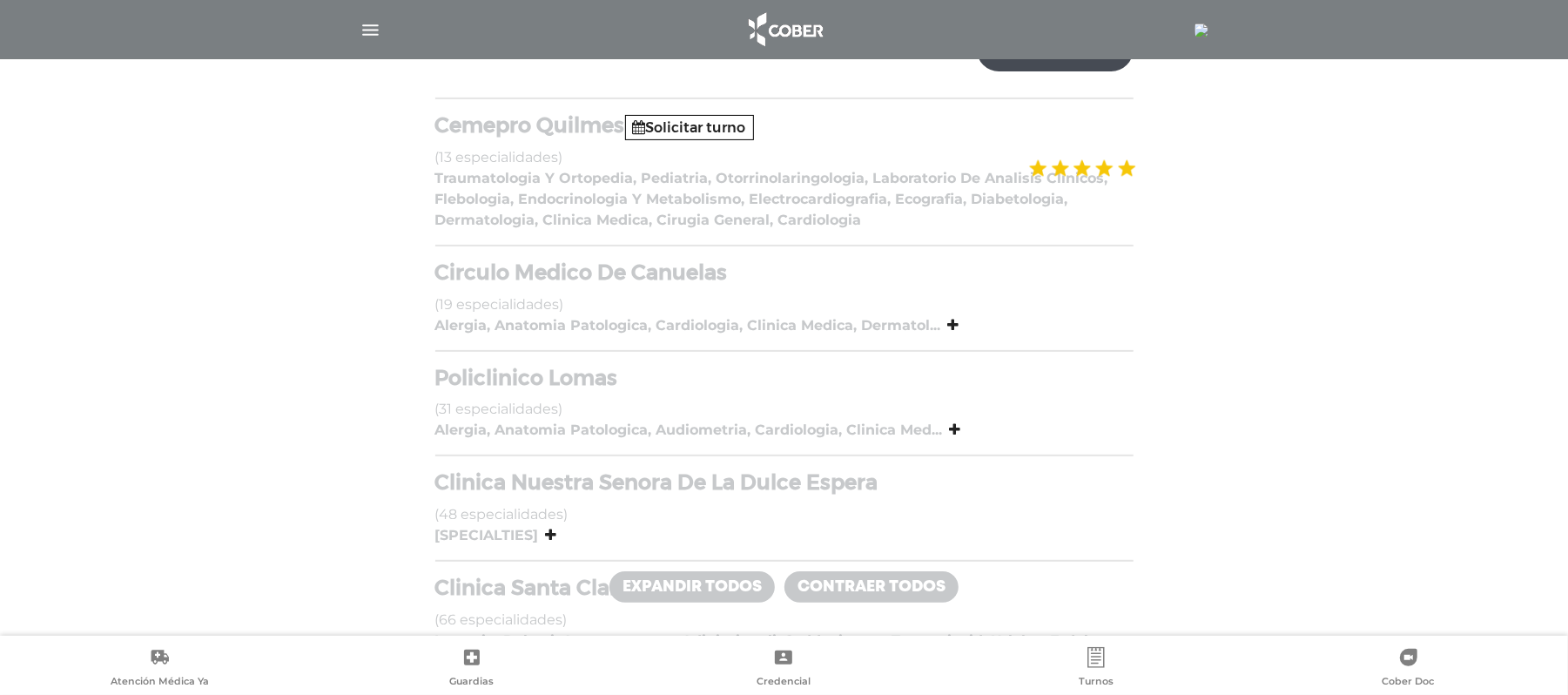 click on "Expandir todos" at bounding box center (692, 587) 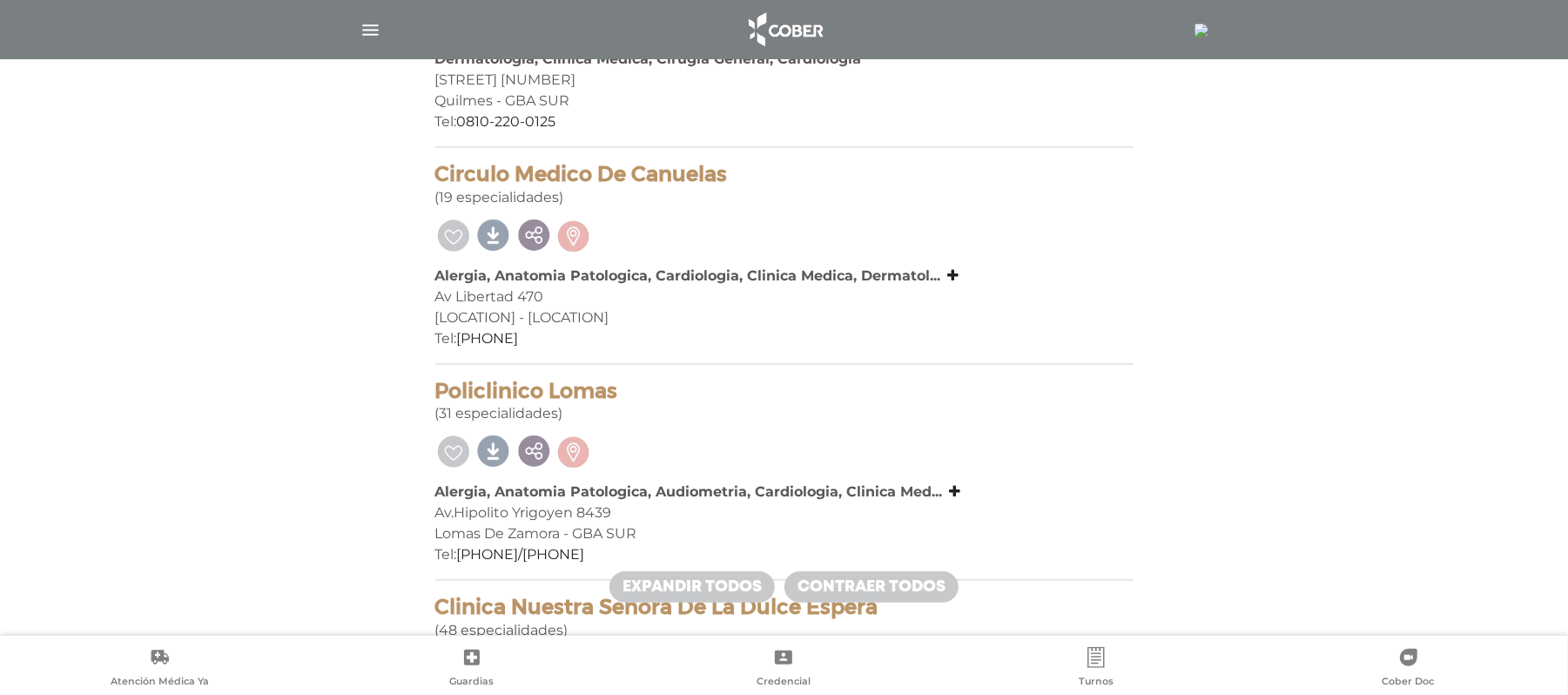 scroll, scrollTop: 202, scrollLeft: 0, axis: vertical 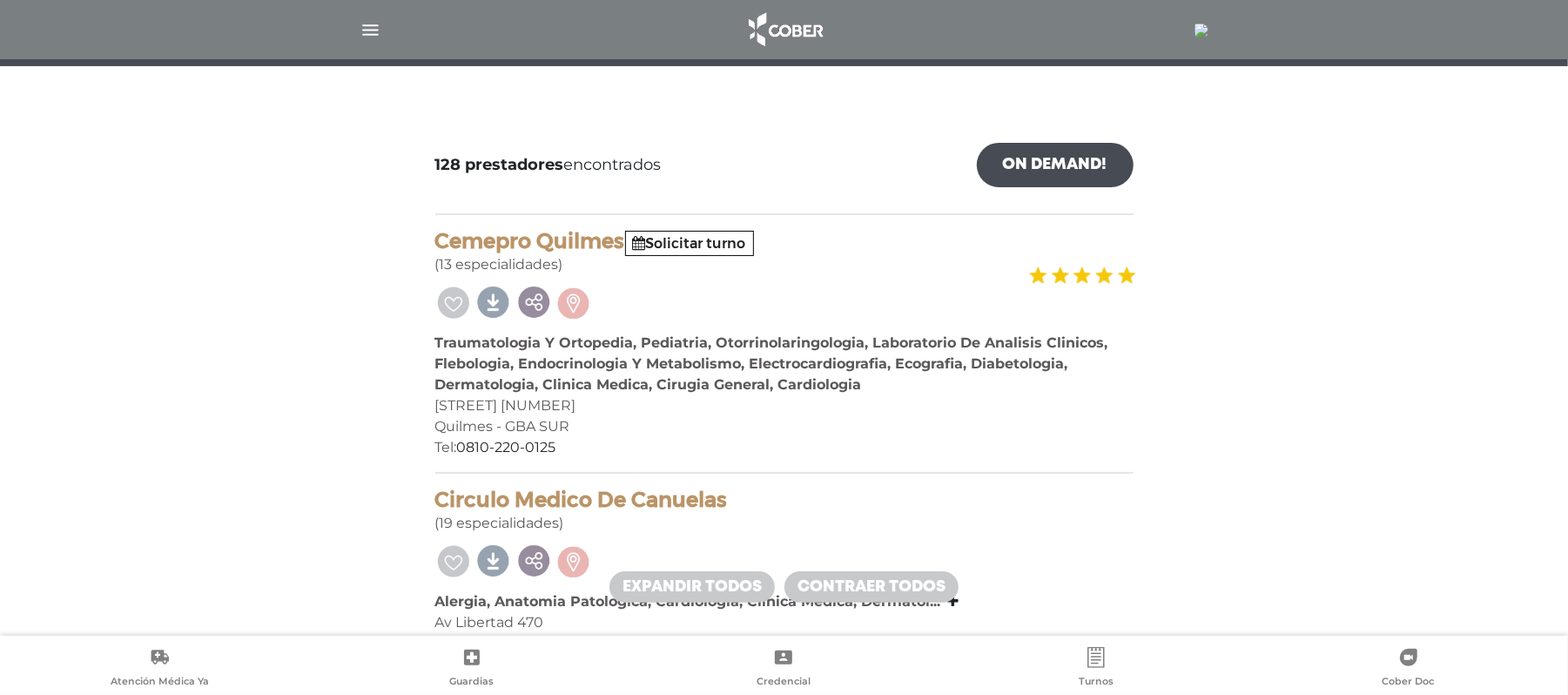 click at bounding box center [370, 30] 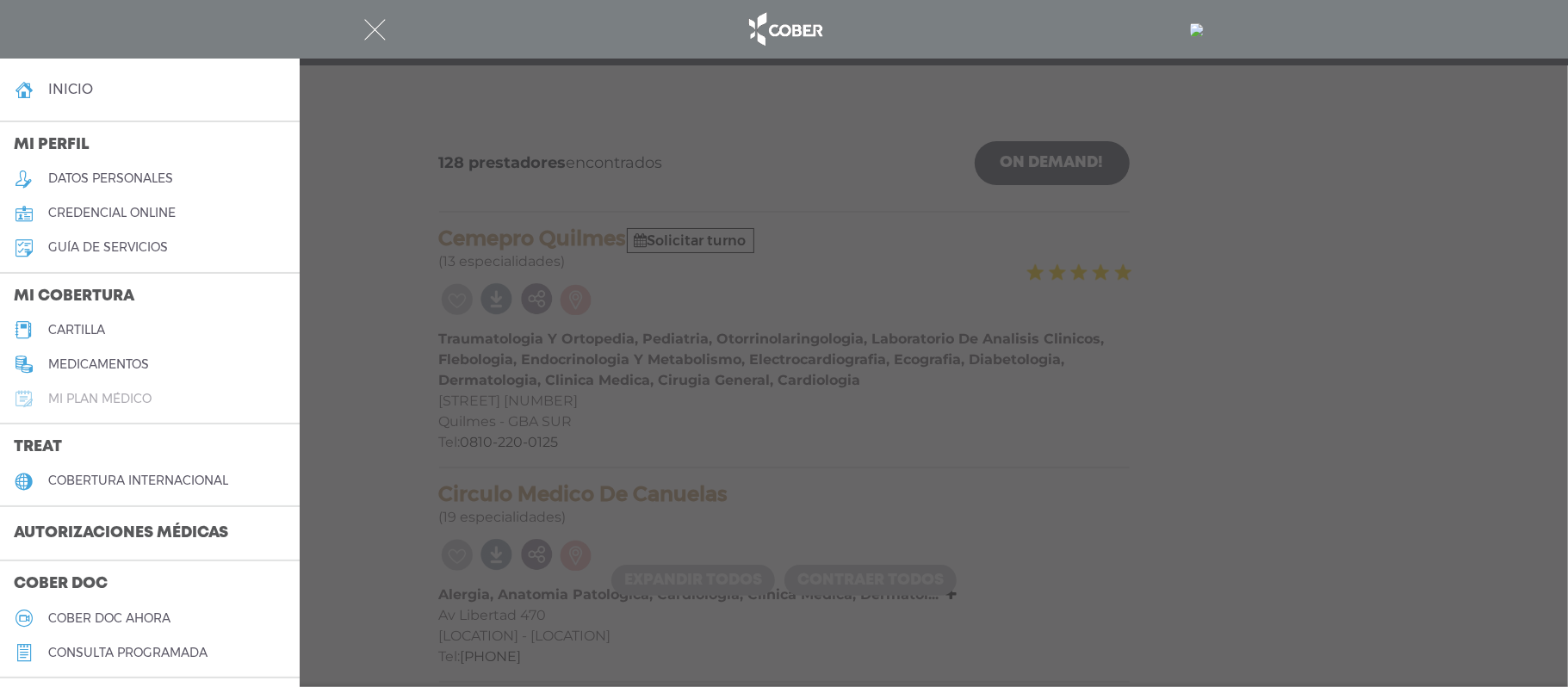 click on "Mi plan médico" at bounding box center [100, 399] 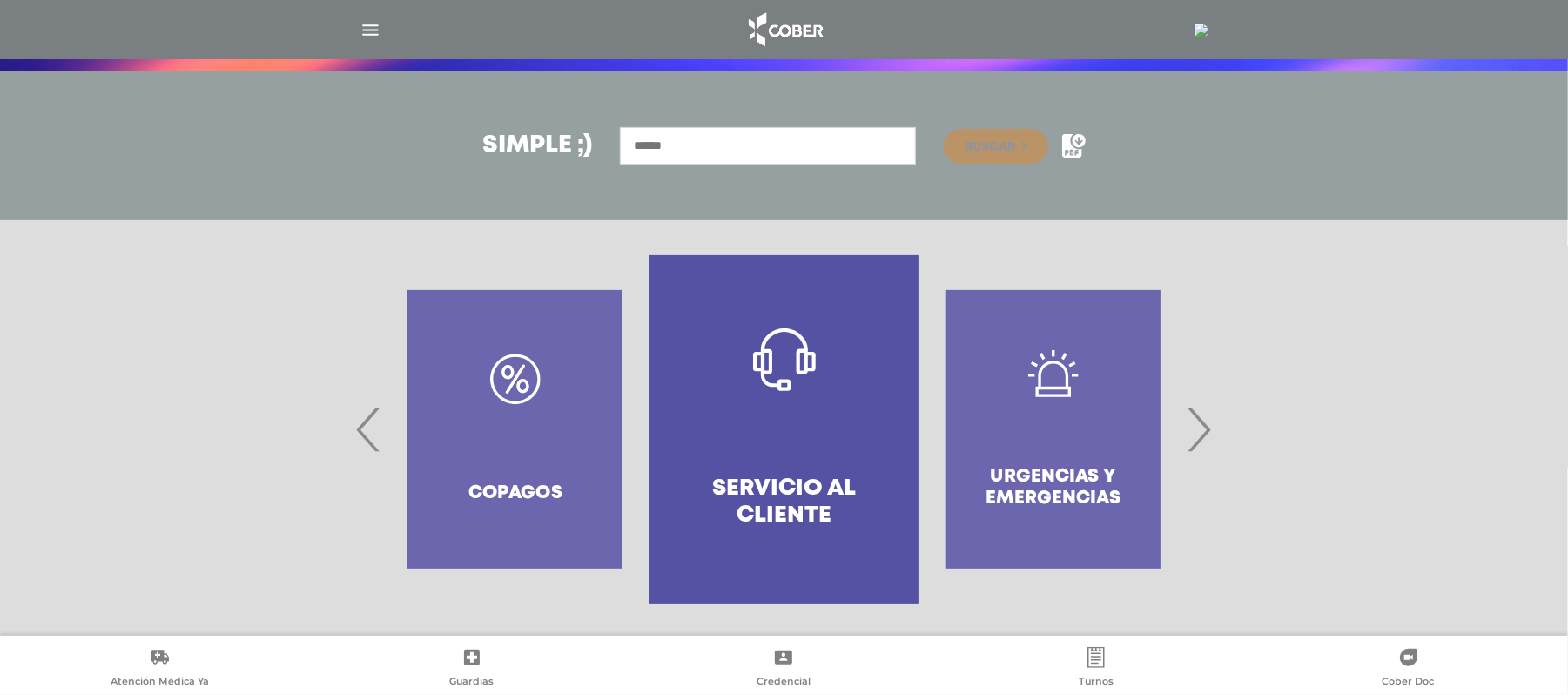 scroll, scrollTop: 84, scrollLeft: 0, axis: vertical 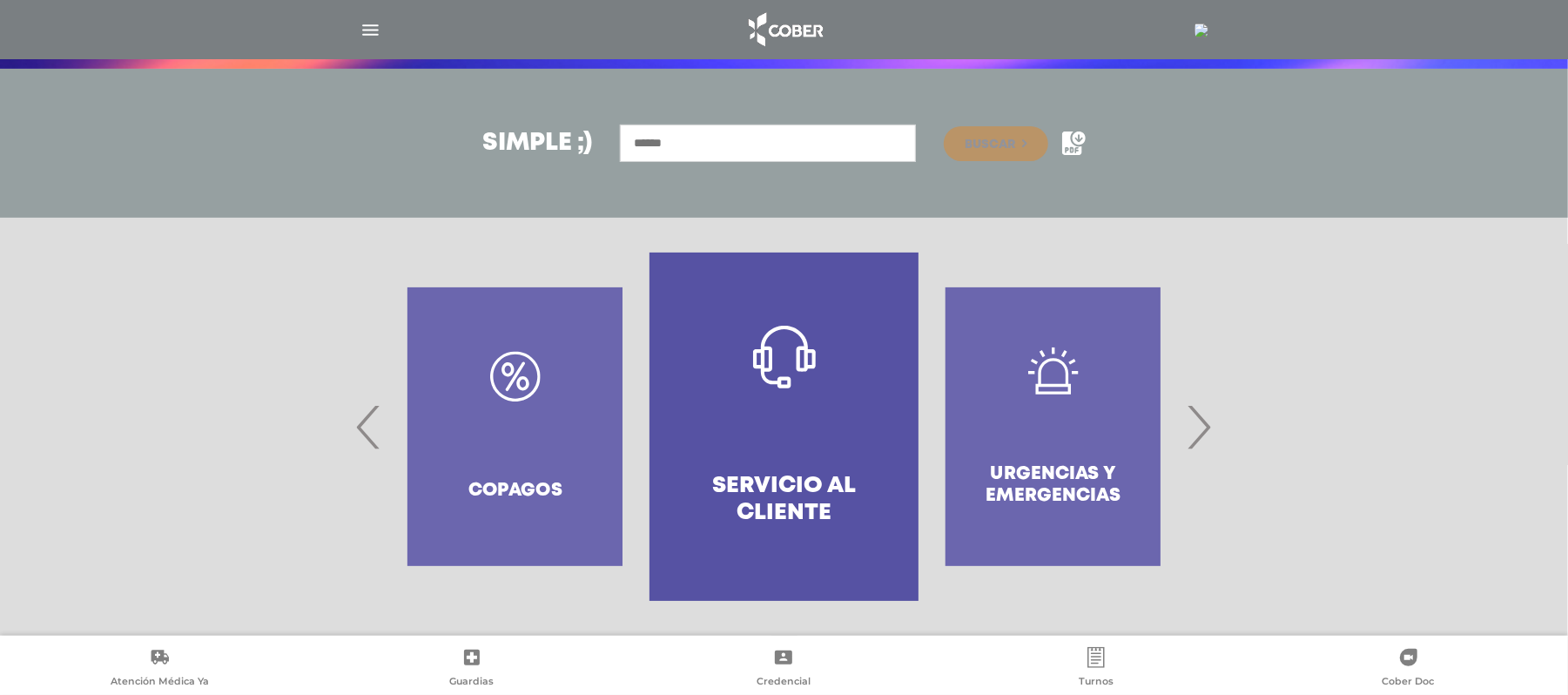 click on "Consultas" at bounding box center (1322, 427) 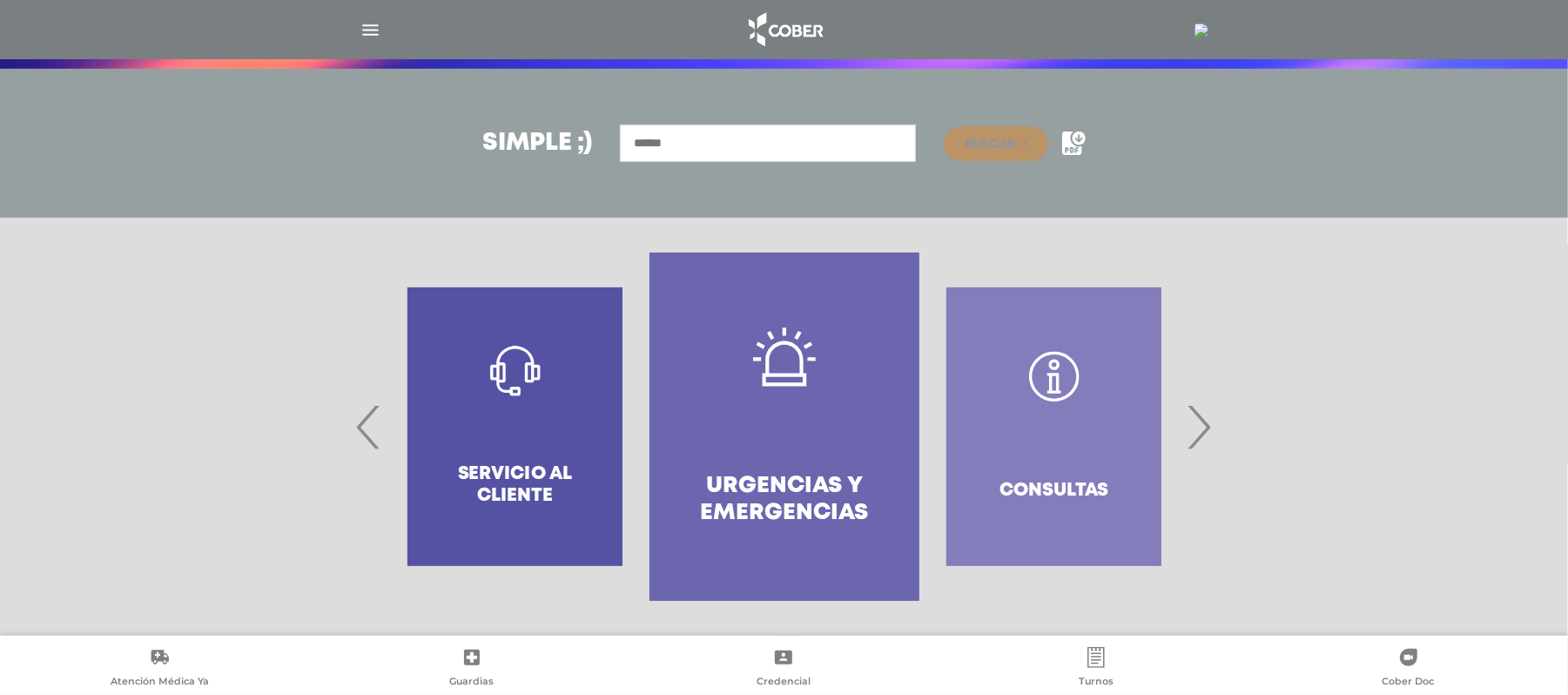 click on "›" at bounding box center [1199, 427] 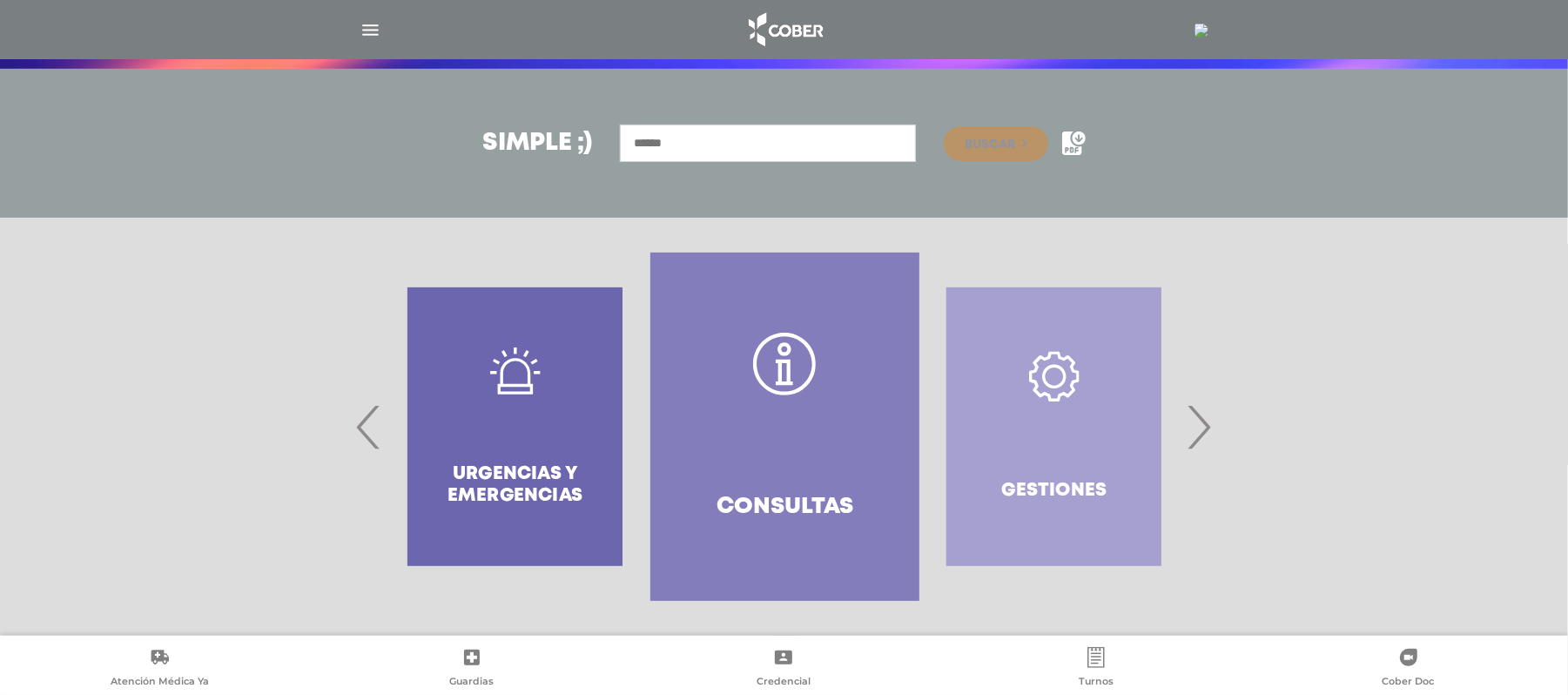 click on "›" at bounding box center (1199, 427) 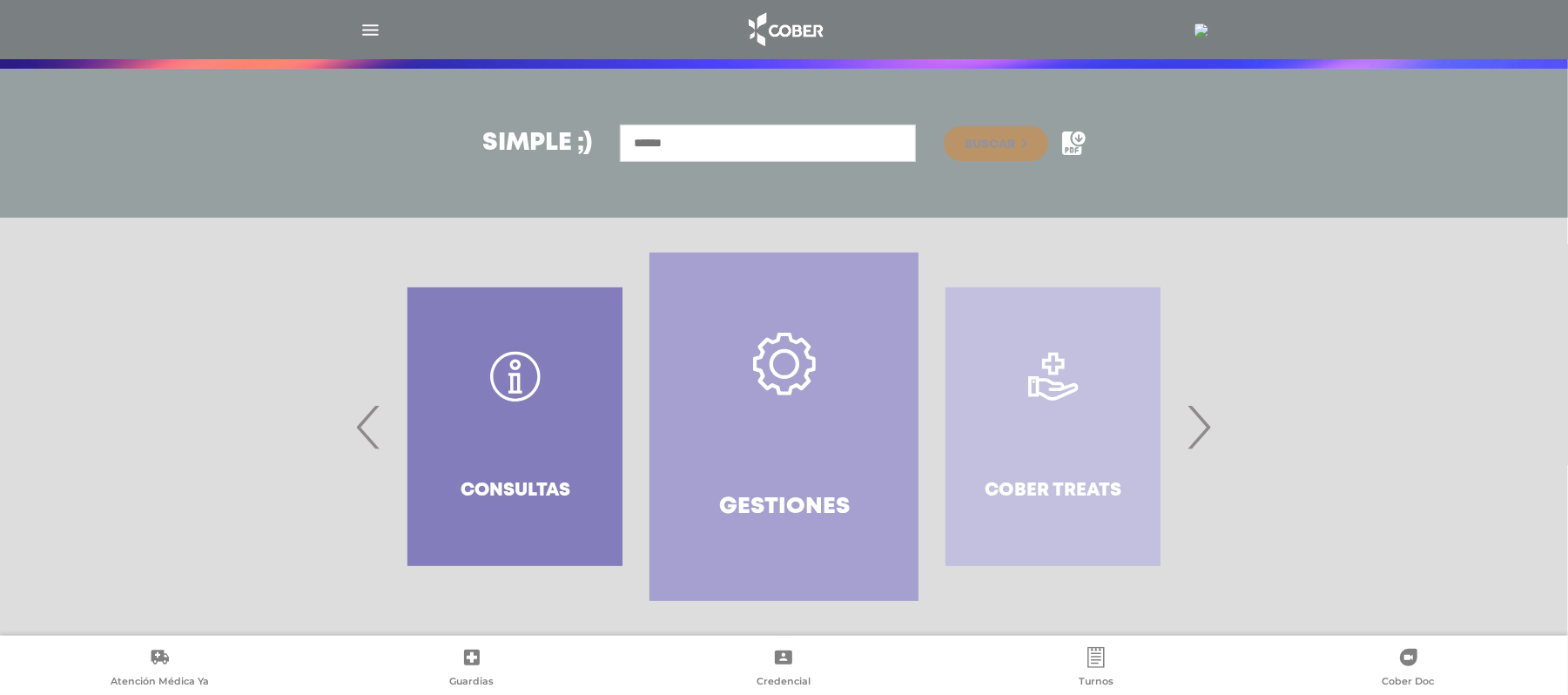 click on "›" at bounding box center [1199, 427] 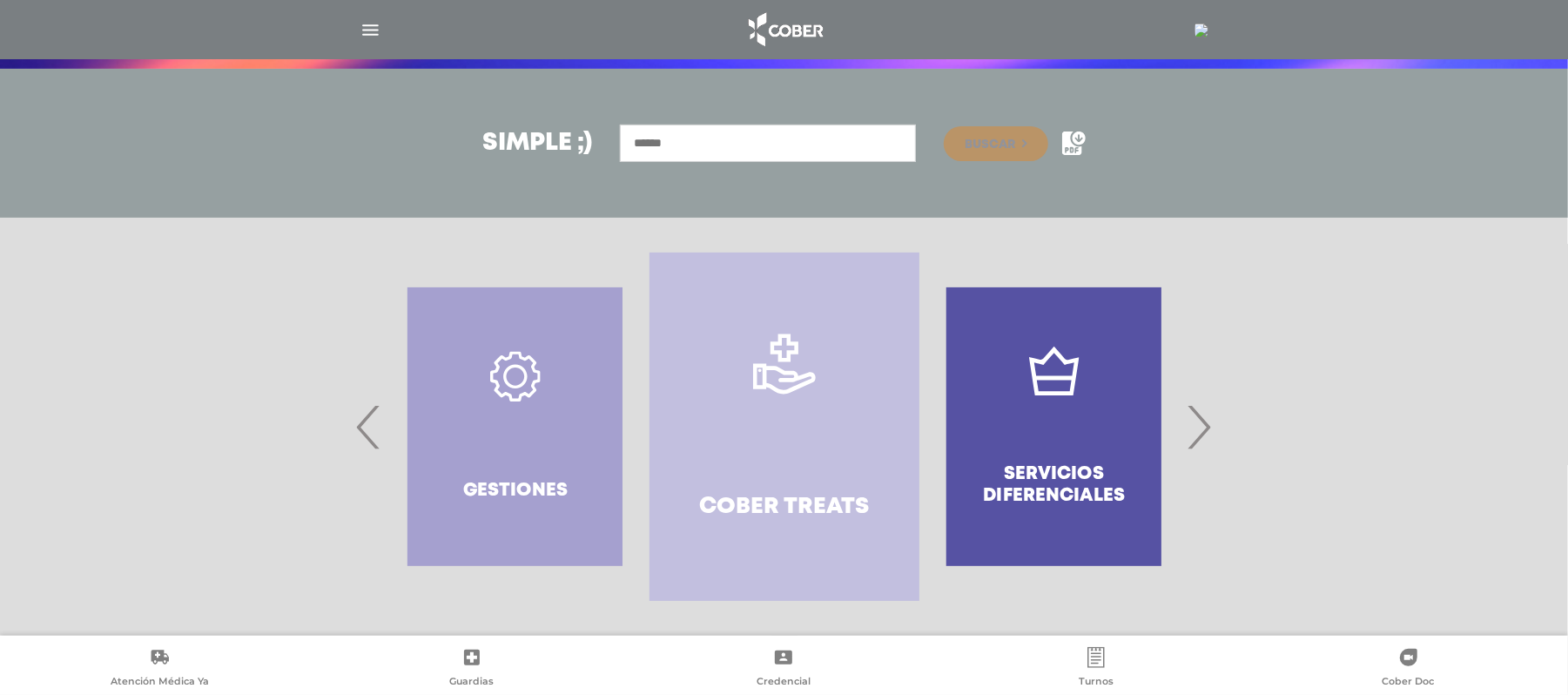 click on "›" at bounding box center [1199, 427] 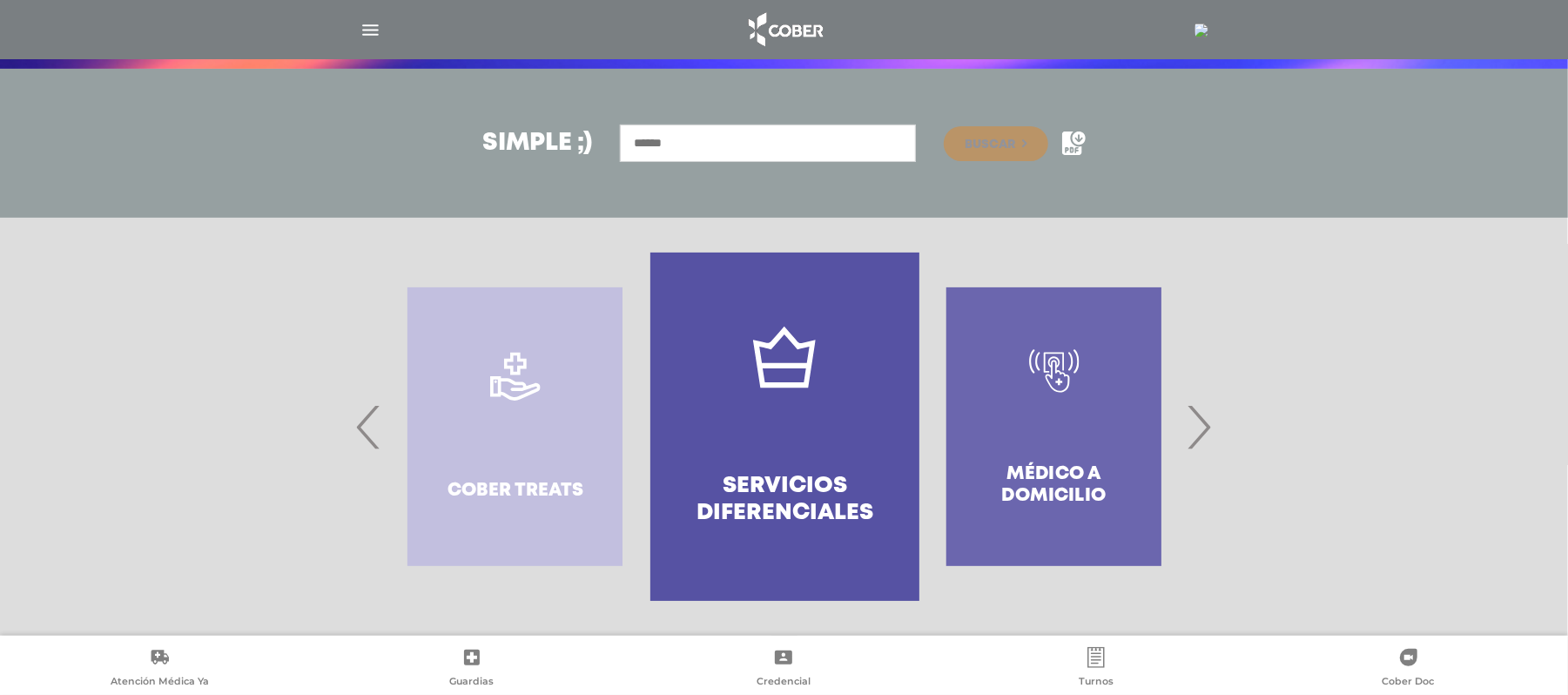 click on "›" at bounding box center [1199, 427] 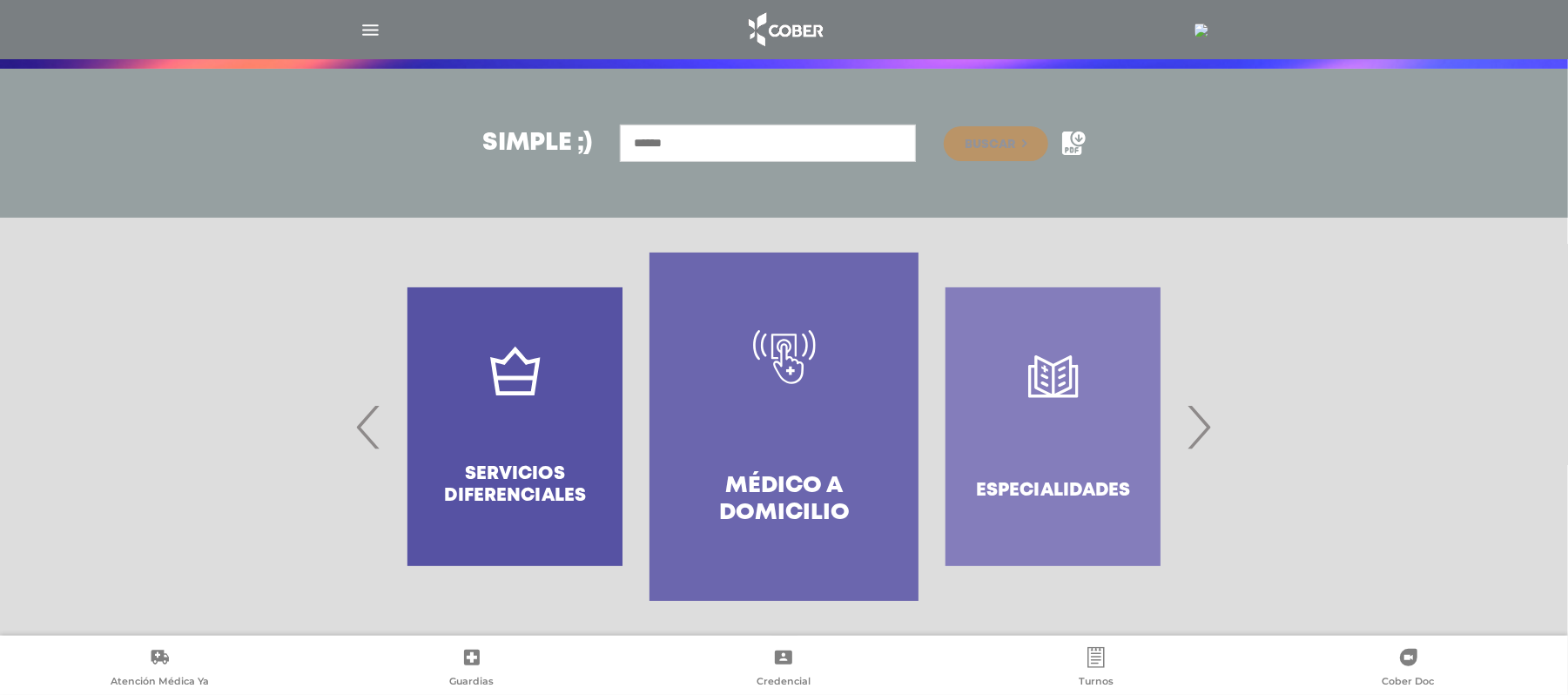 click on "›" at bounding box center [1199, 427] 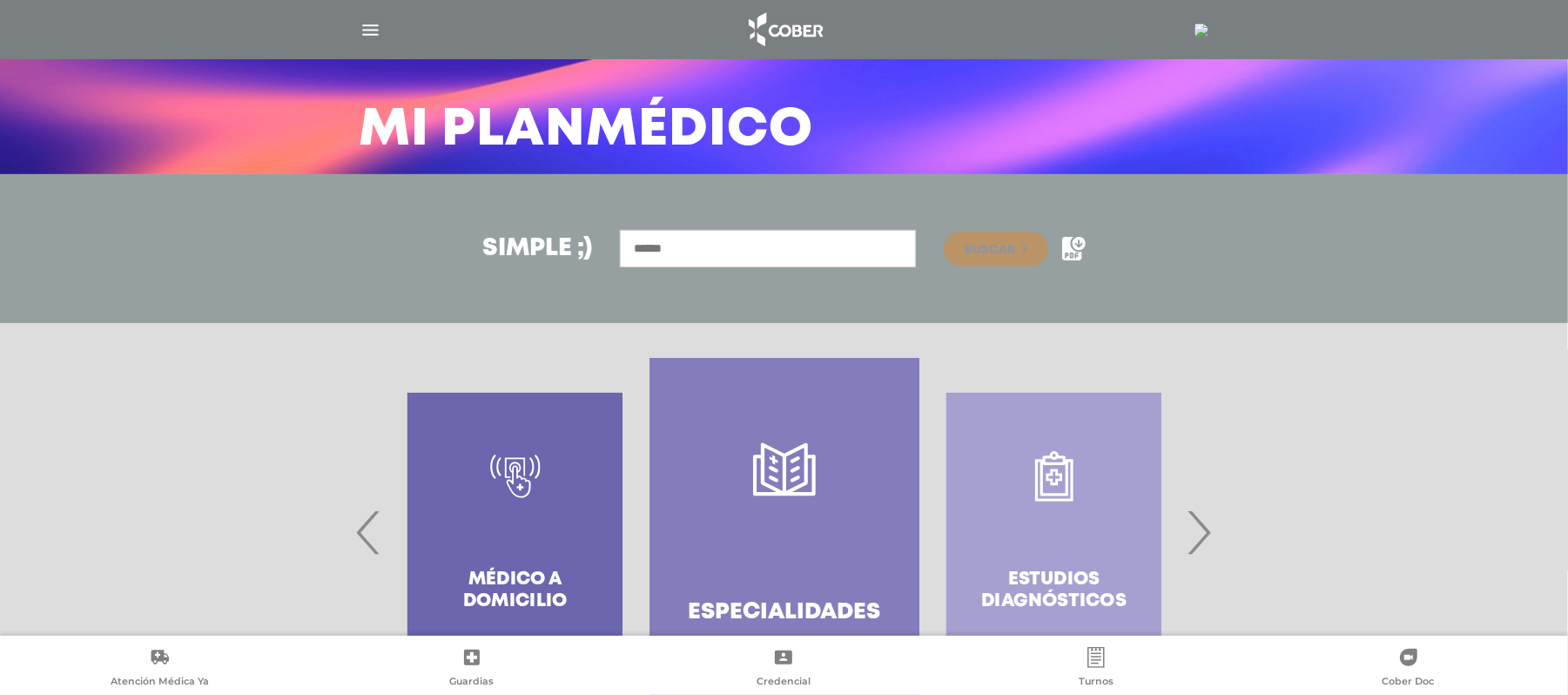 scroll, scrollTop: 0, scrollLeft: 0, axis: both 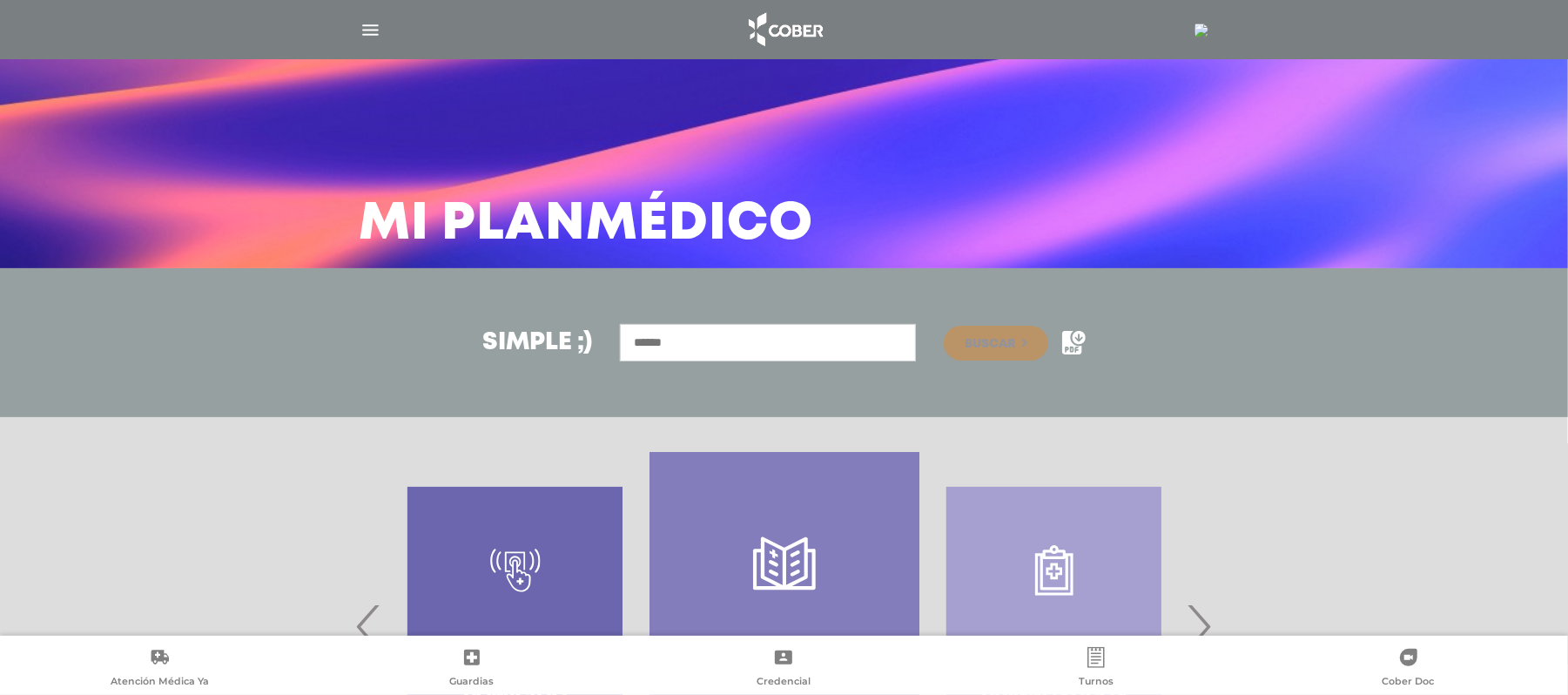 click at bounding box center [370, 30] 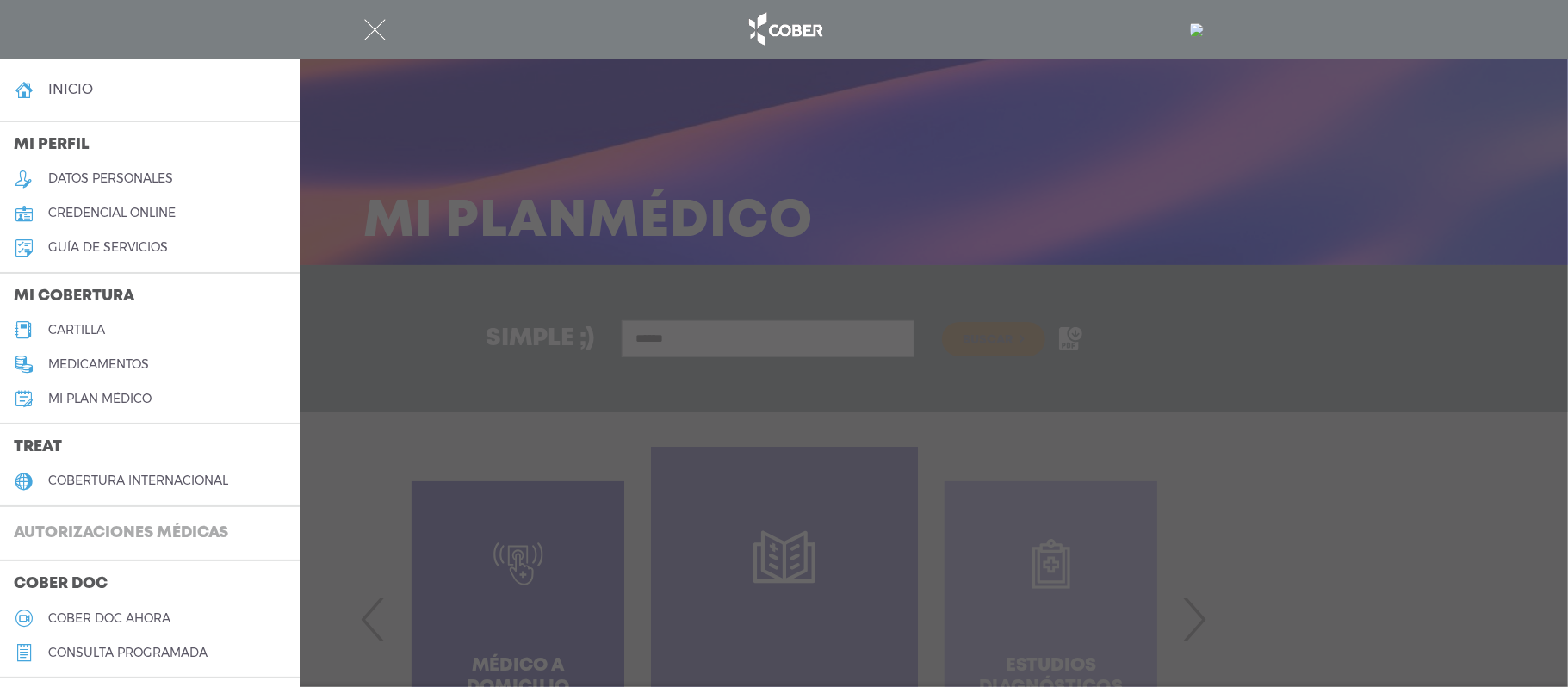 click on "Autorizaciones médicas" at bounding box center (121, 534) 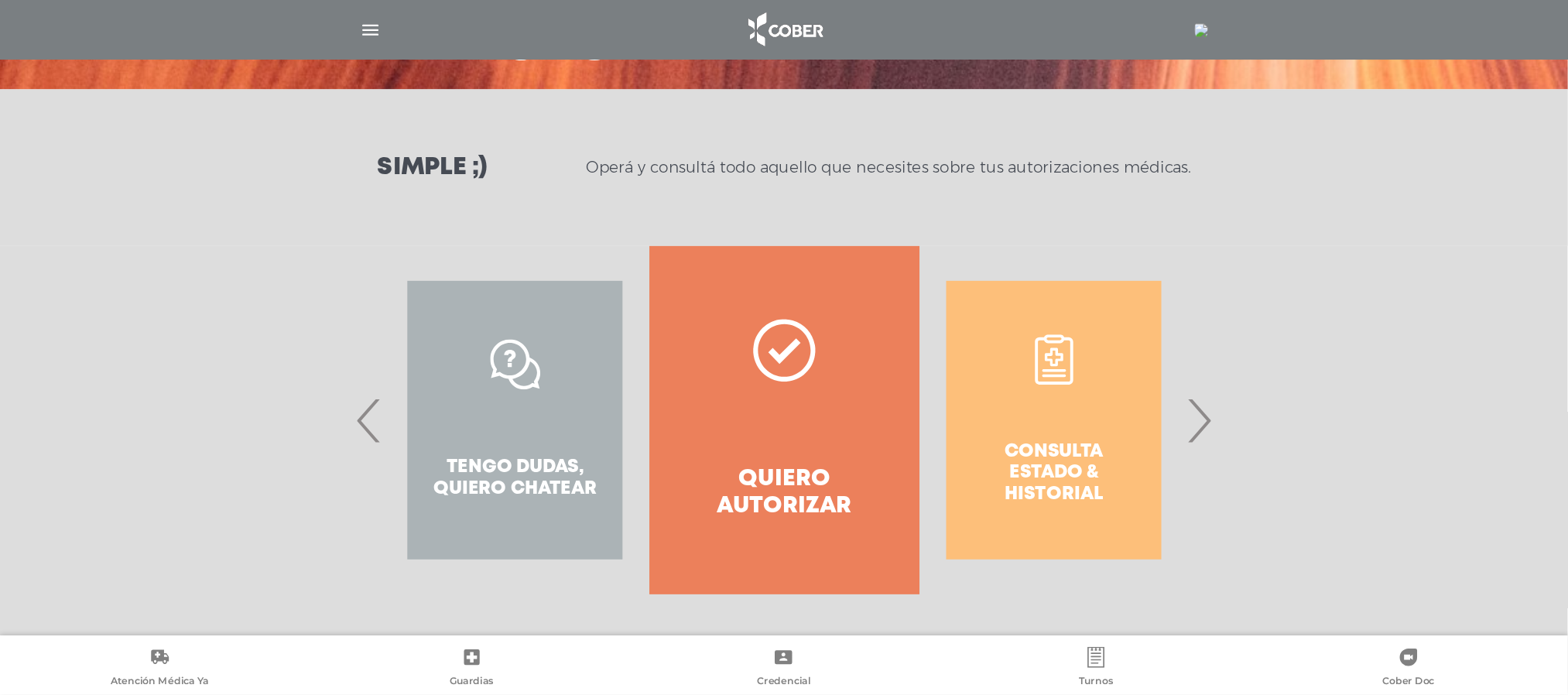 scroll, scrollTop: 56, scrollLeft: 0, axis: vertical 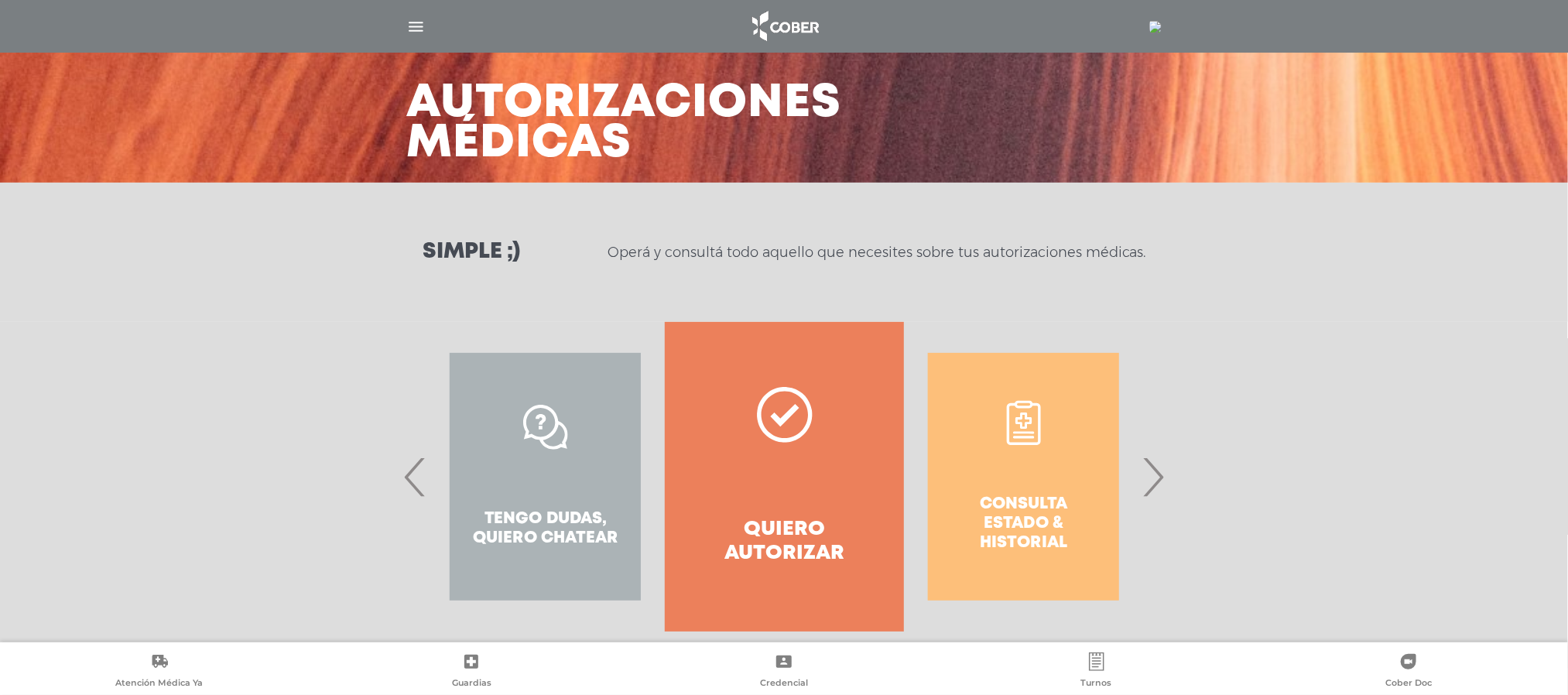 click on "Tengo dudas, quiero chatear" at bounding box center (545, 477) 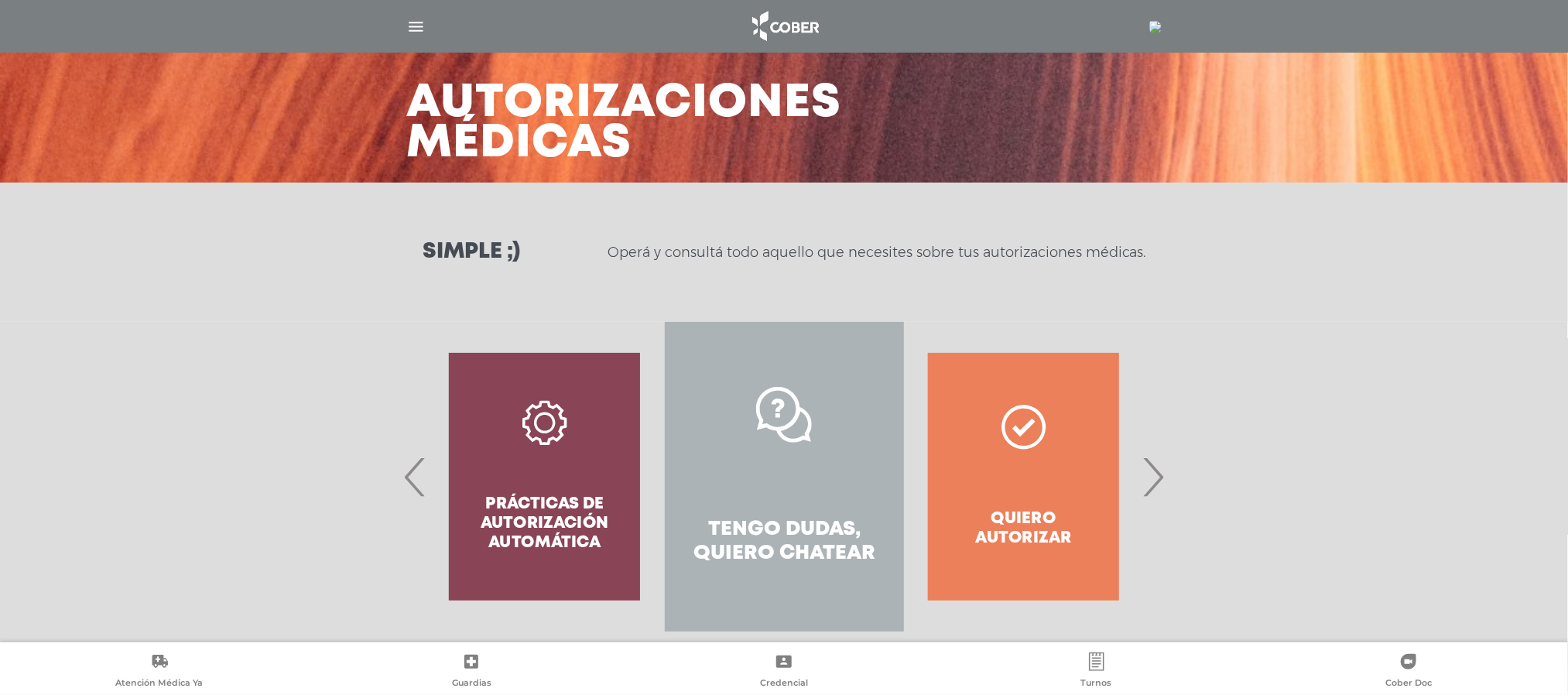 click on "Tengo dudas, quiero chatear" at bounding box center (784, 477) 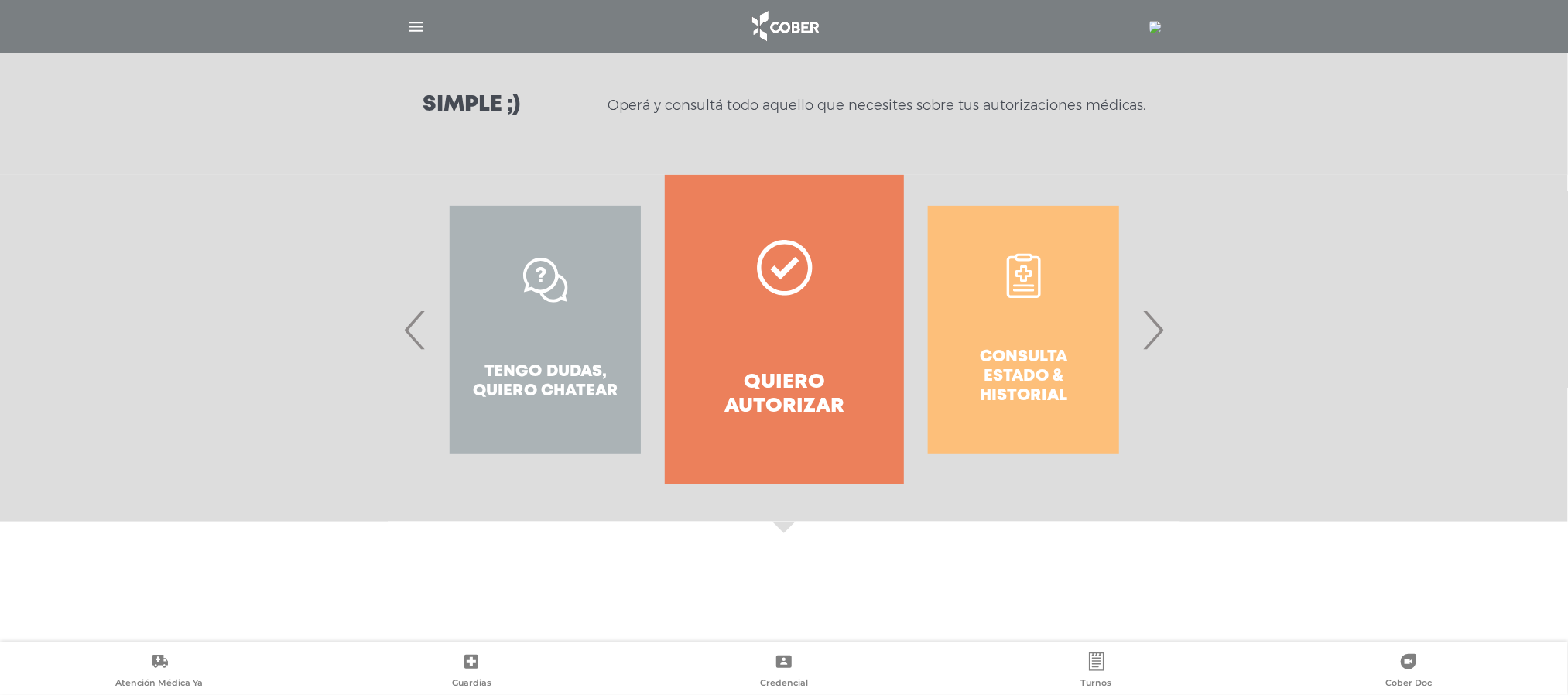 scroll, scrollTop: 91, scrollLeft: 0, axis: vertical 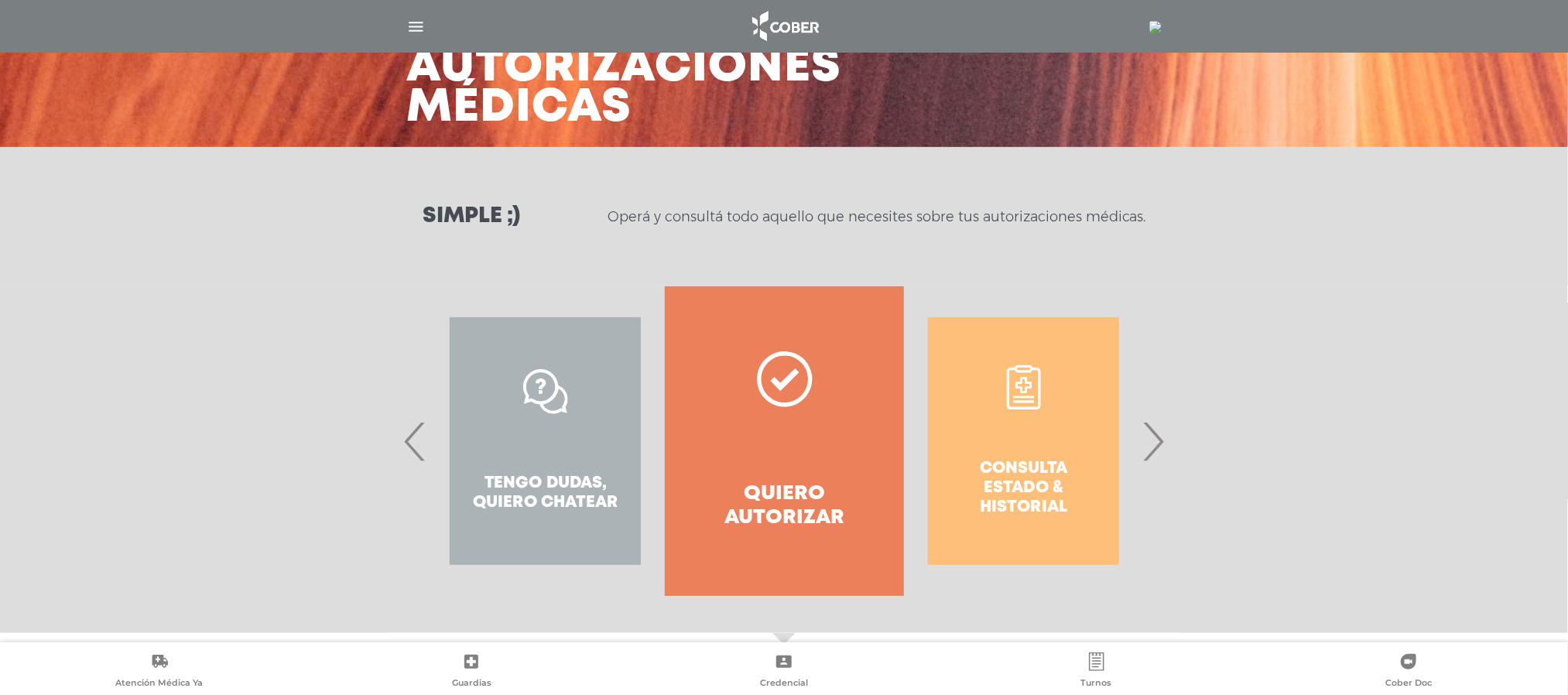 click on "‹" at bounding box center (415, 441) 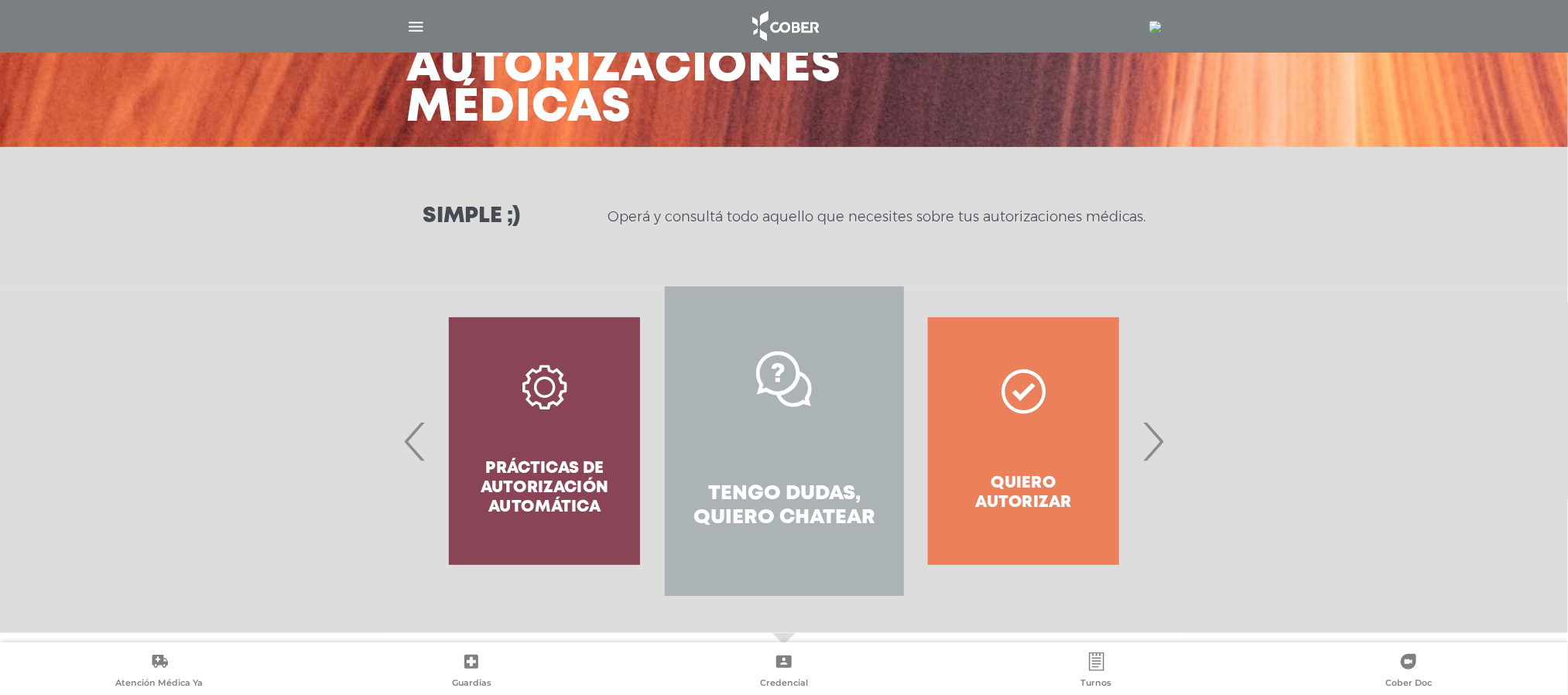 click on "‹" at bounding box center [415, 441] 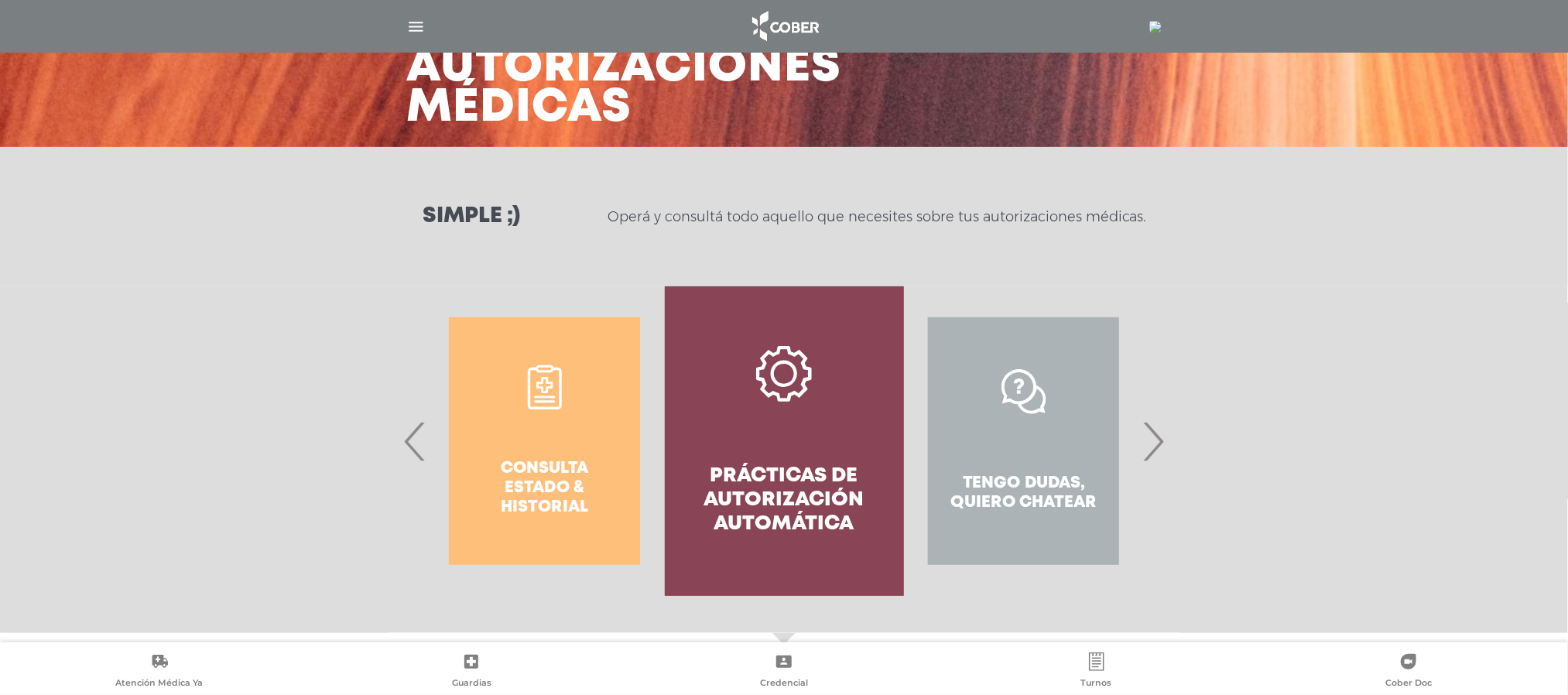 click on "Prácticas de autorización automática" at bounding box center (784, 441) 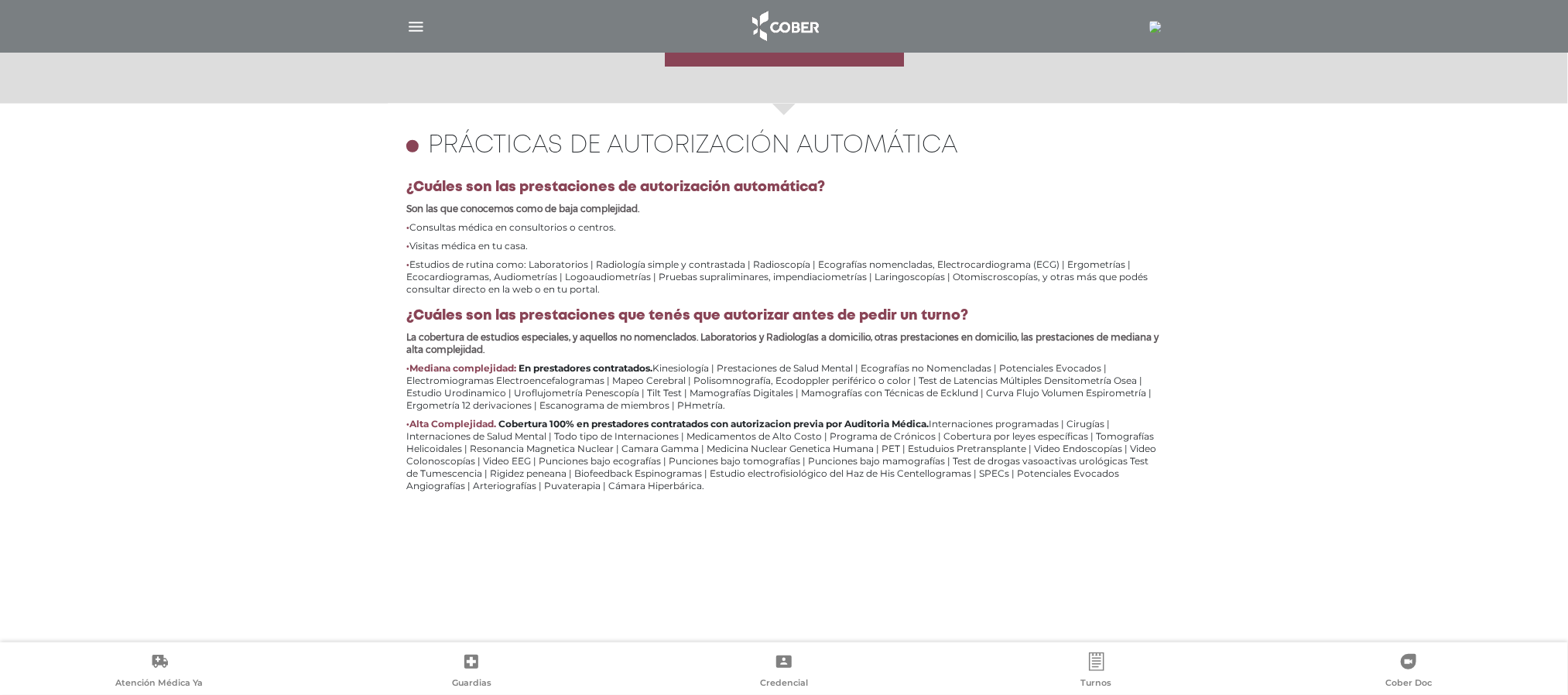 scroll, scrollTop: 672, scrollLeft: 0, axis: vertical 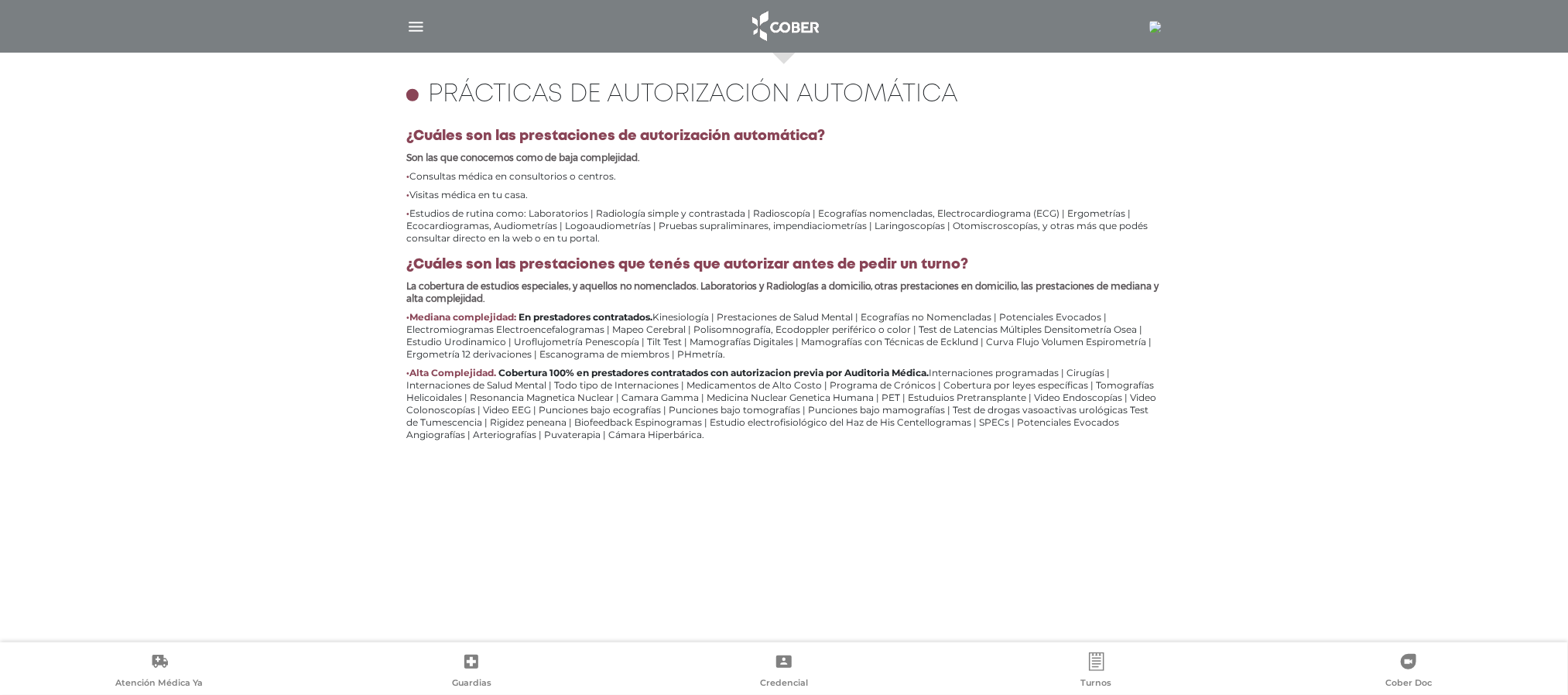 drag, startPoint x: 426, startPoint y: 91, endPoint x: 962, endPoint y: 102, distance: 536.1129 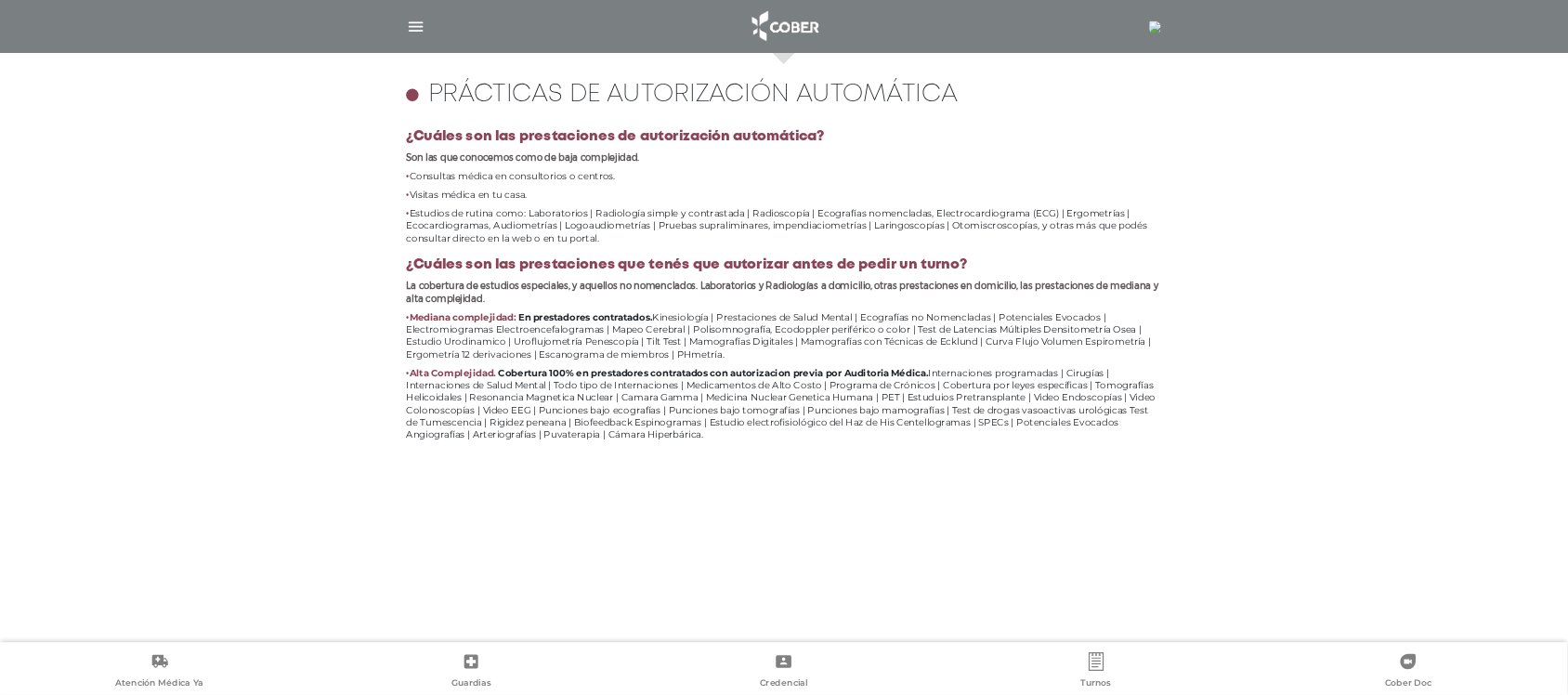 scroll, scrollTop: 806, scrollLeft: 0, axis: vertical 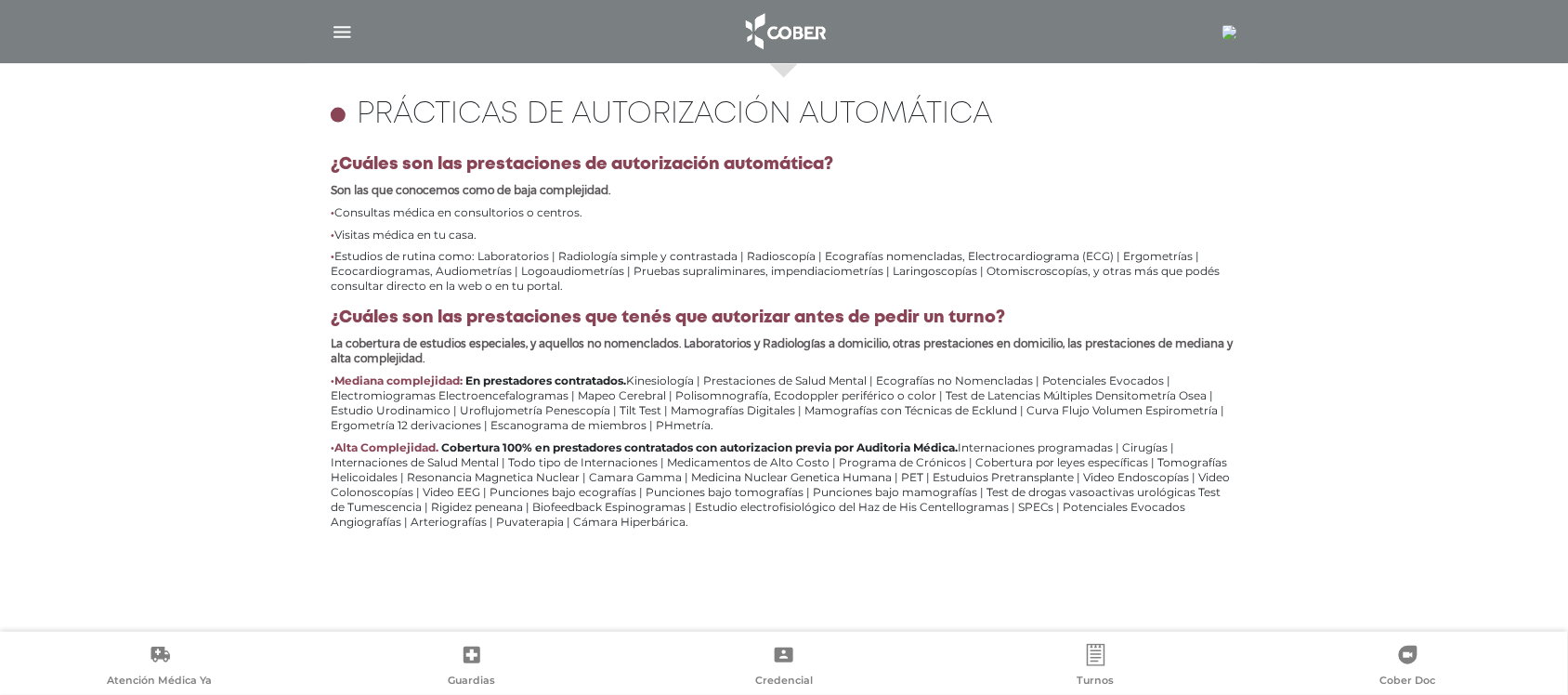 click at bounding box center [342, 32] 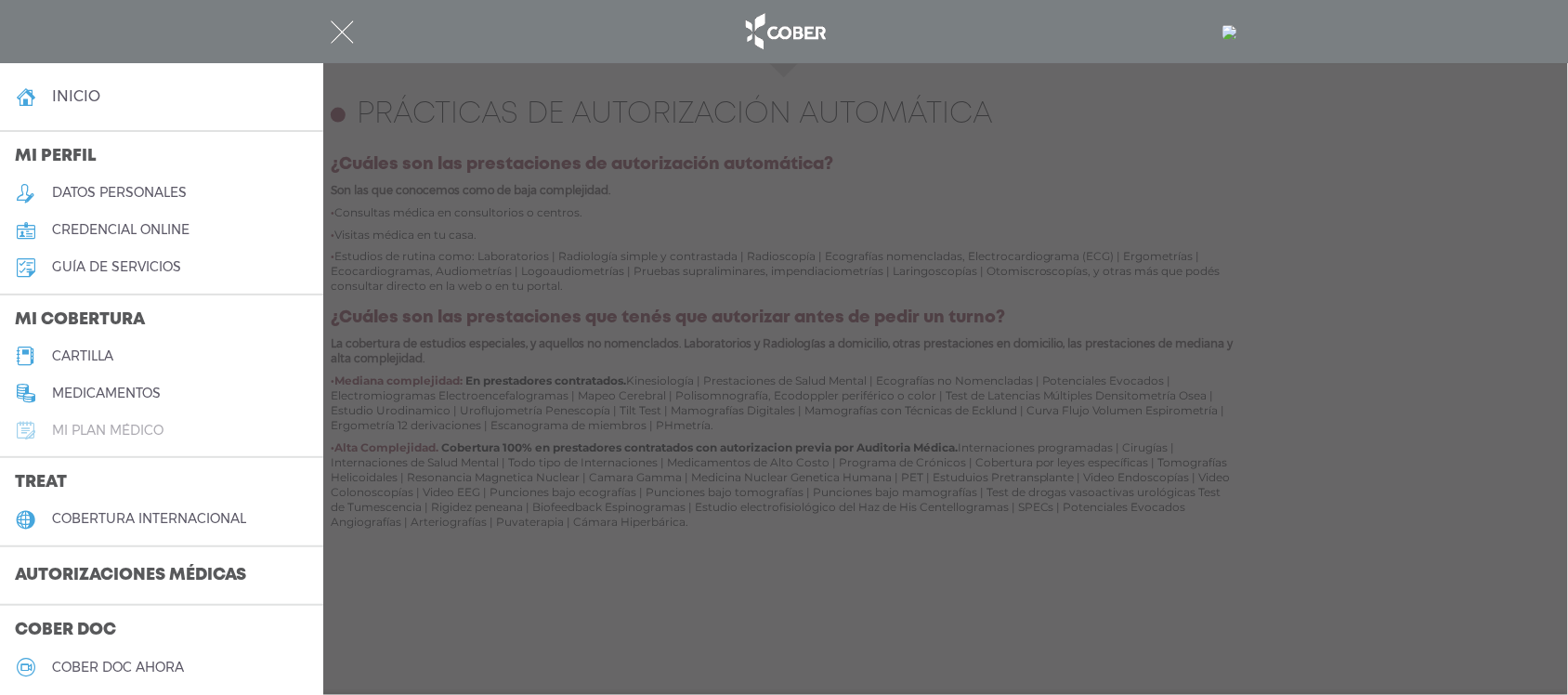 click on "Mi plan médico" at bounding box center (108, 430) 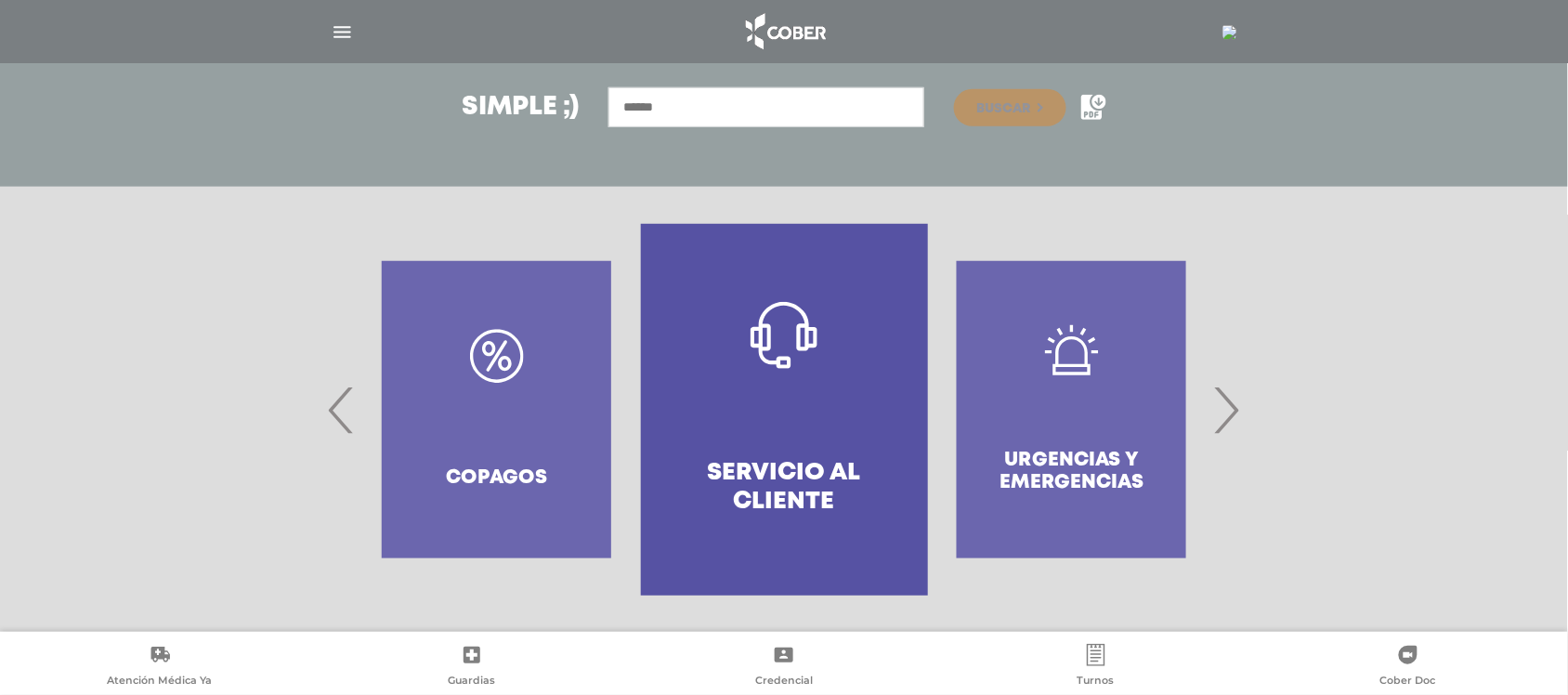 scroll, scrollTop: 258, scrollLeft: 0, axis: vertical 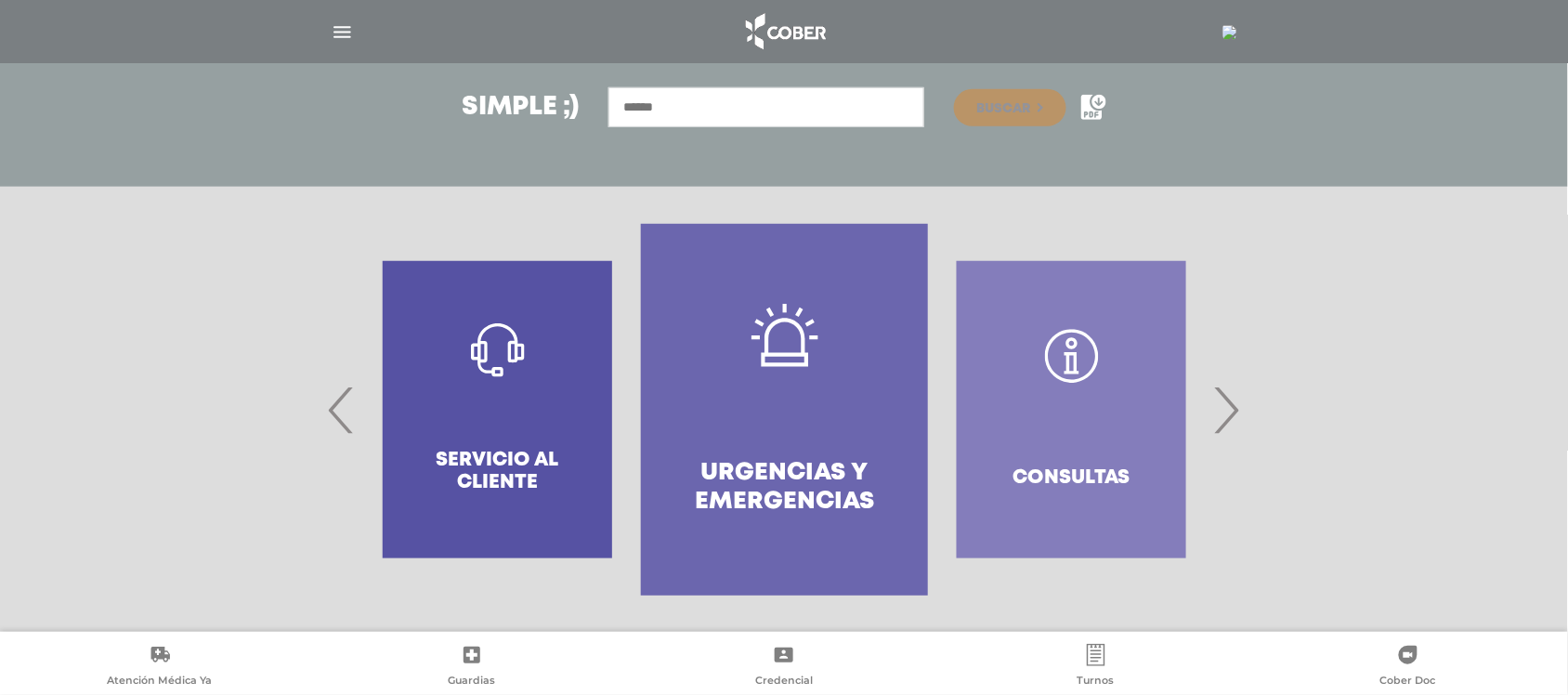 click on "›" at bounding box center [1226, 410] 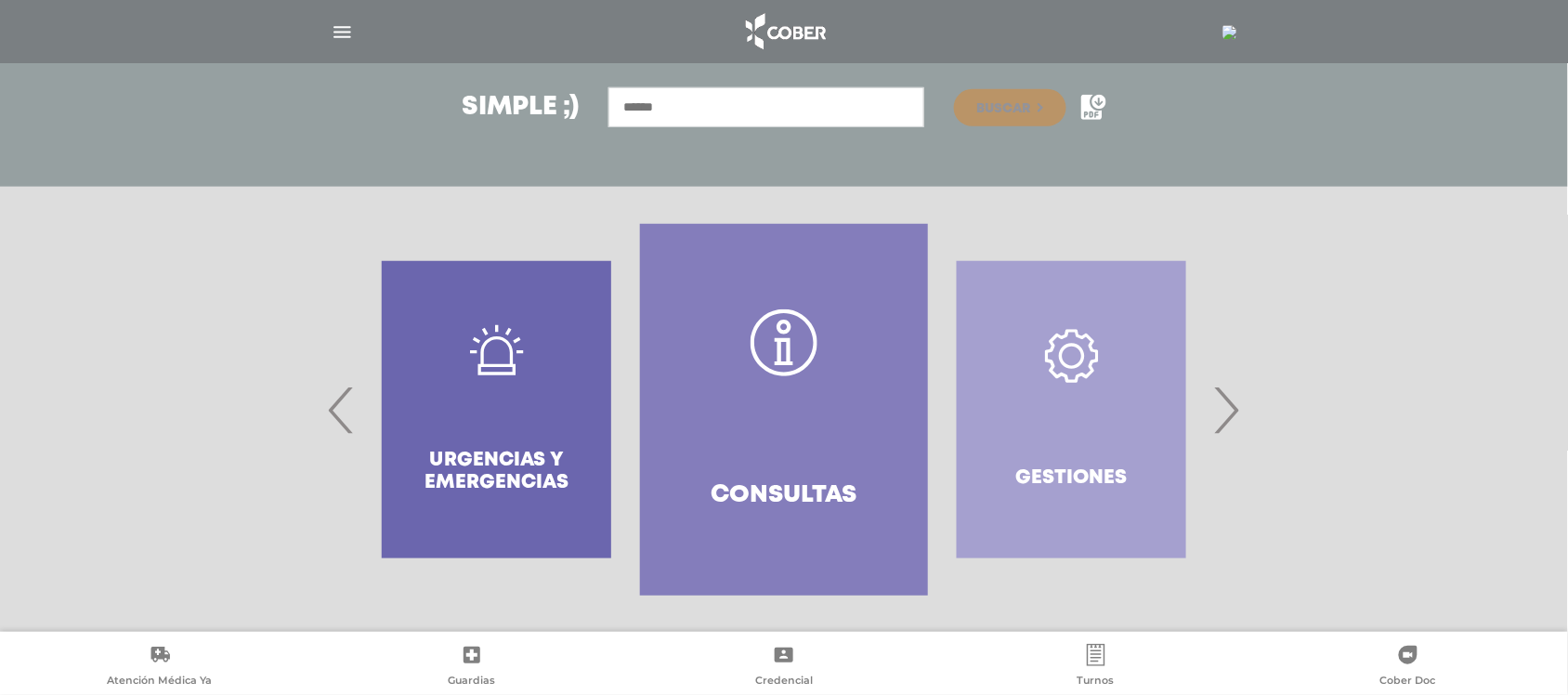 click on "›" at bounding box center [1226, 410] 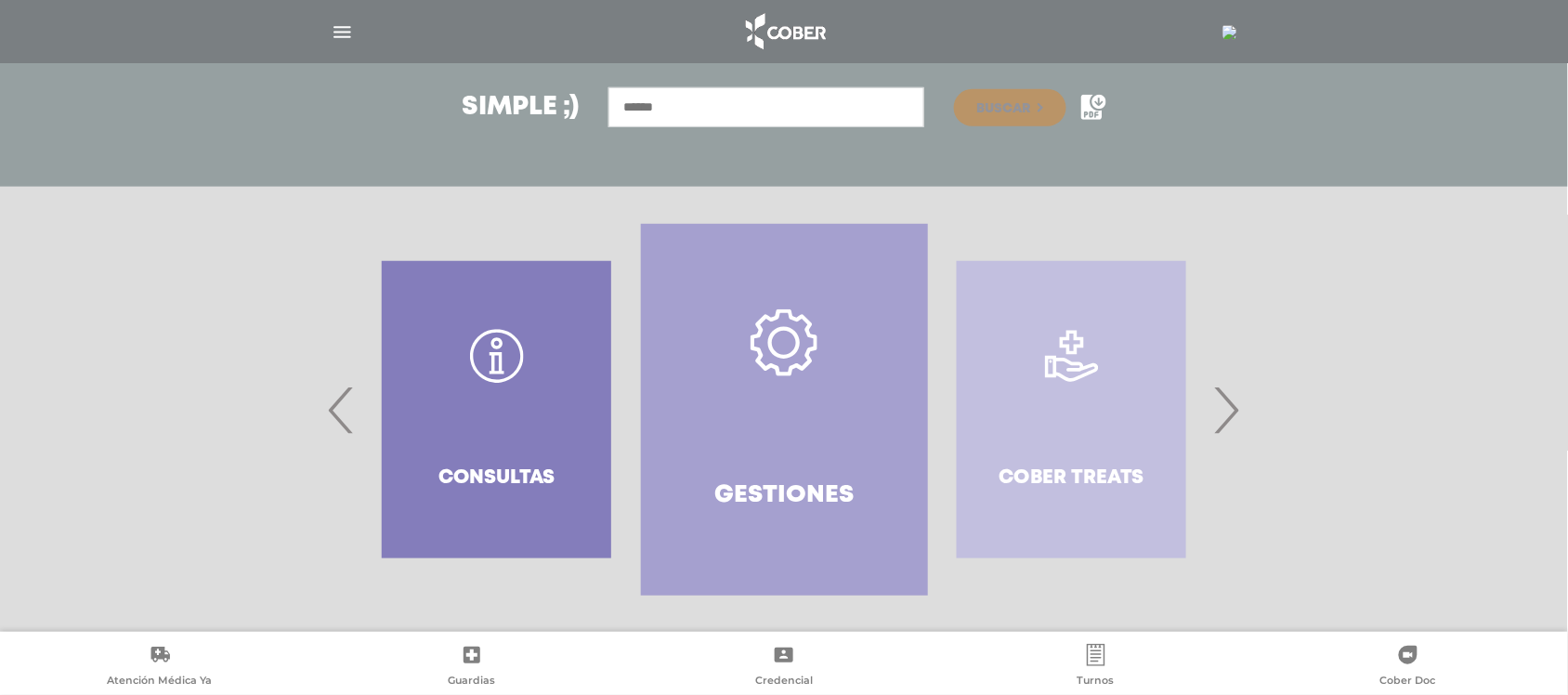 click on "›" at bounding box center (1226, 410) 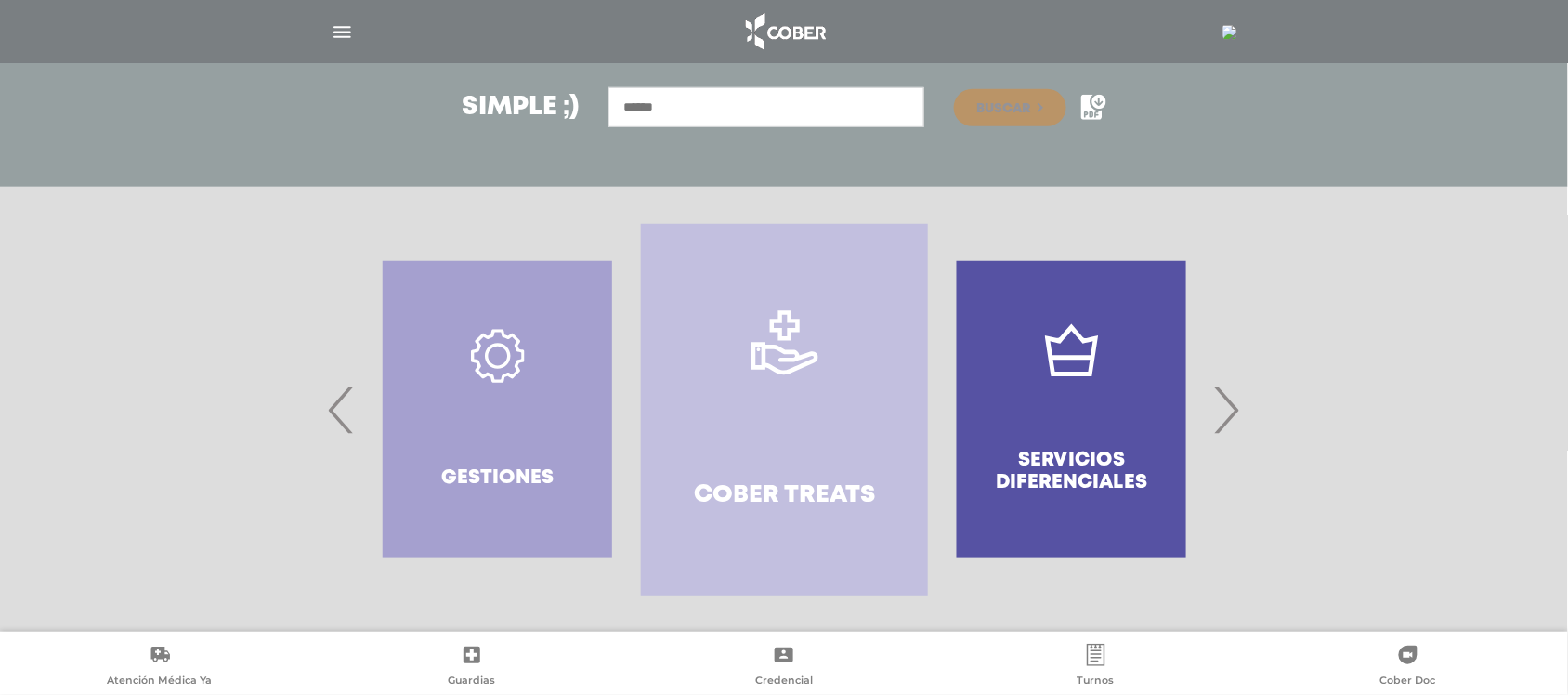 click on "›" at bounding box center [1226, 410] 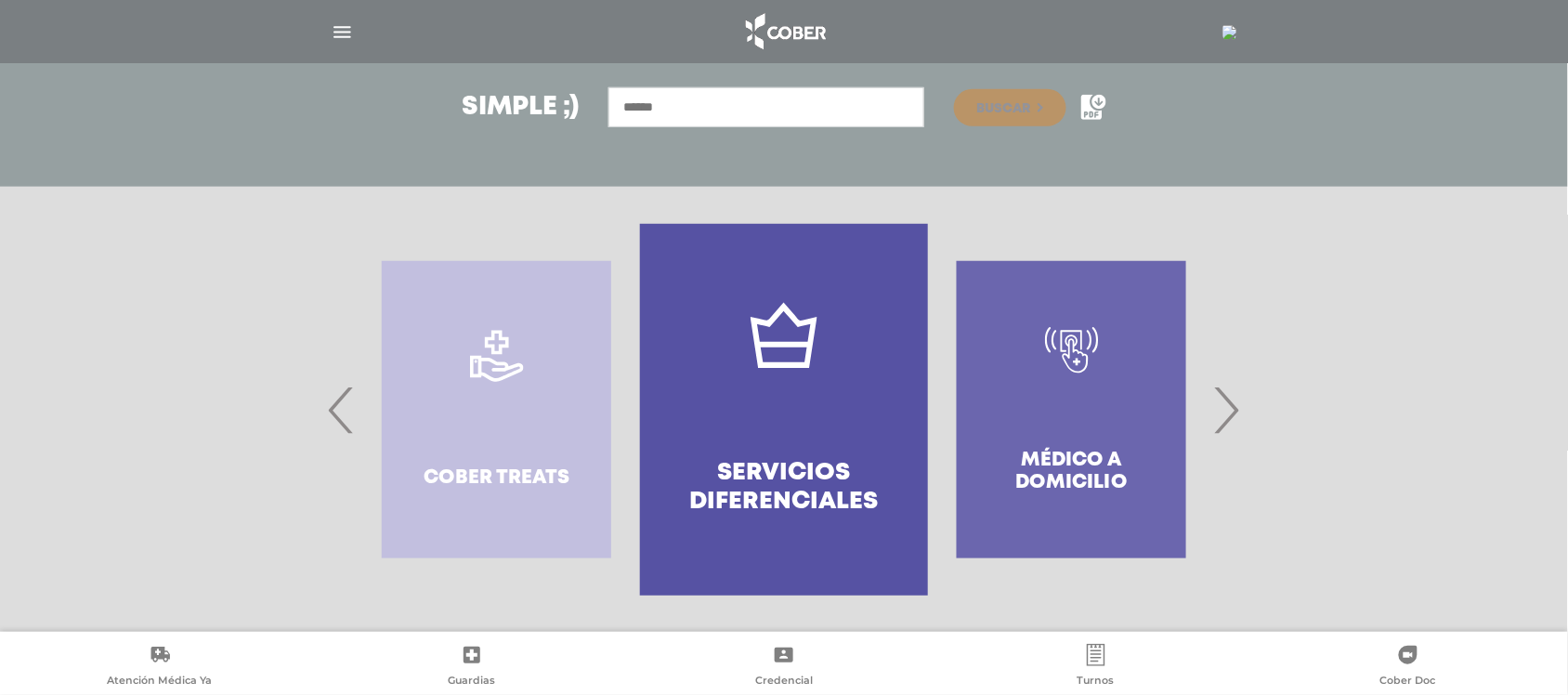 click on "›" at bounding box center (1226, 410) 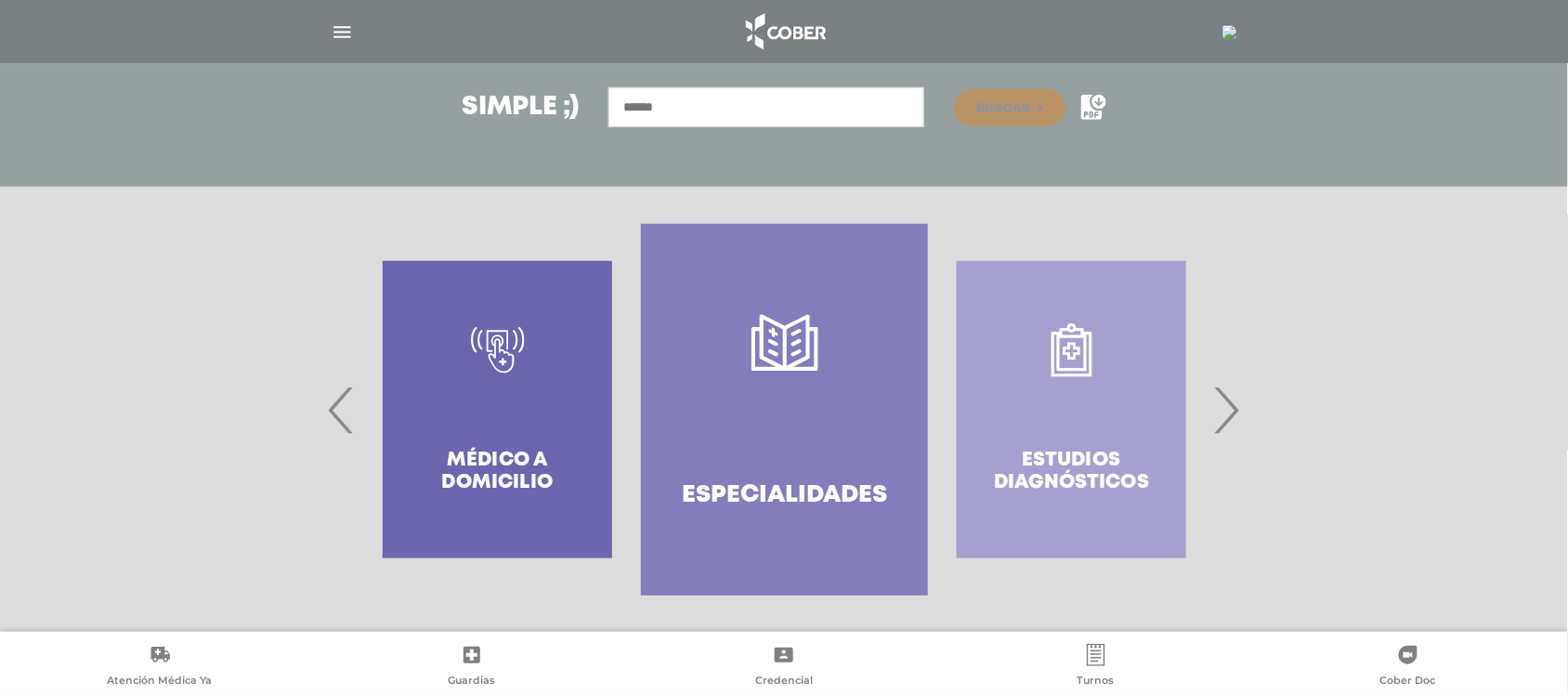 click on "›" at bounding box center [1226, 410] 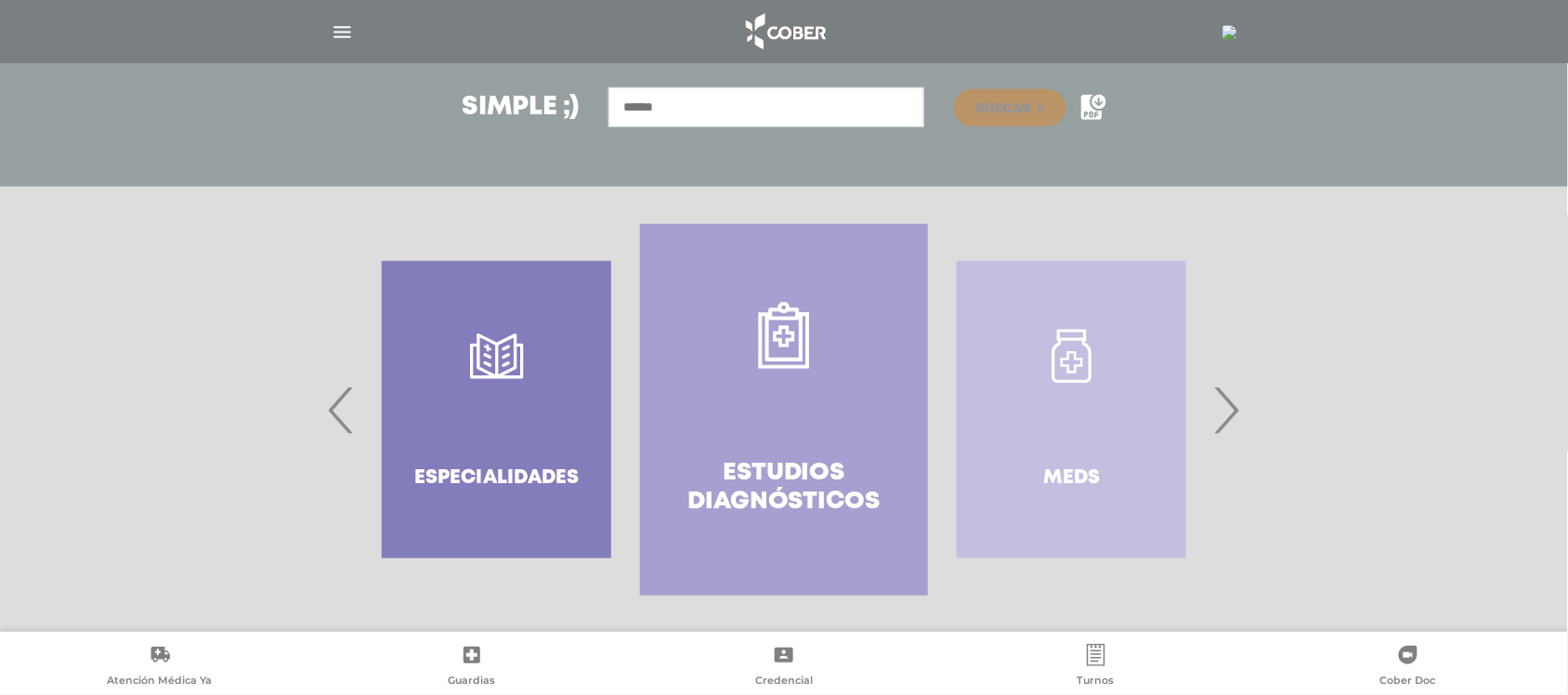 click on "›" at bounding box center (1226, 410) 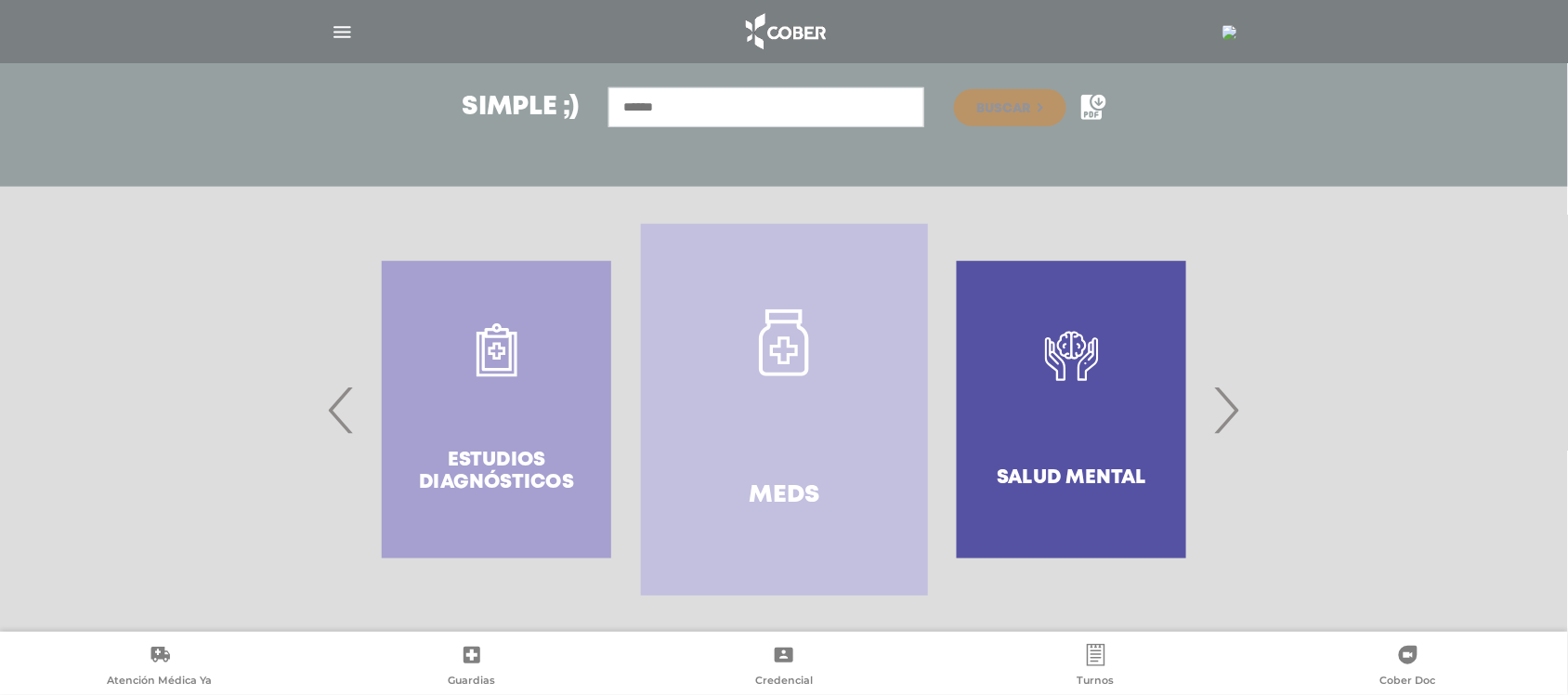 click on "›" at bounding box center (1226, 410) 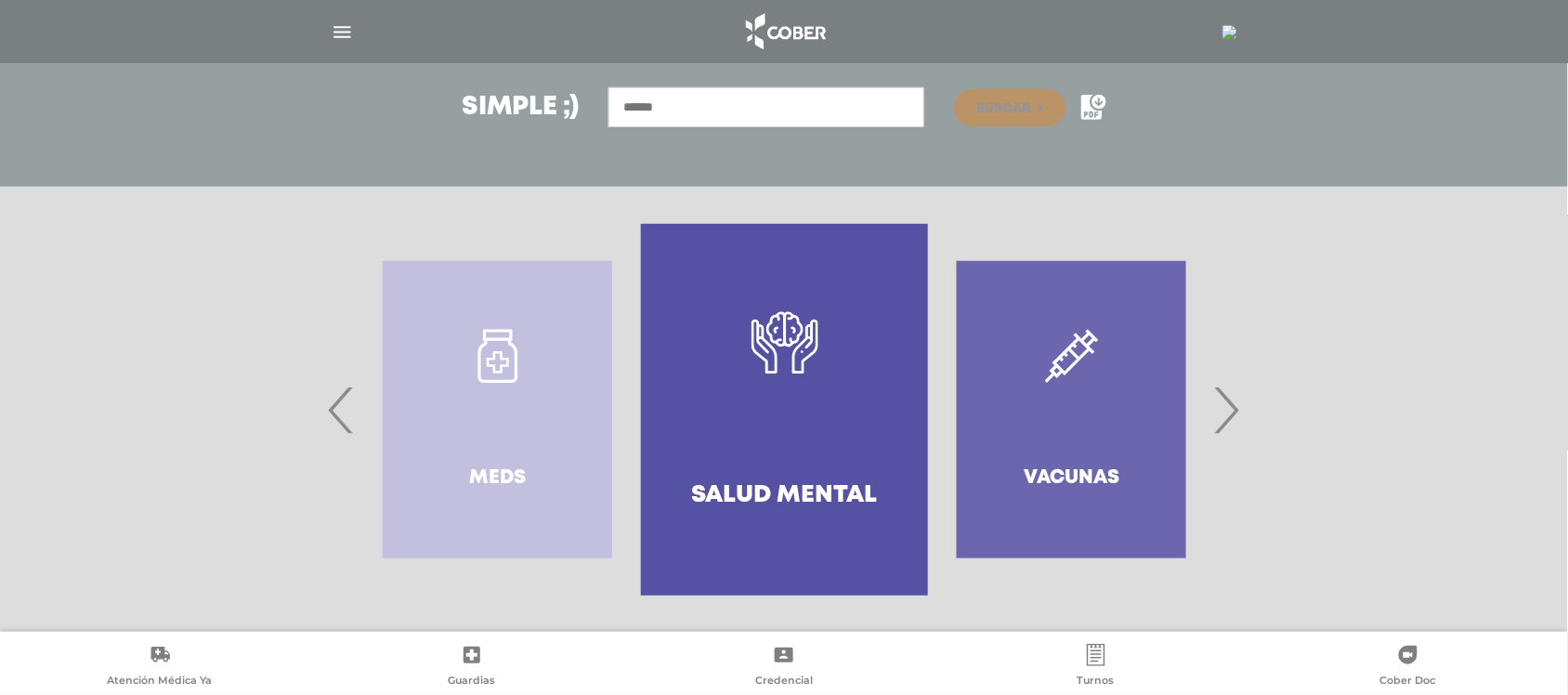 click on "›" at bounding box center (1226, 410) 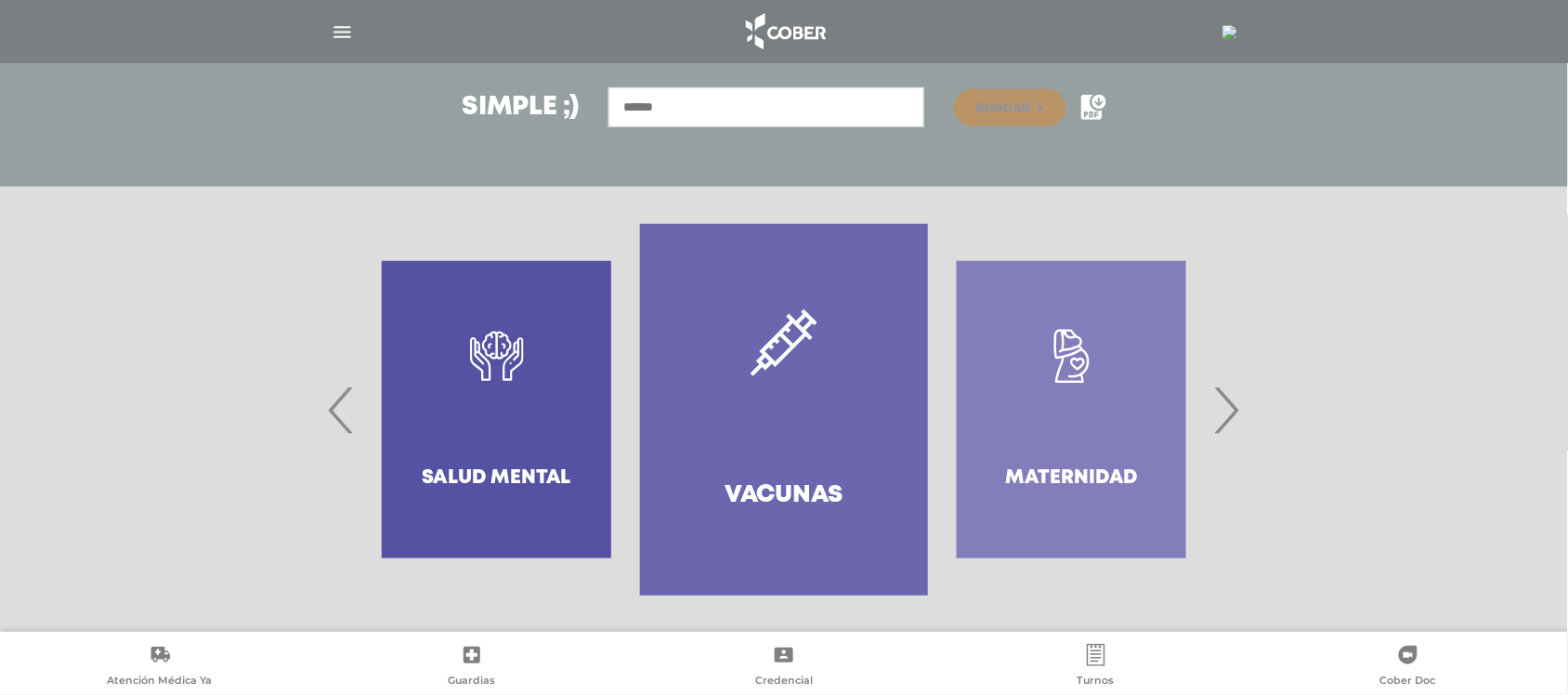 click on "›" at bounding box center [1226, 410] 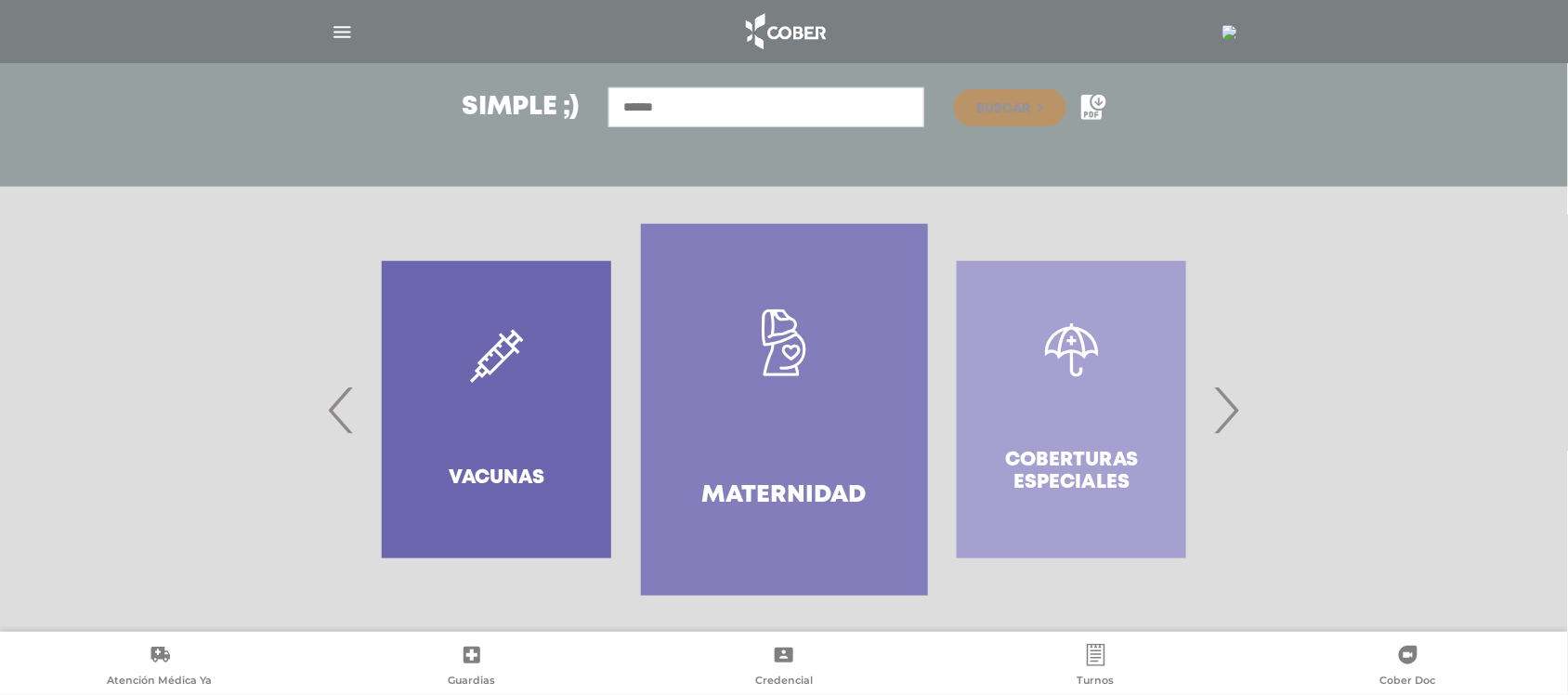 click on "›" at bounding box center (1226, 410) 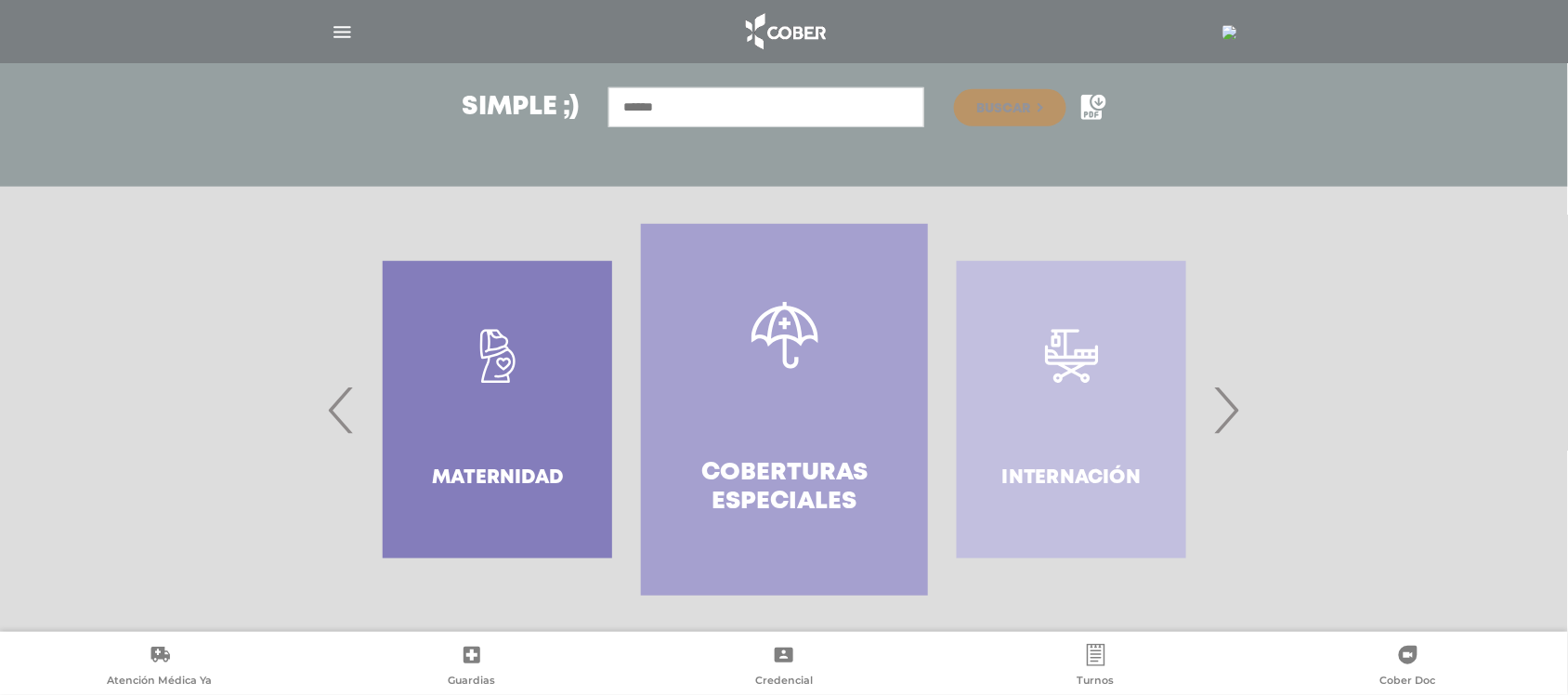 click on "›" at bounding box center [1226, 410] 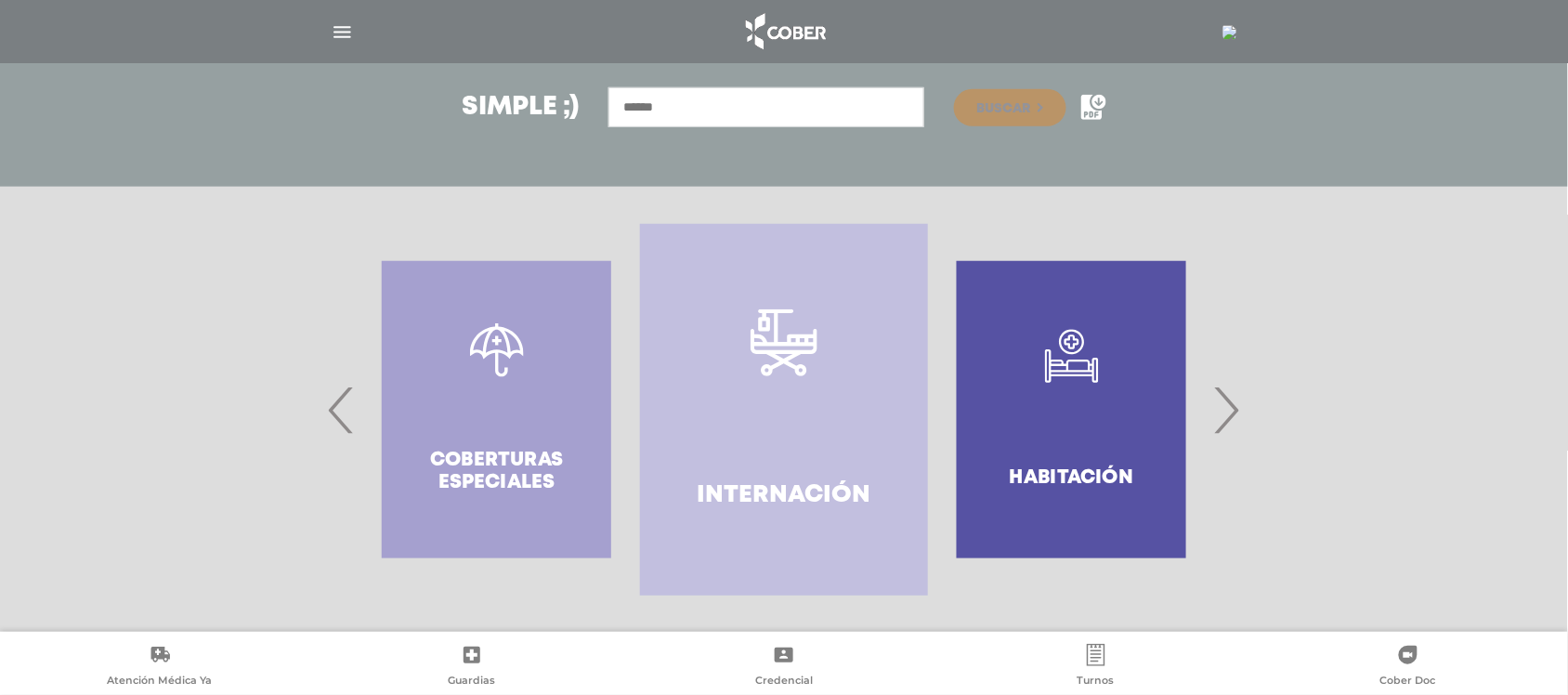 click on "›" at bounding box center (1226, 410) 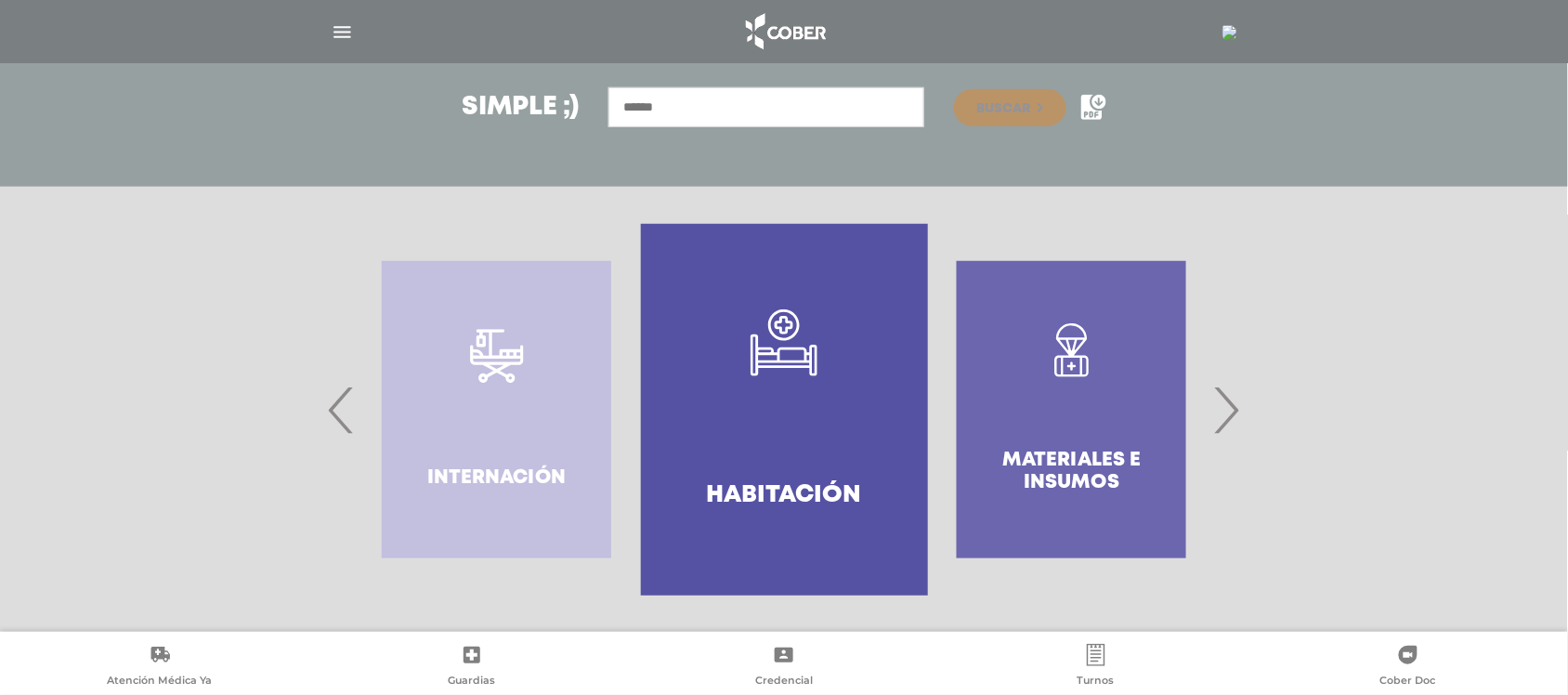 click on "‹" at bounding box center (341, 410) 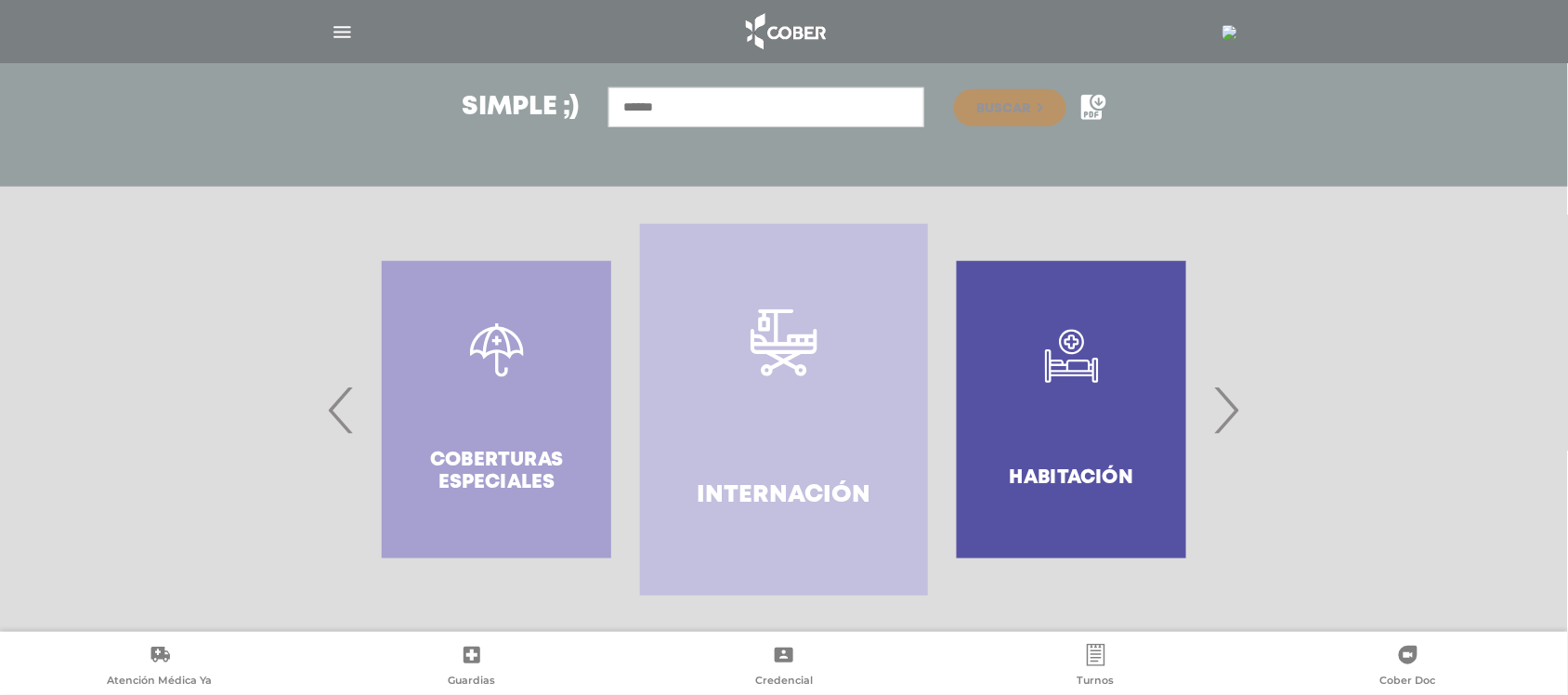 drag, startPoint x: 796, startPoint y: 424, endPoint x: 782, endPoint y: 425, distance: 14.035669 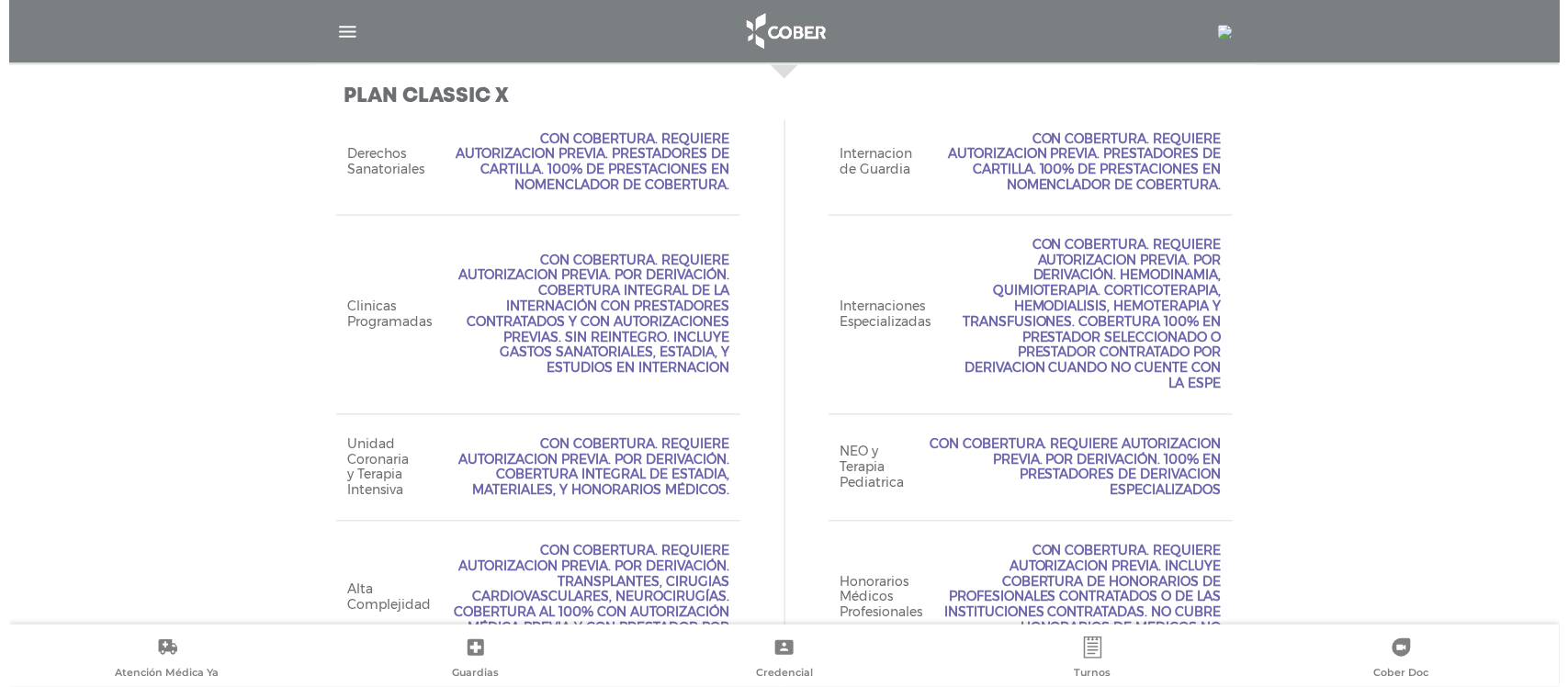 scroll, scrollTop: 822, scrollLeft: 0, axis: vertical 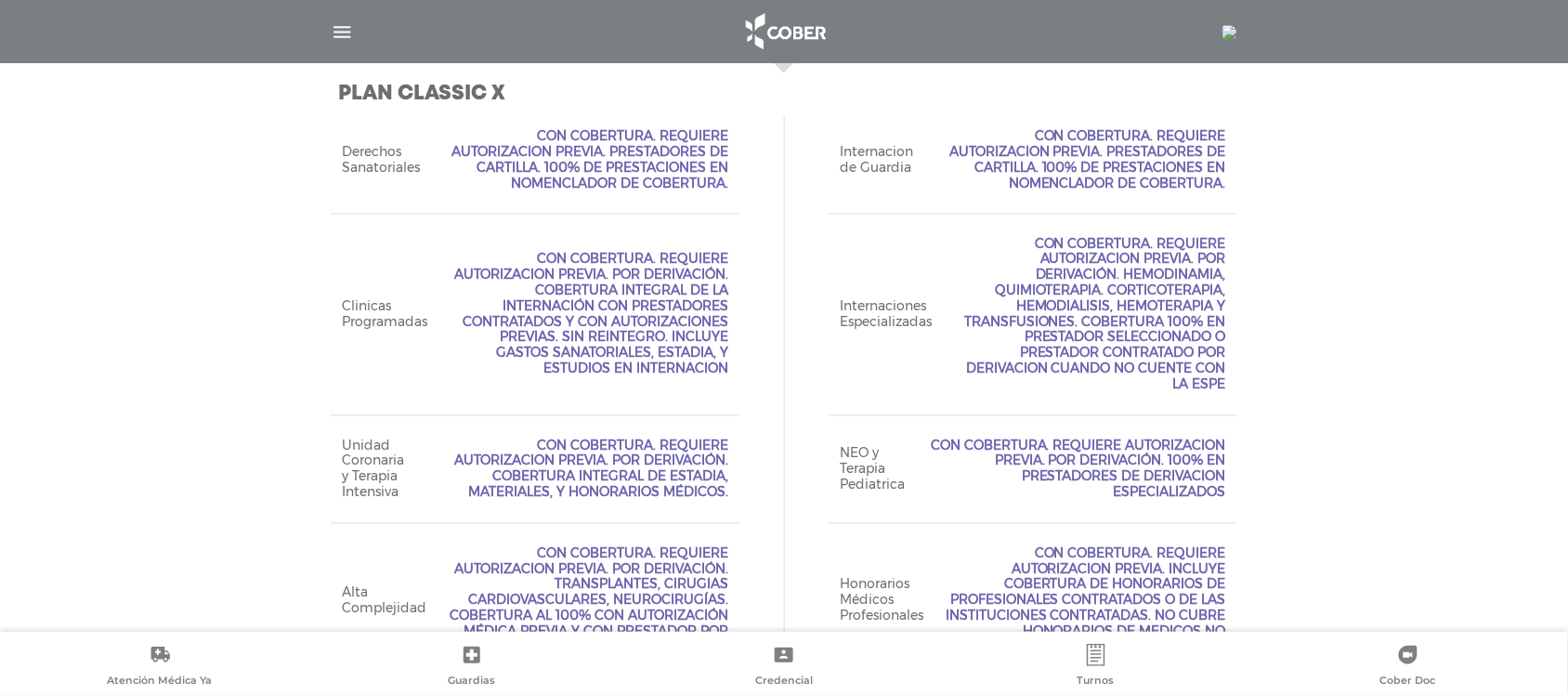 click at bounding box center [784, 32] 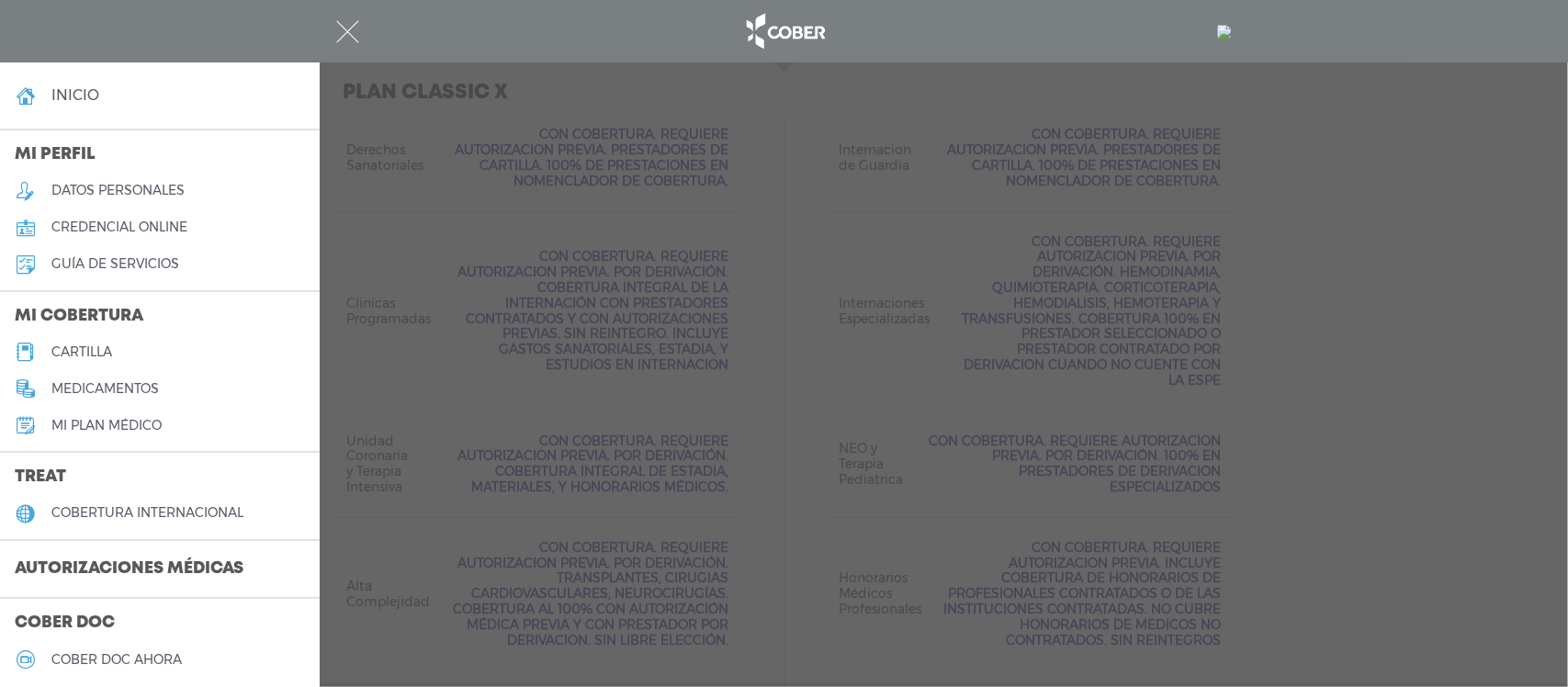 click at bounding box center (347, 31) 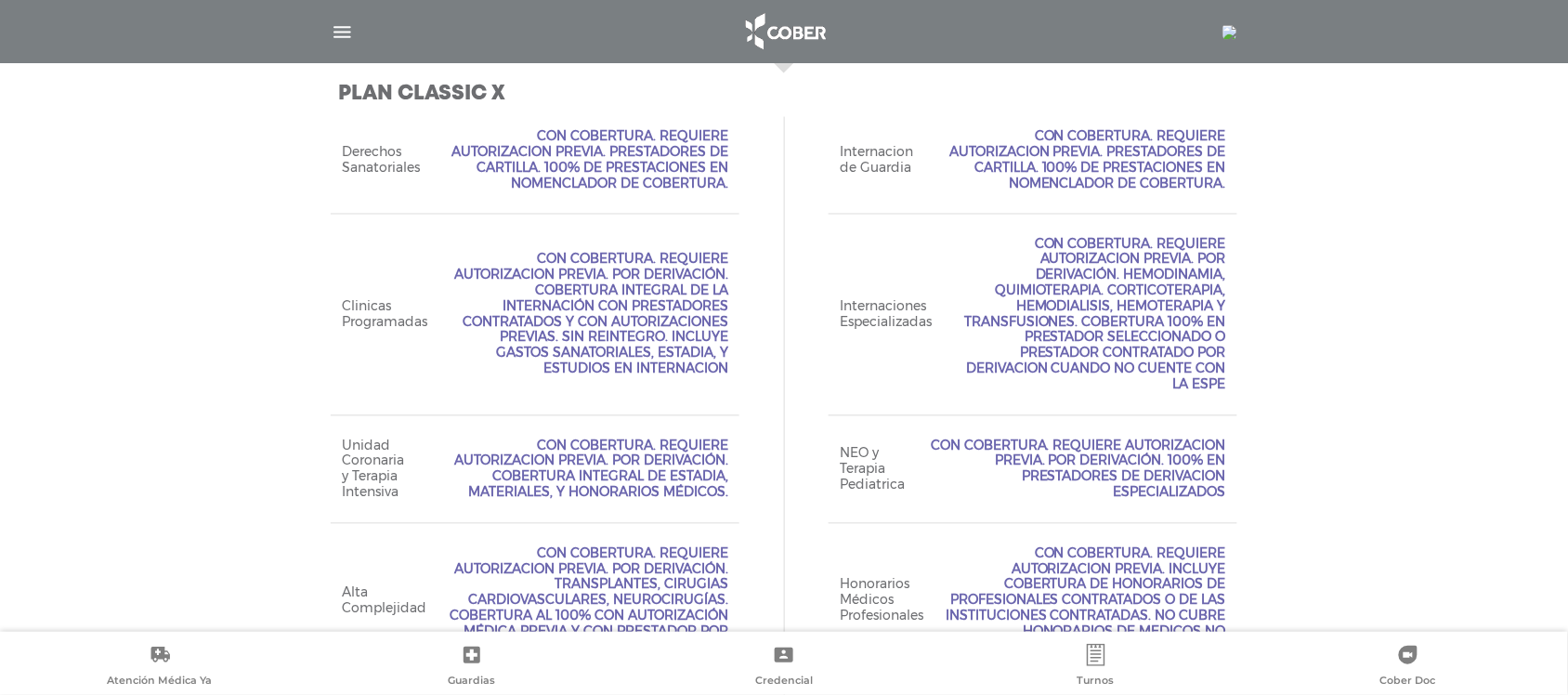 click at bounding box center [342, 32] 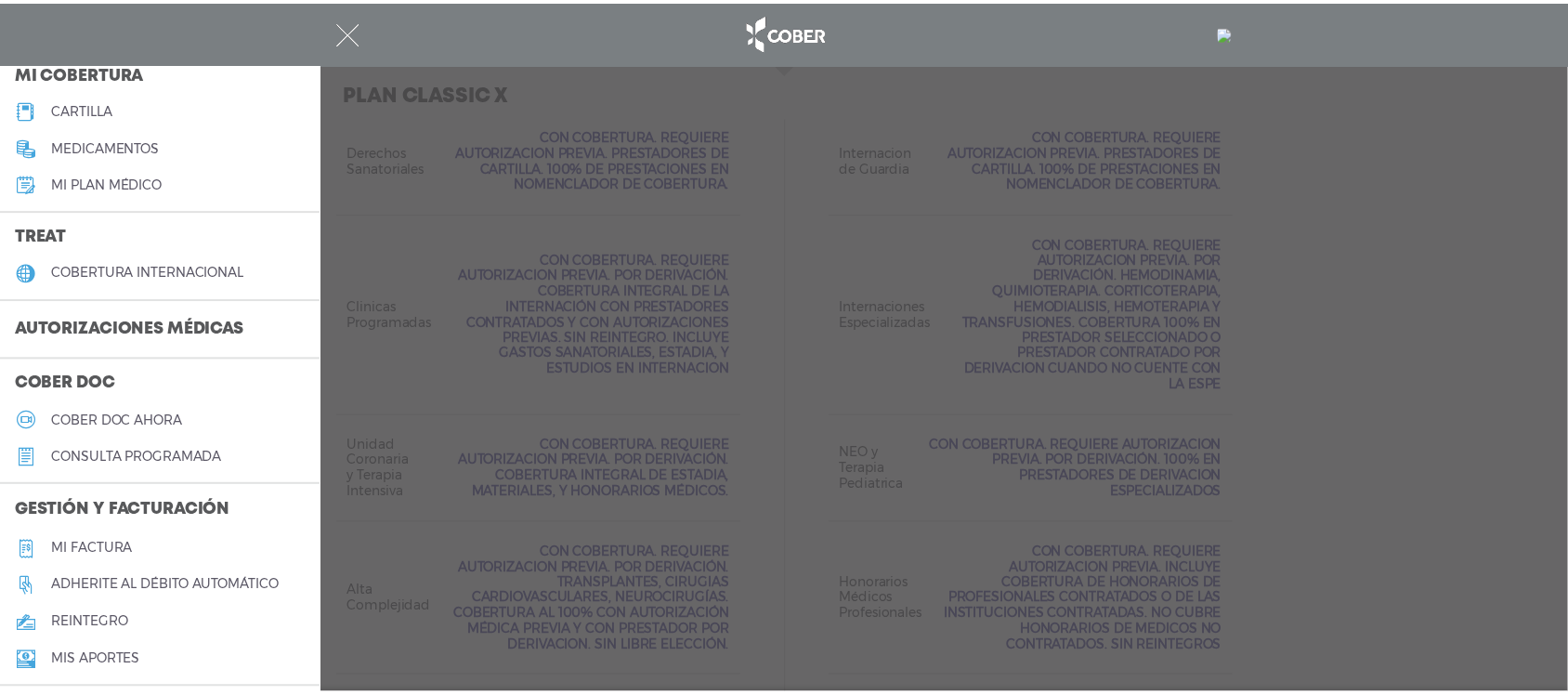 scroll, scrollTop: 348, scrollLeft: 0, axis: vertical 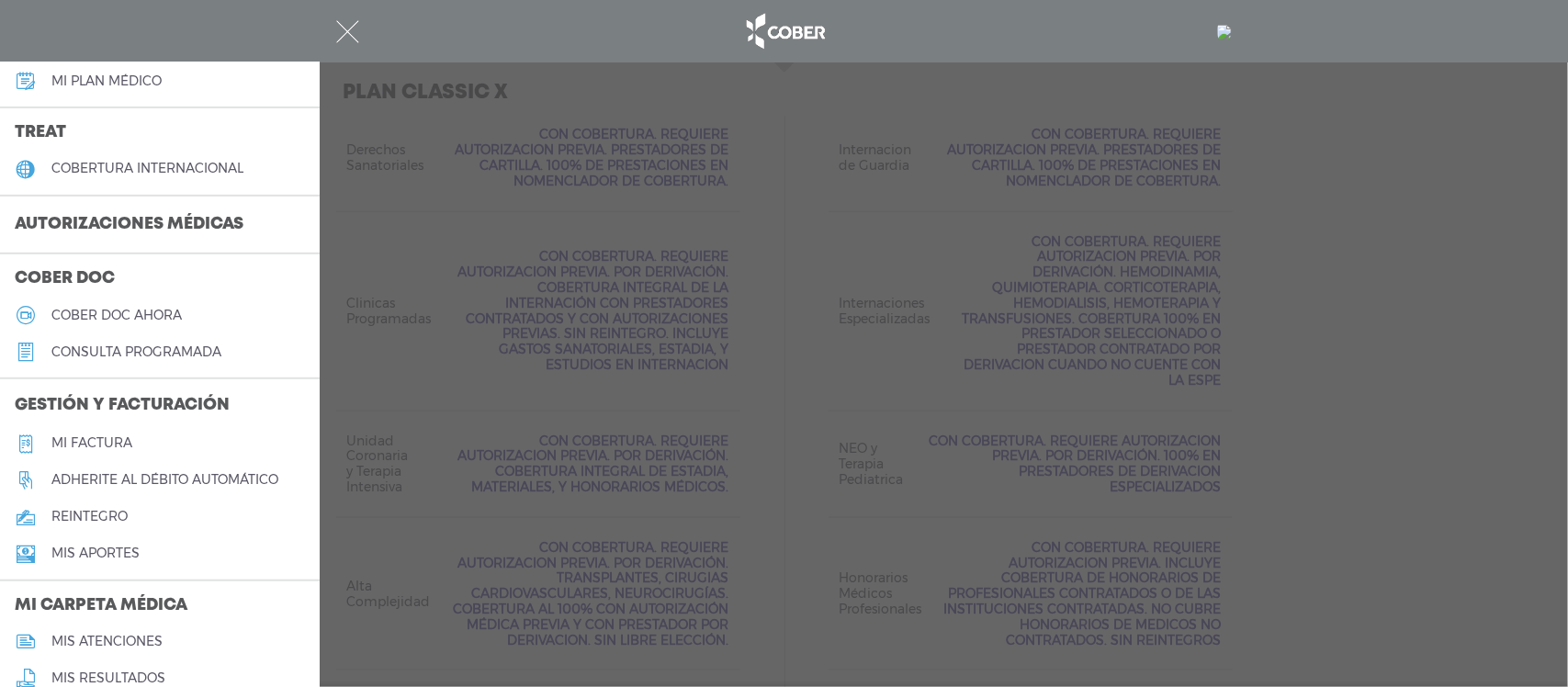 click on "Cober doc ahora" at bounding box center [117, 315] 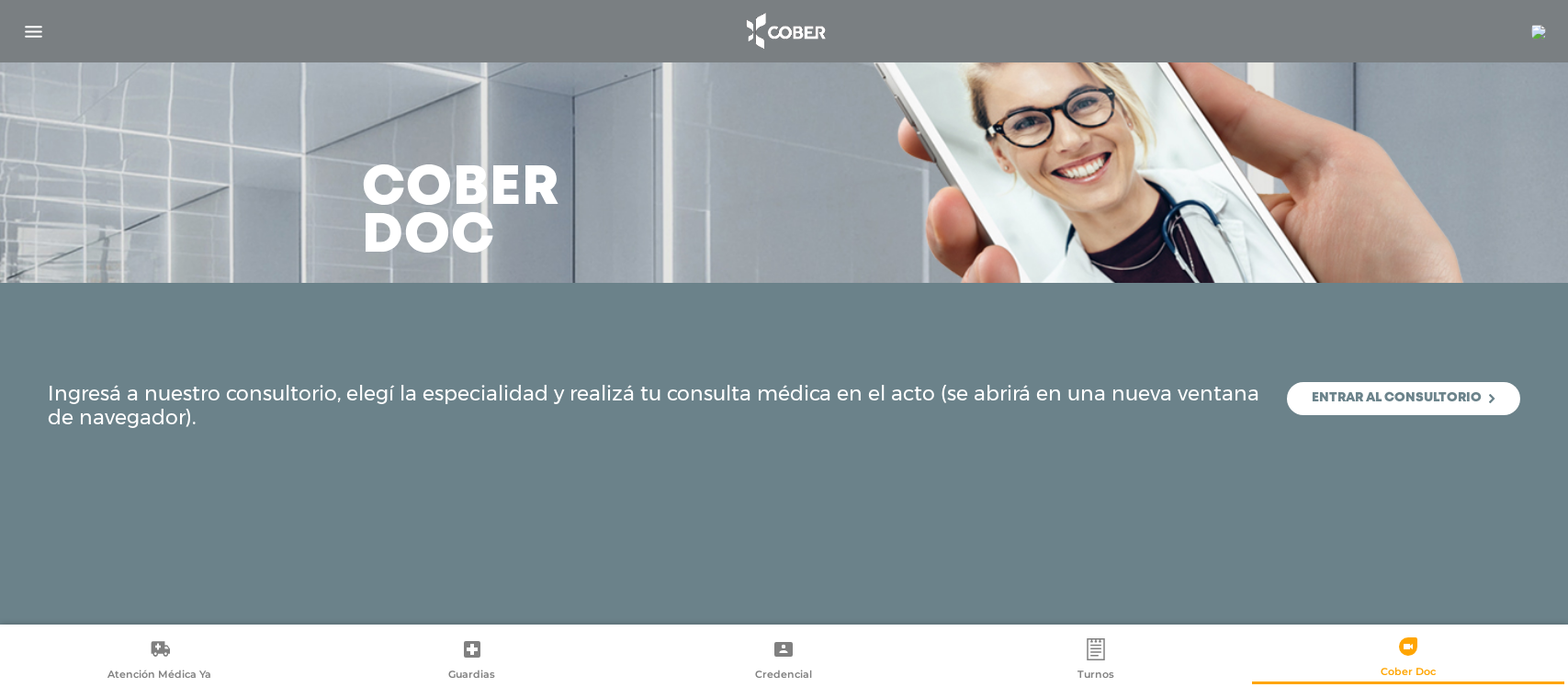 scroll, scrollTop: 0, scrollLeft: 0, axis: both 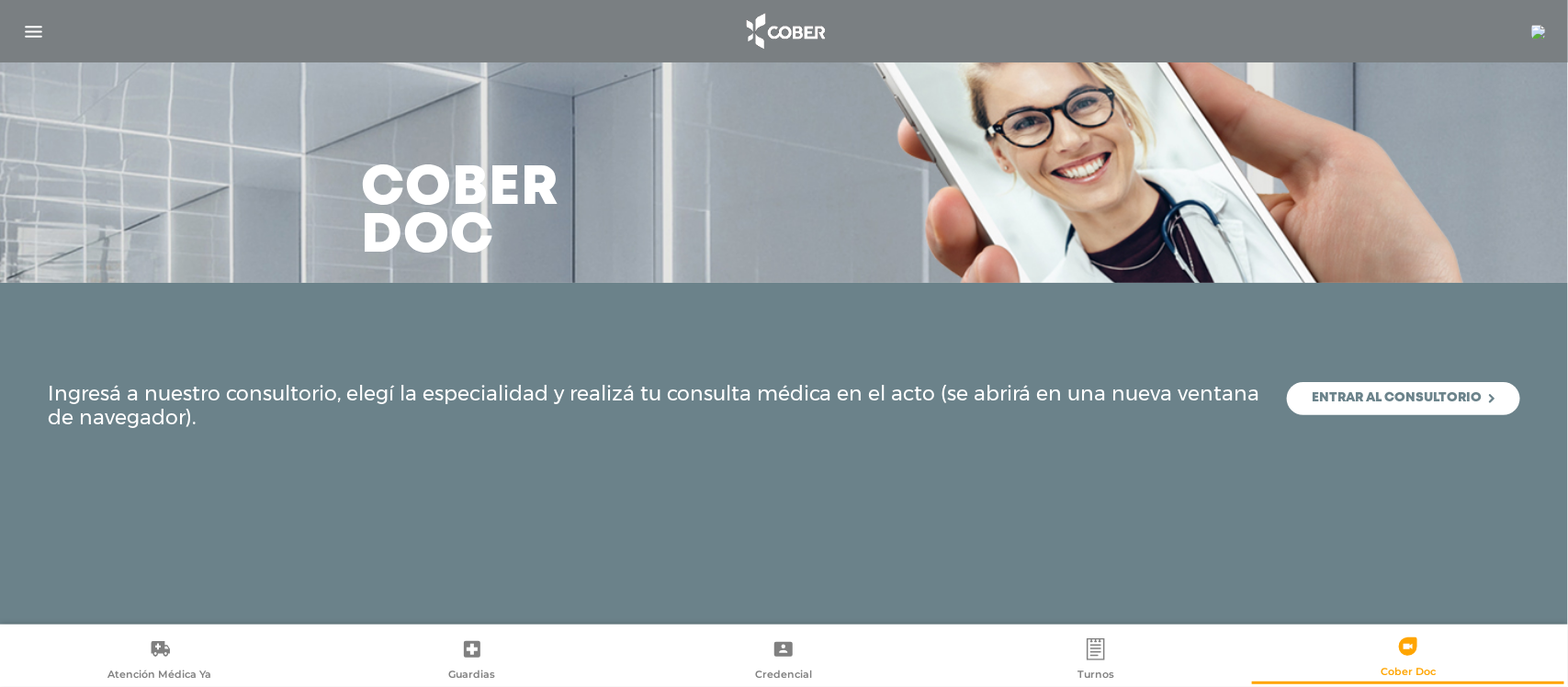 click on "Entrar al consultorio" at bounding box center (1404, 399) 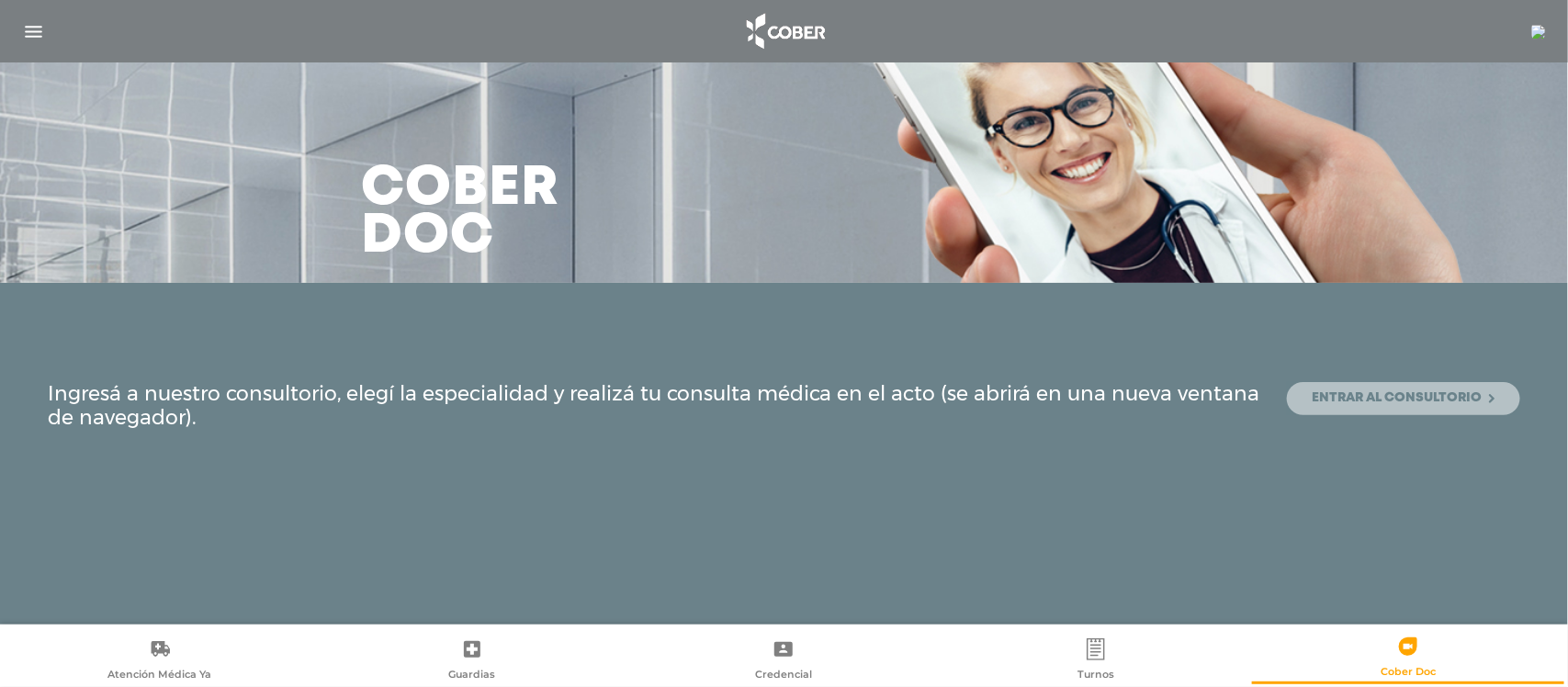 click on "Entrar al consultorio" at bounding box center [1404, 399] 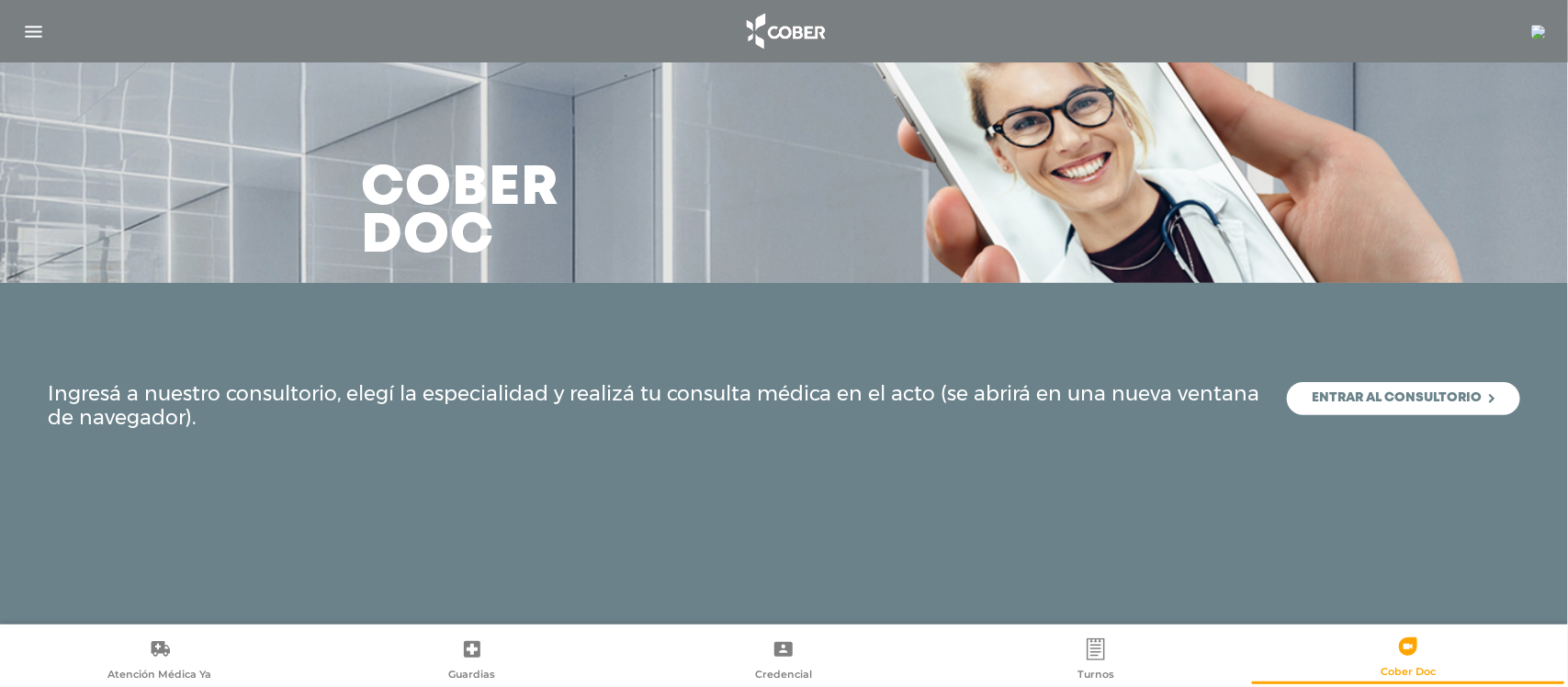click at bounding box center [784, 31] 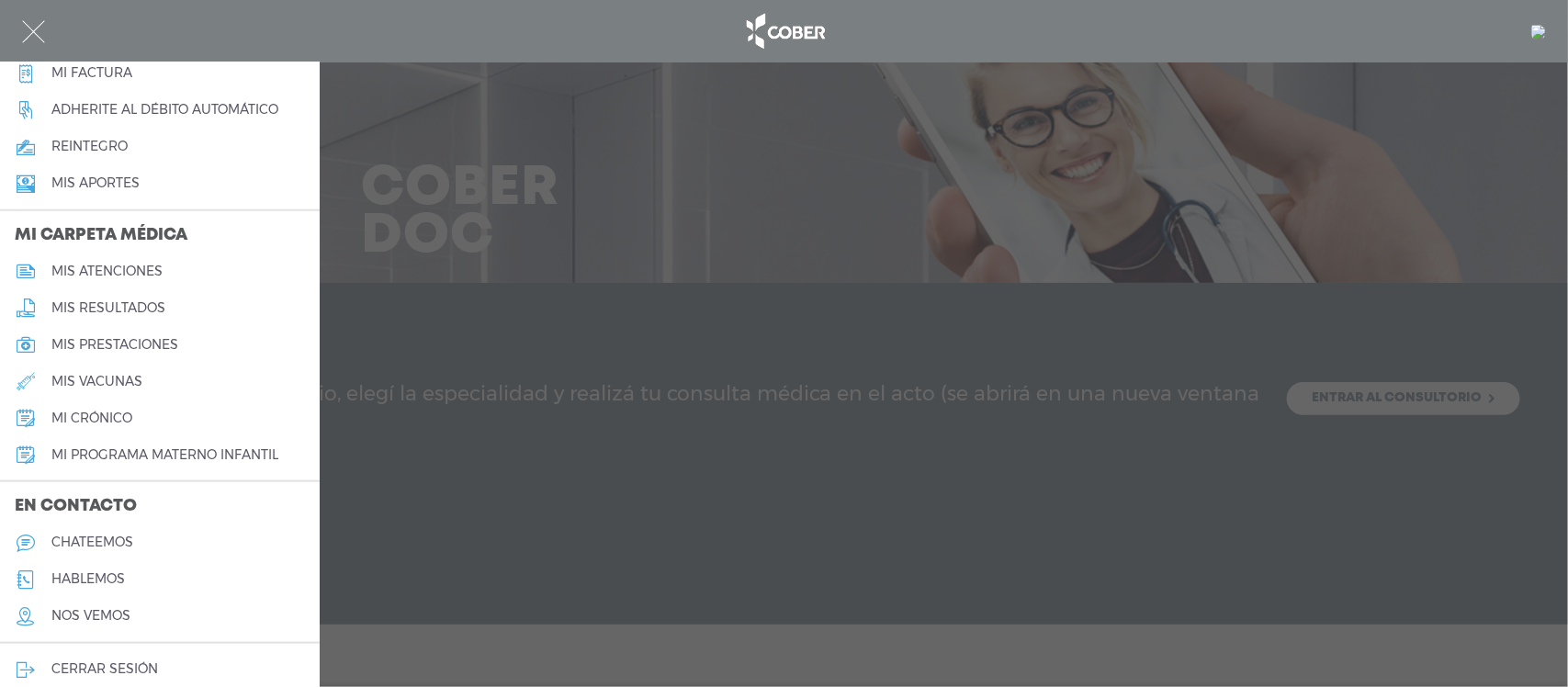 scroll, scrollTop: 727, scrollLeft: 0, axis: vertical 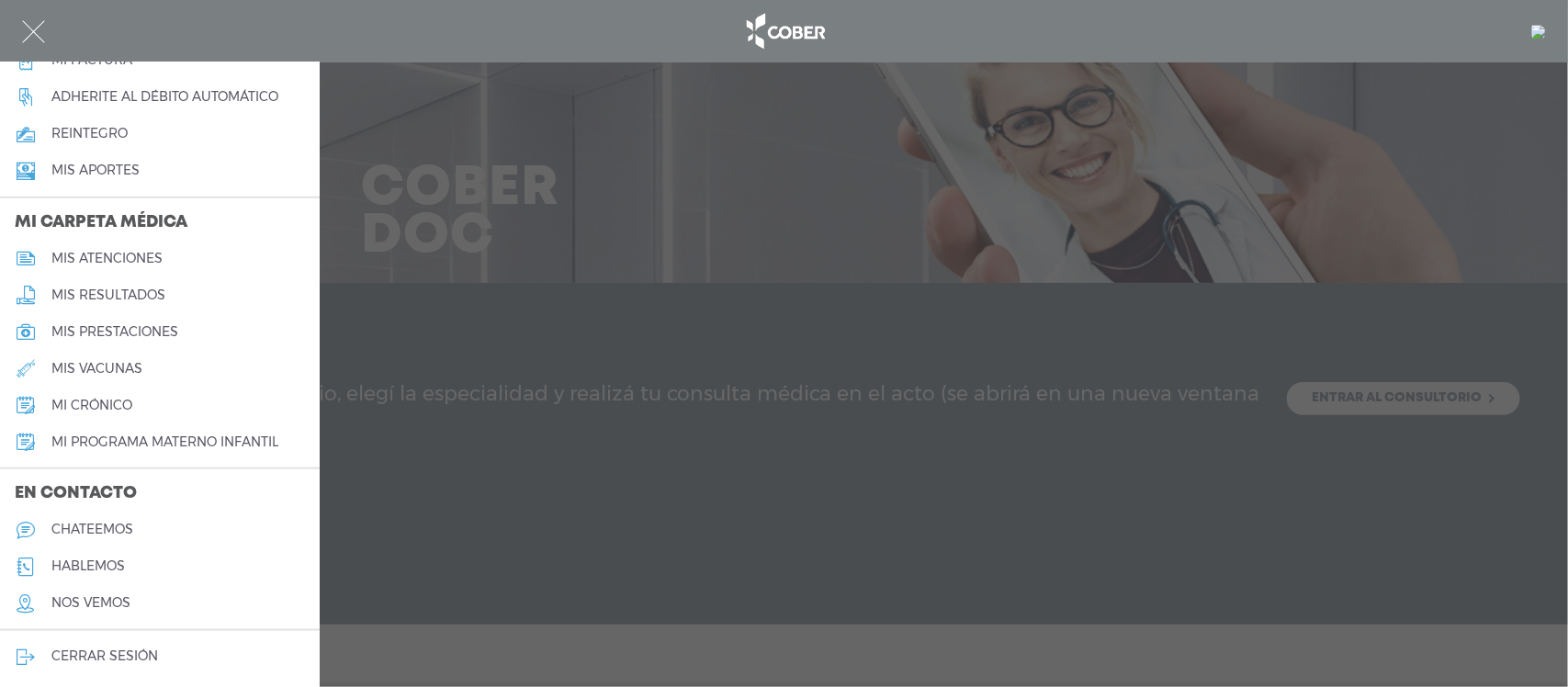 click on "chateemos" at bounding box center [92, 529] 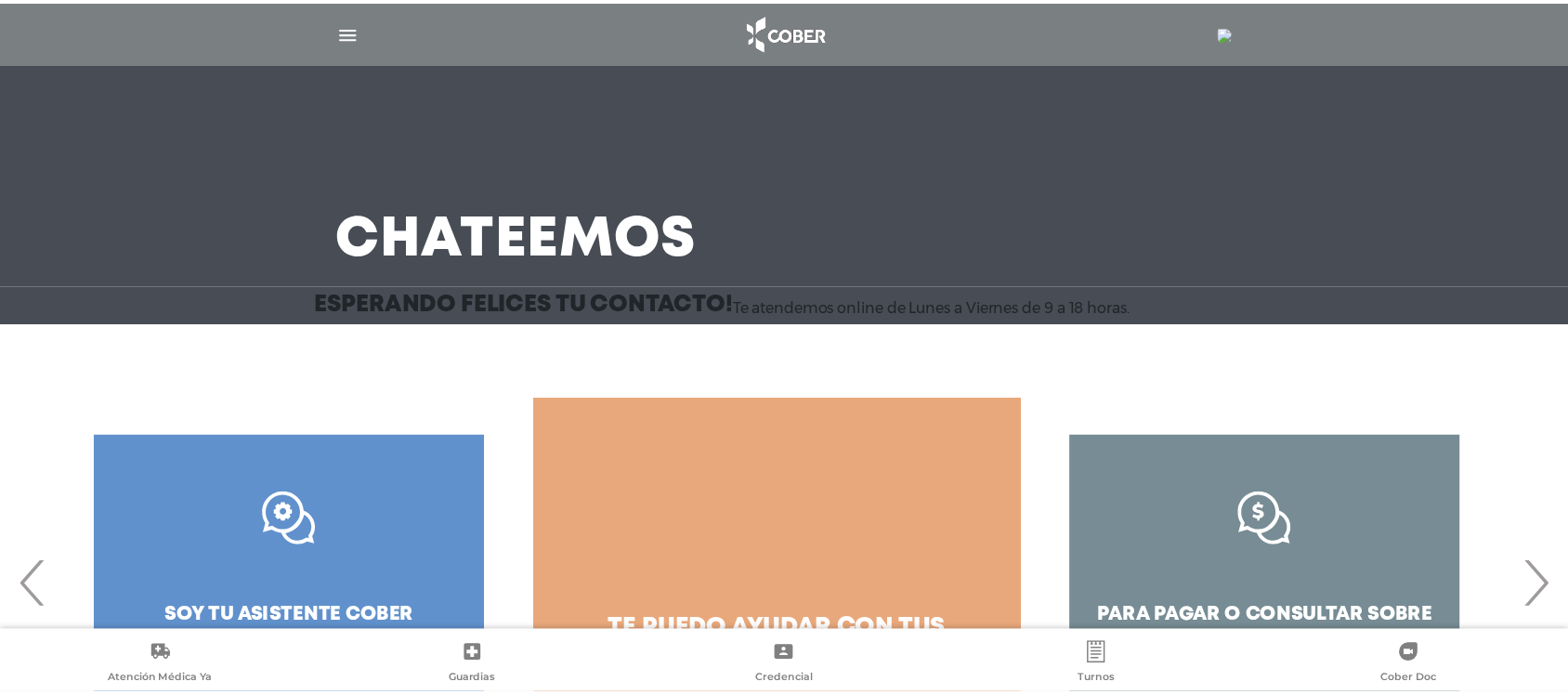 scroll, scrollTop: 0, scrollLeft: 0, axis: both 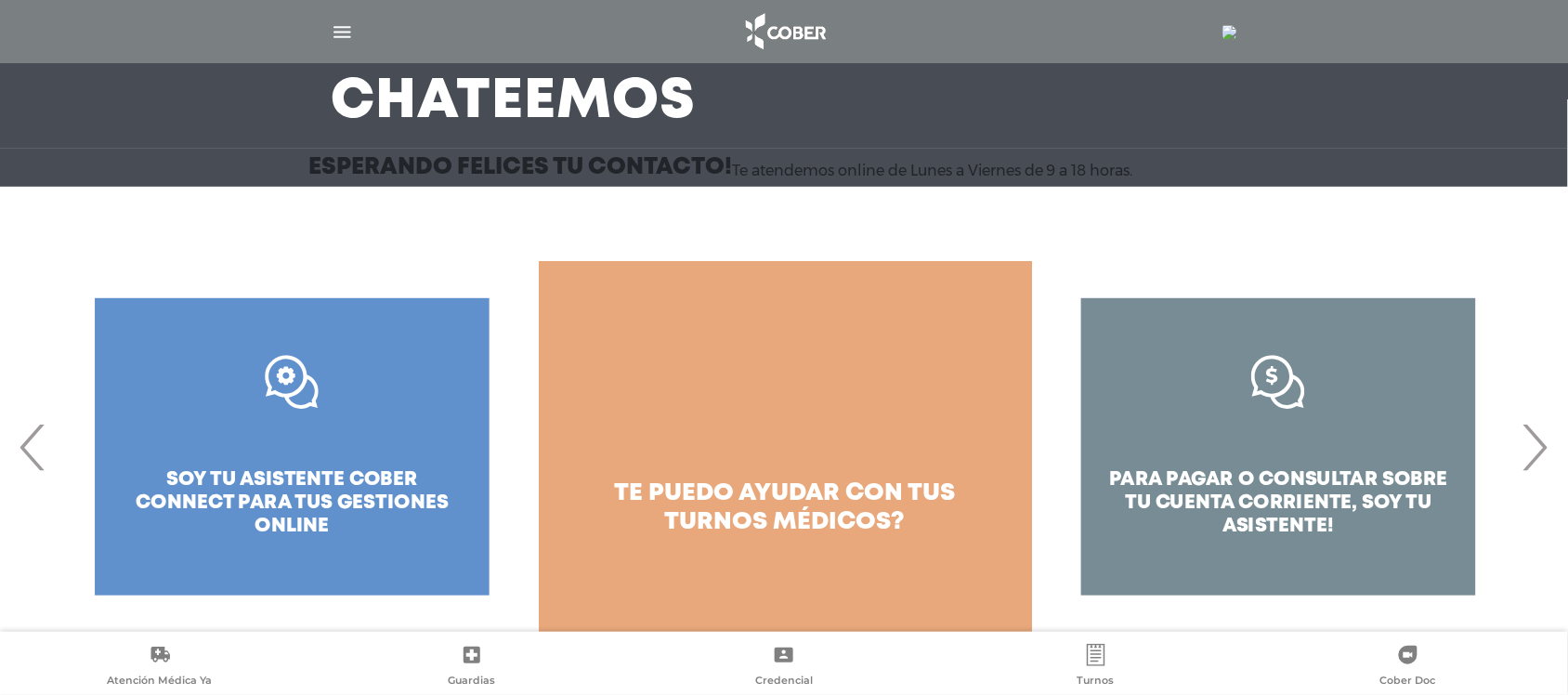 type 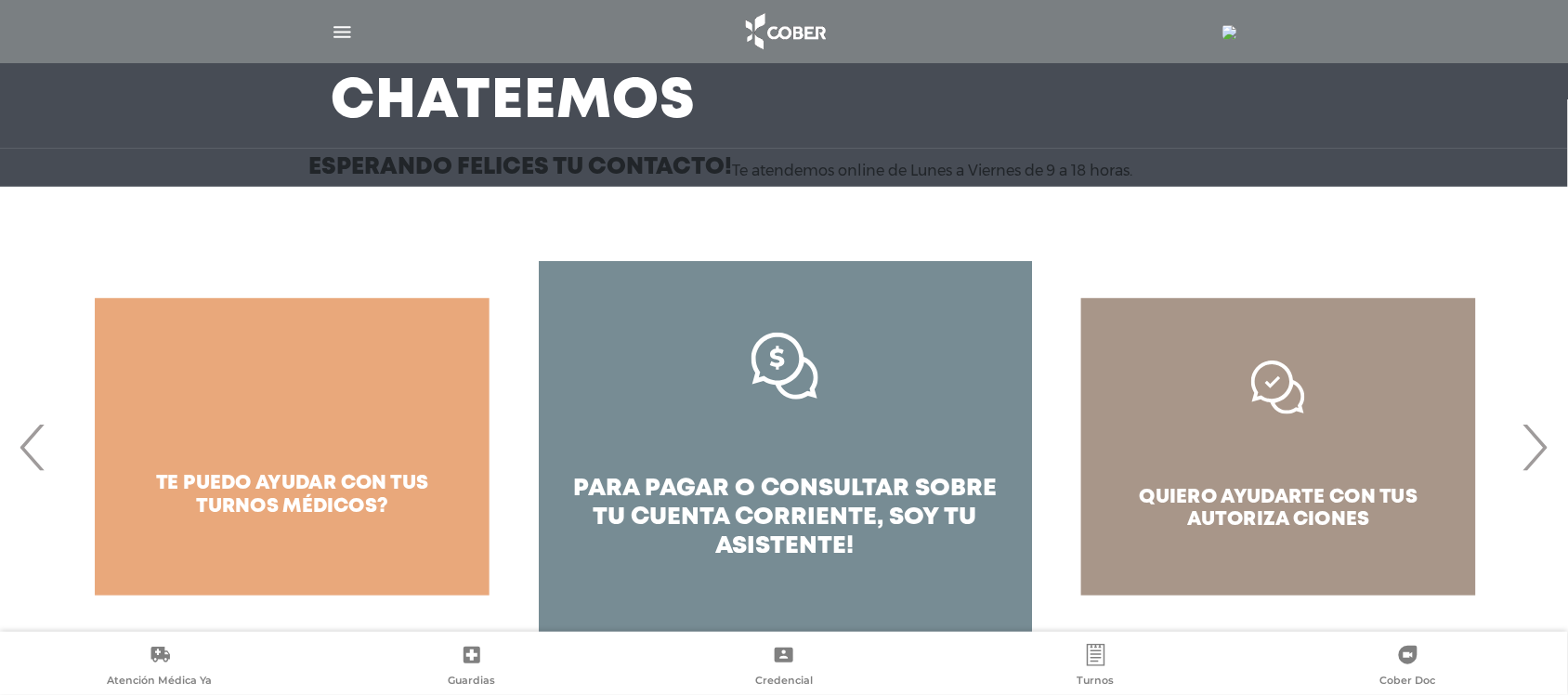 click on "›" at bounding box center [1535, 447] 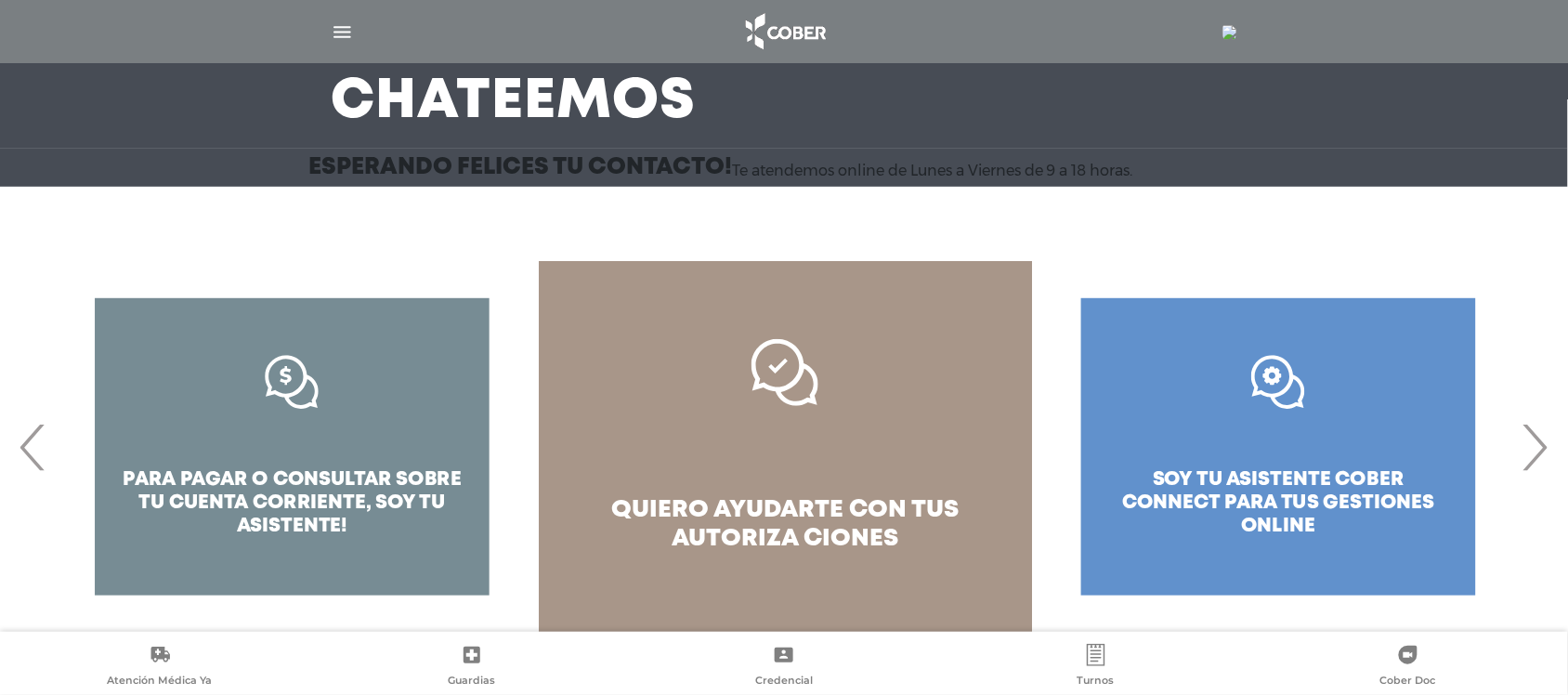 click on "›" at bounding box center [1535, 447] 